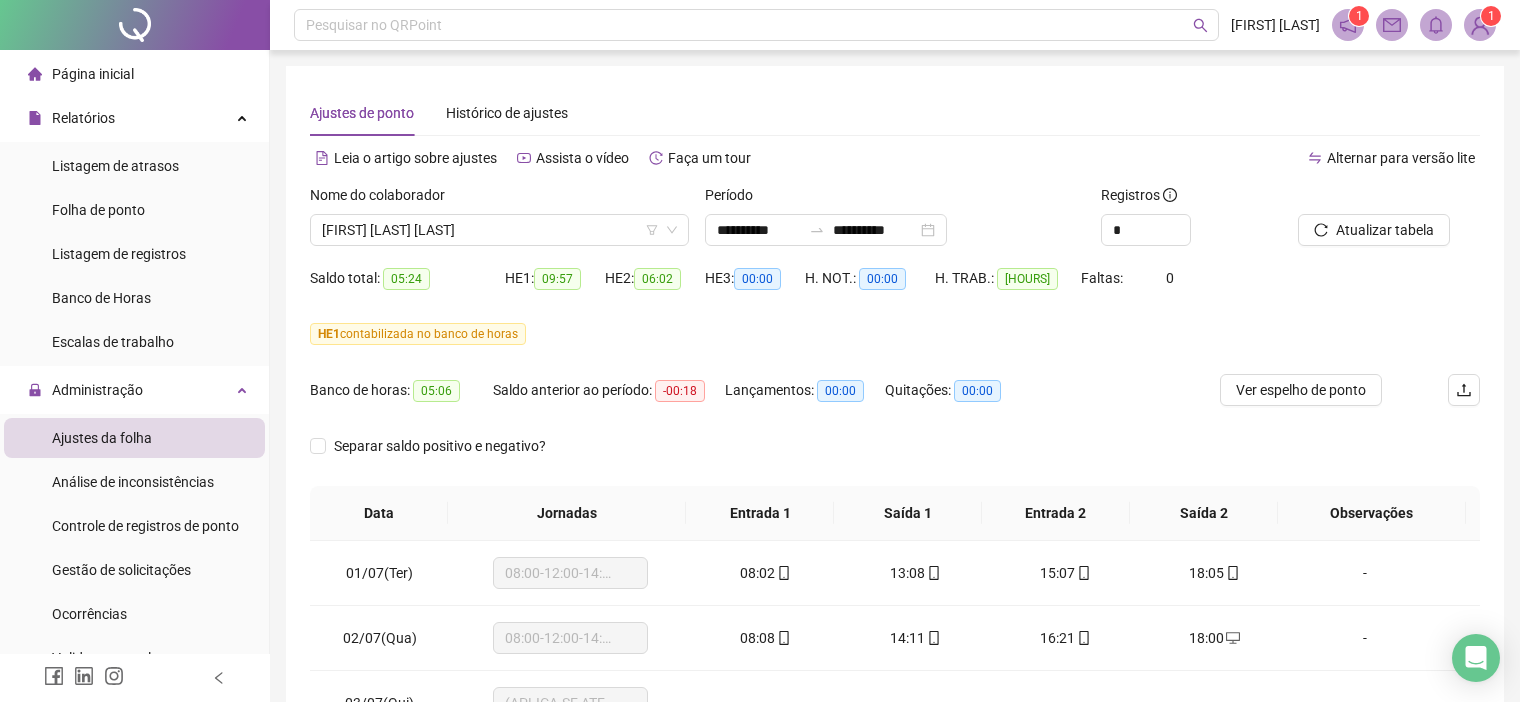 scroll, scrollTop: 300, scrollLeft: 0, axis: vertical 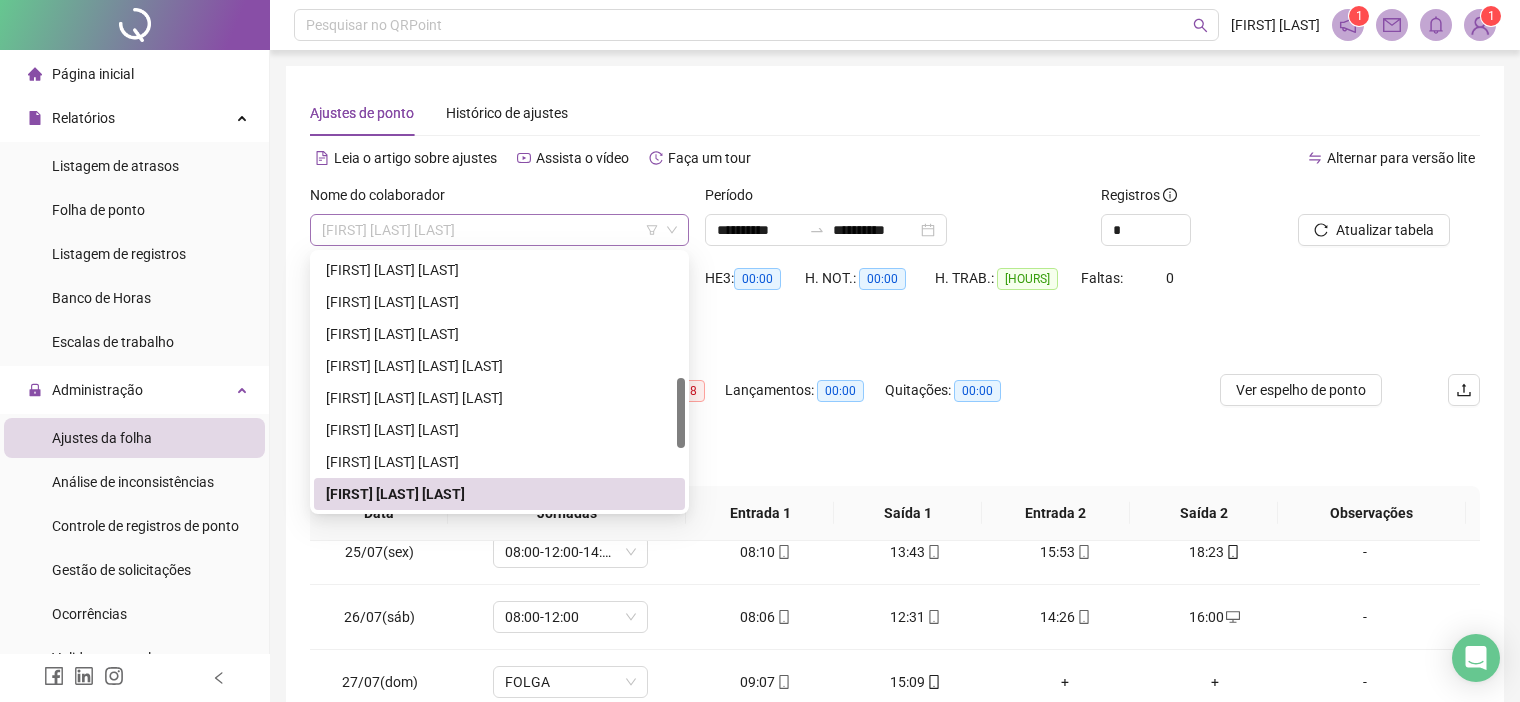 click on "[FIRST] [LAST] [LAST]" at bounding box center (499, 230) 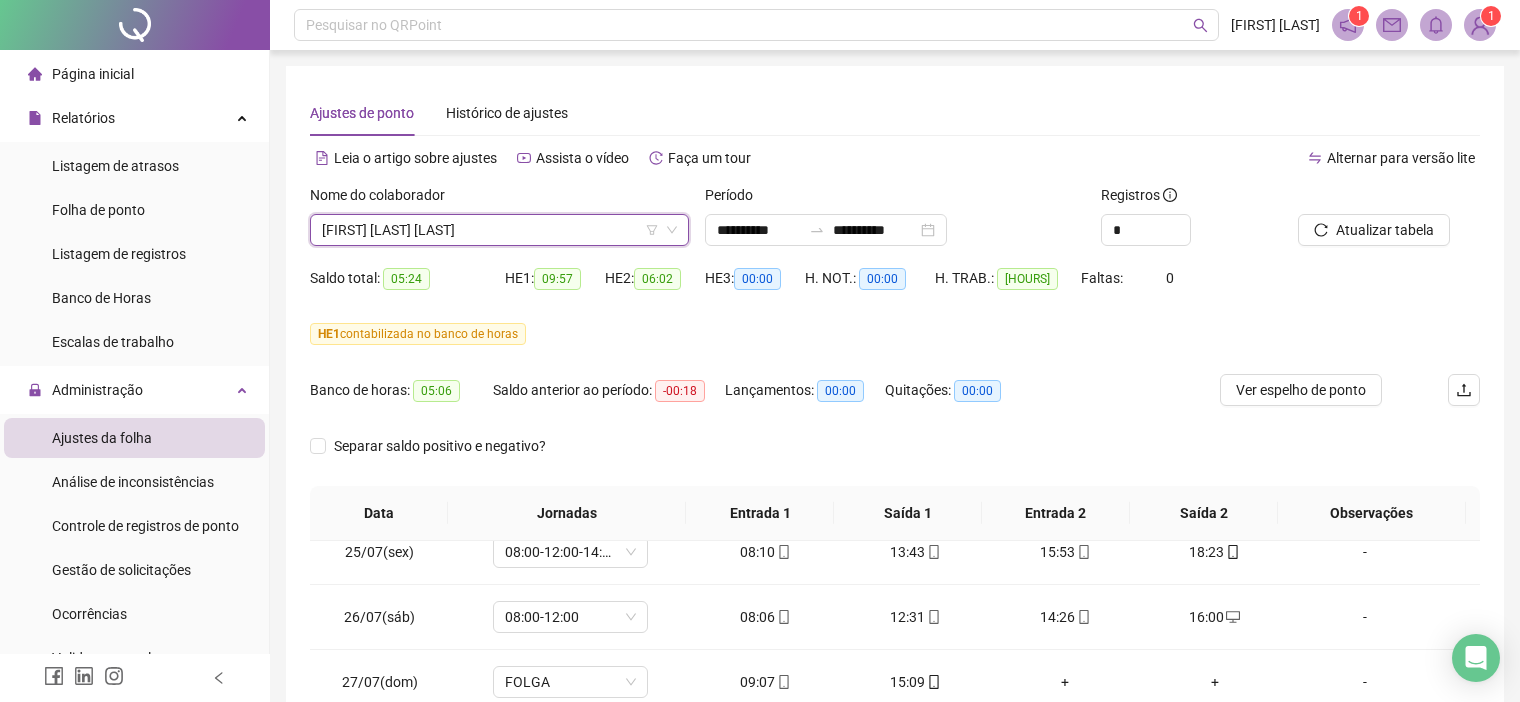click on "[FIRST] [LAST] [LAST]" at bounding box center (499, 230) 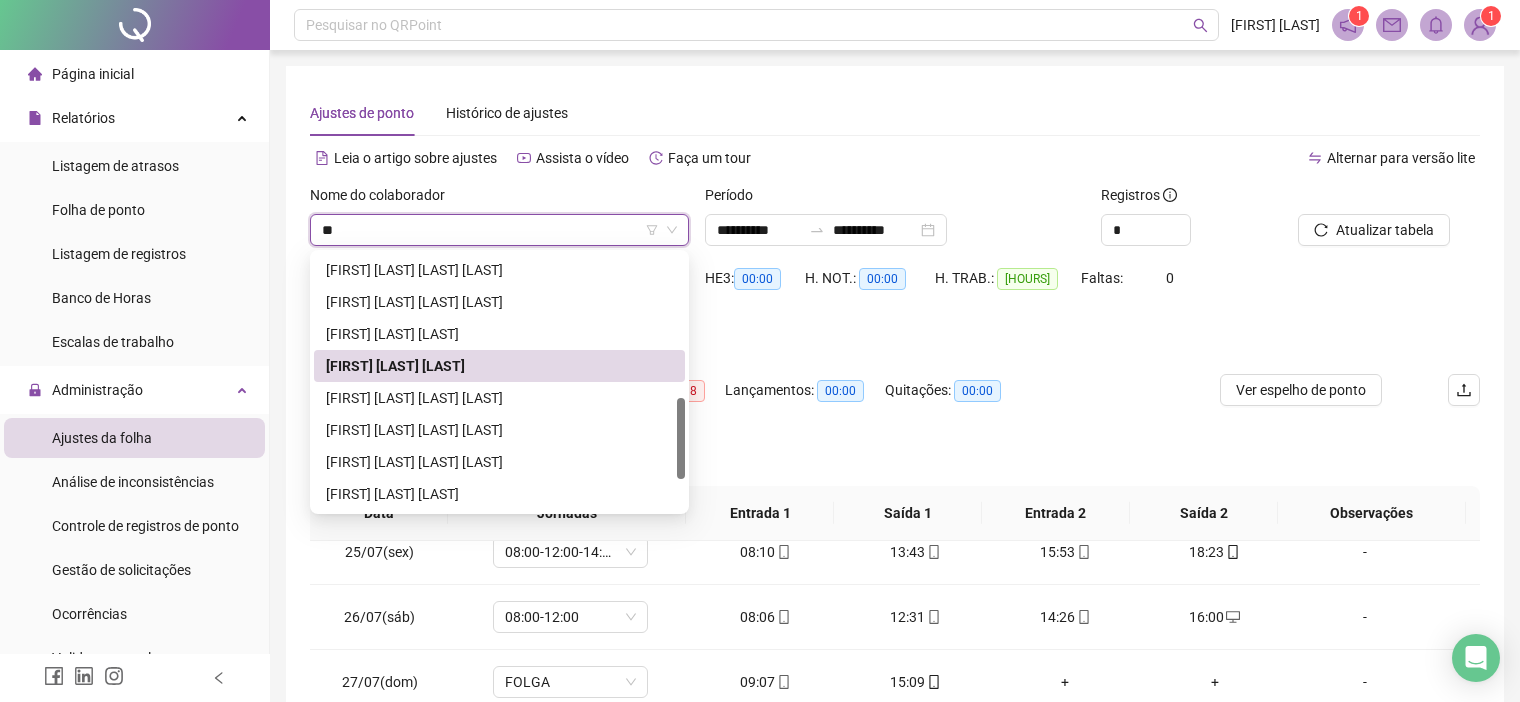 scroll, scrollTop: 0, scrollLeft: 0, axis: both 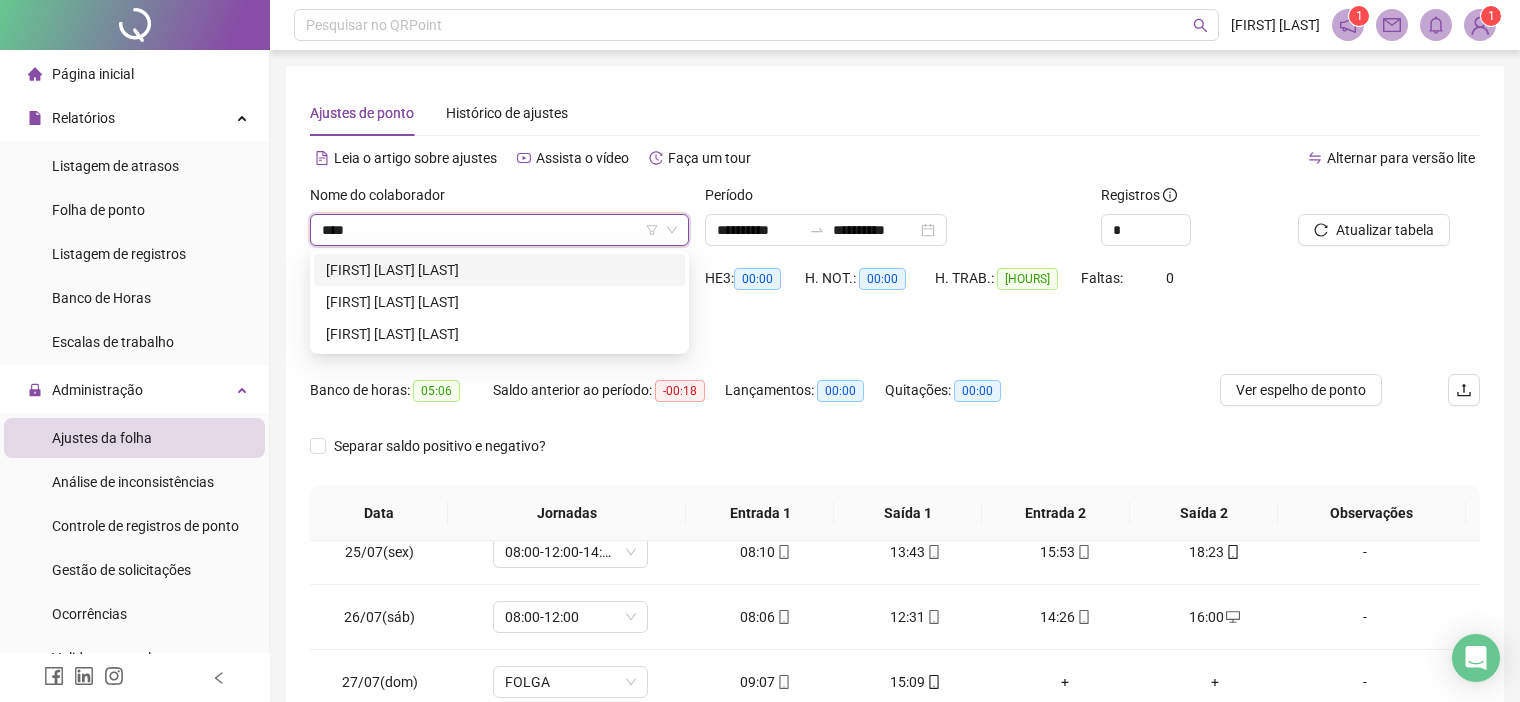 type on "*****" 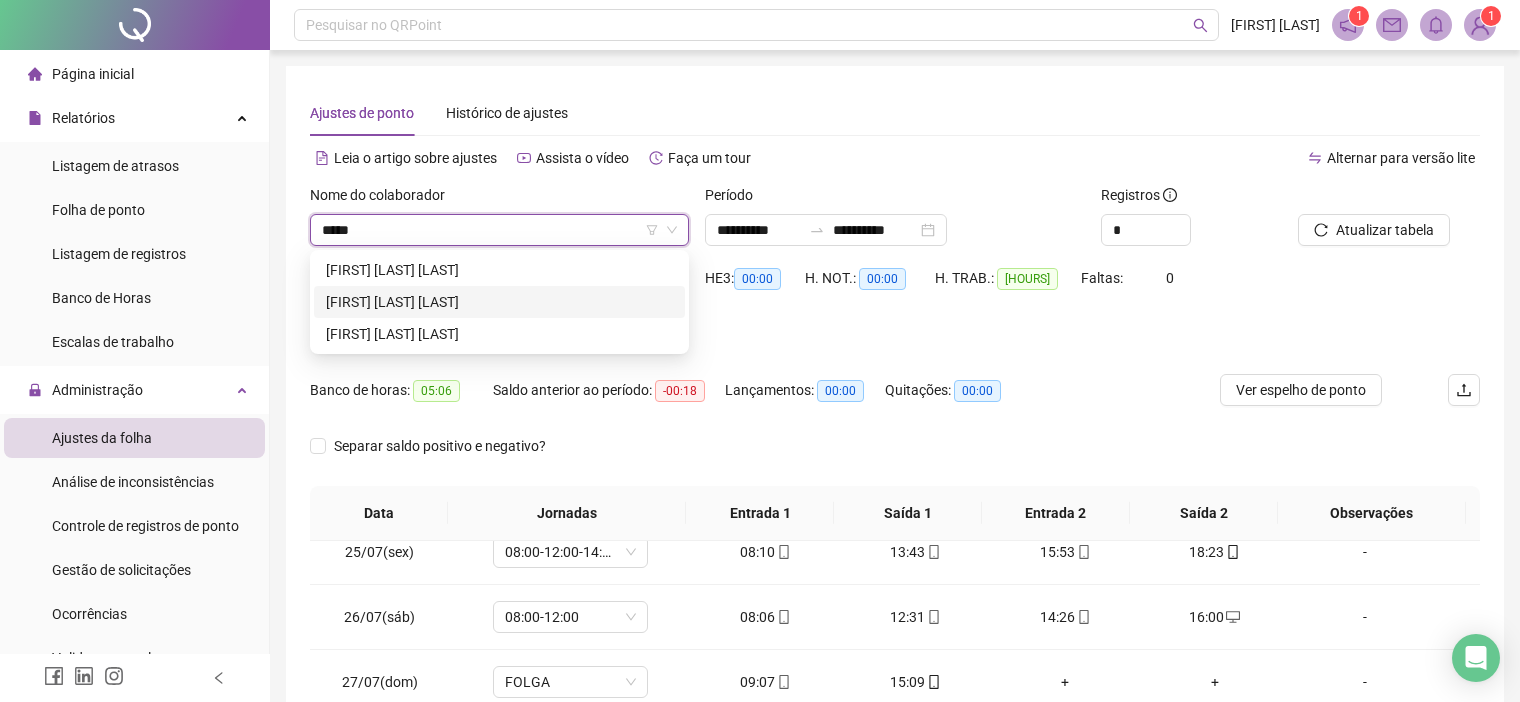 click on "[FIRST] [LAST] [LAST]" at bounding box center [499, 302] 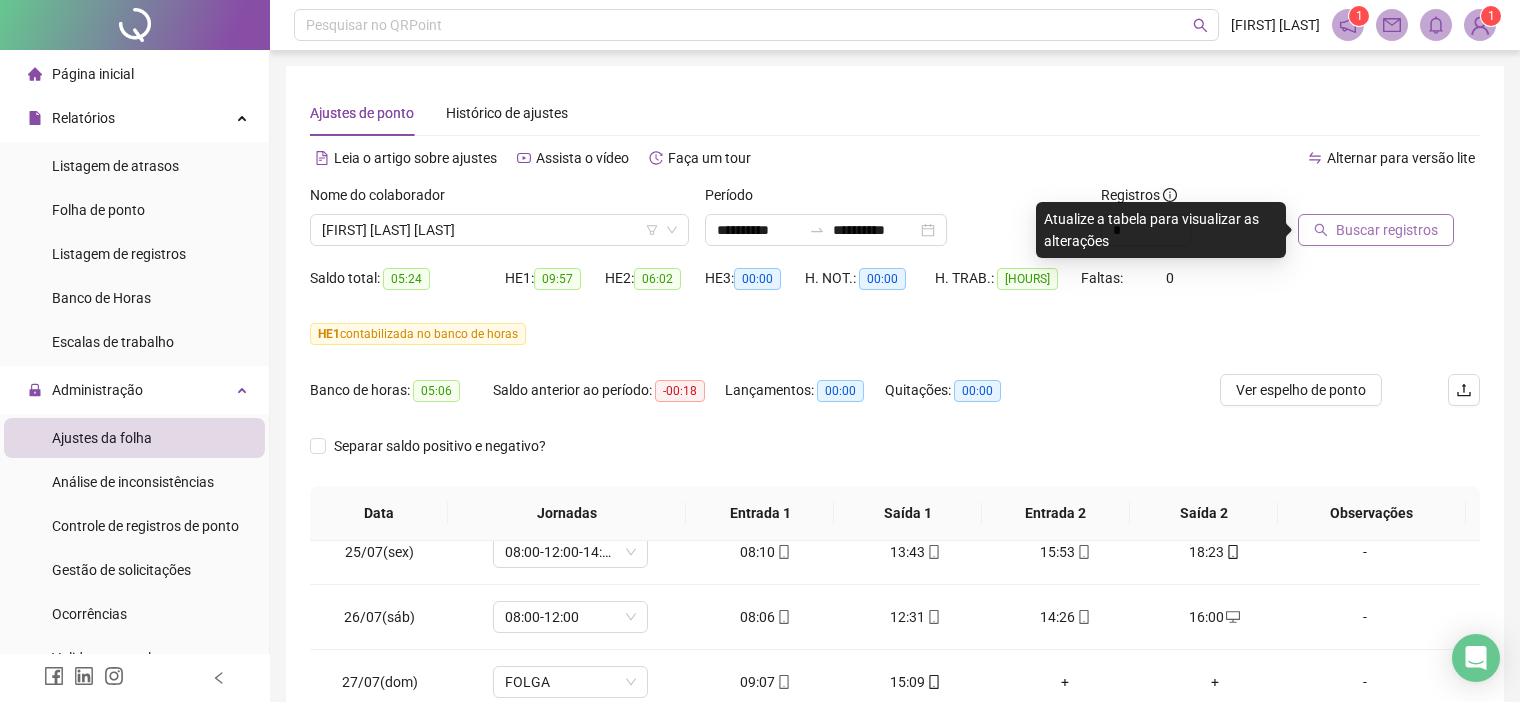 click on "Buscar registros" at bounding box center [1387, 230] 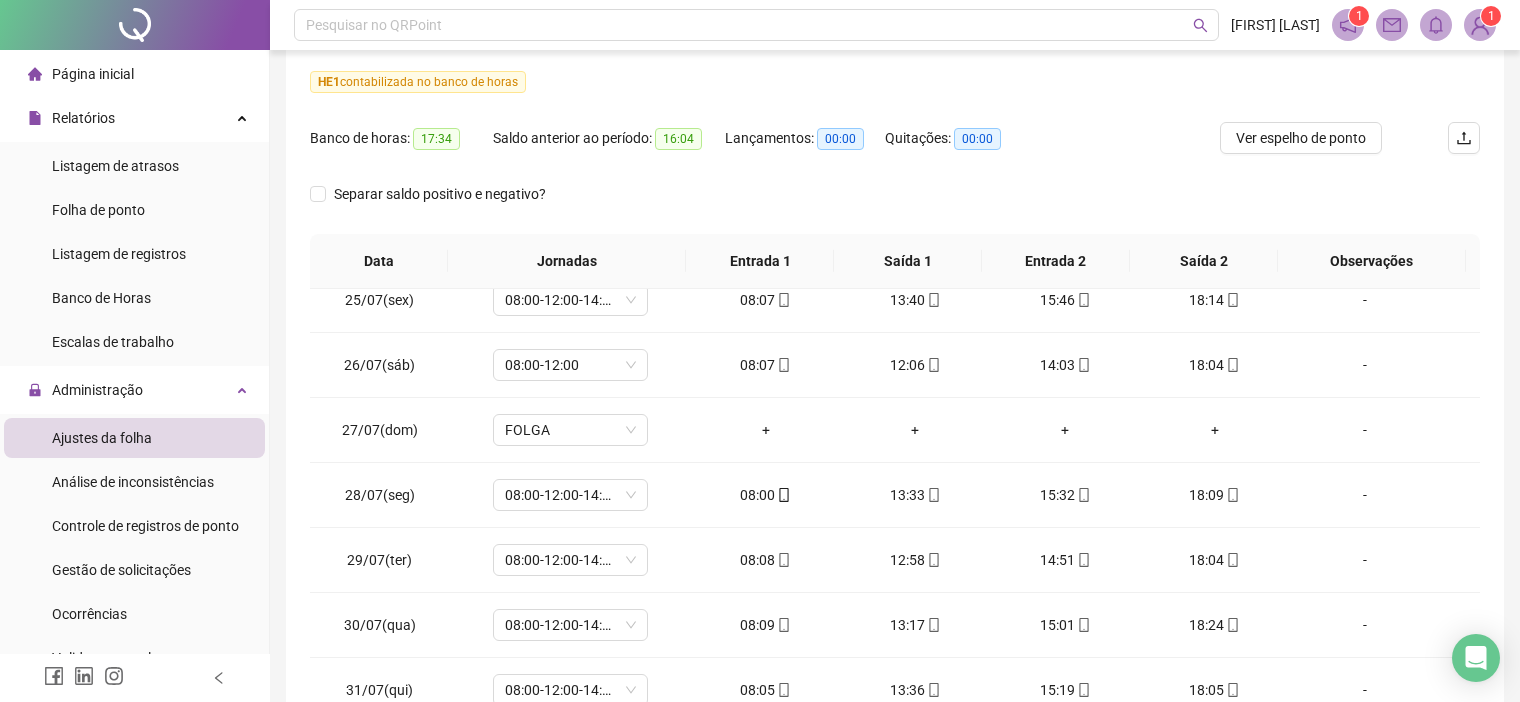 scroll, scrollTop: 300, scrollLeft: 0, axis: vertical 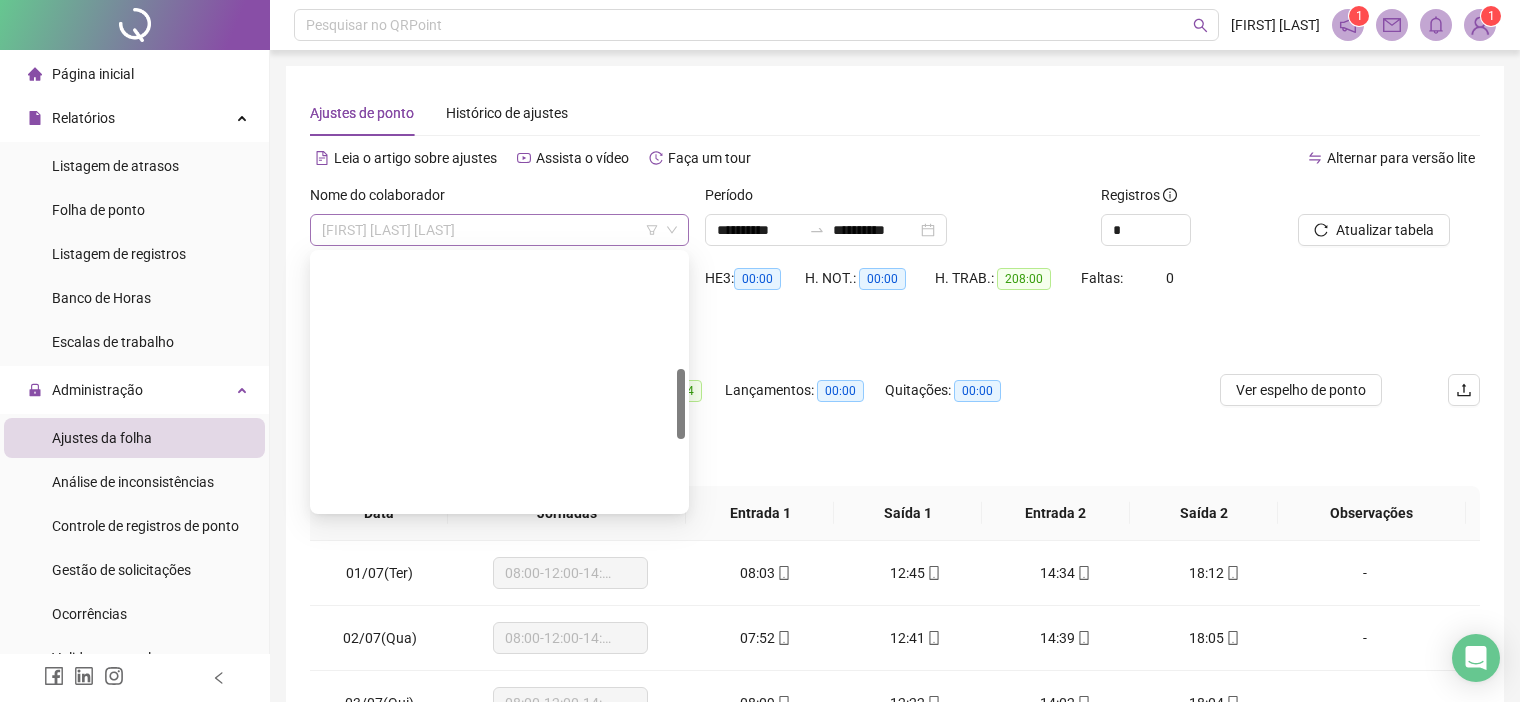click on "[FIRST] [LAST] [LAST]" at bounding box center [499, 230] 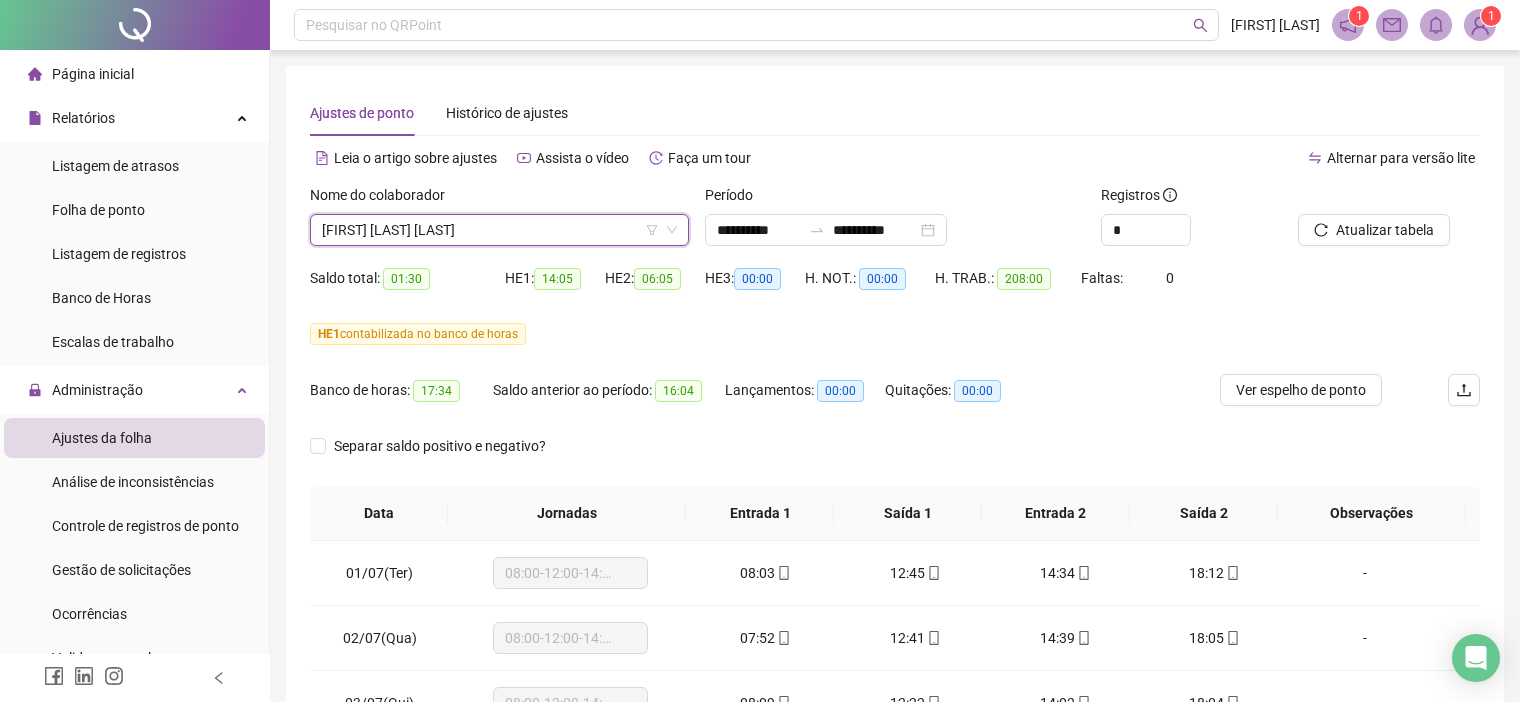 click on "[FIRST] [LAST] [LAST]" at bounding box center [499, 230] 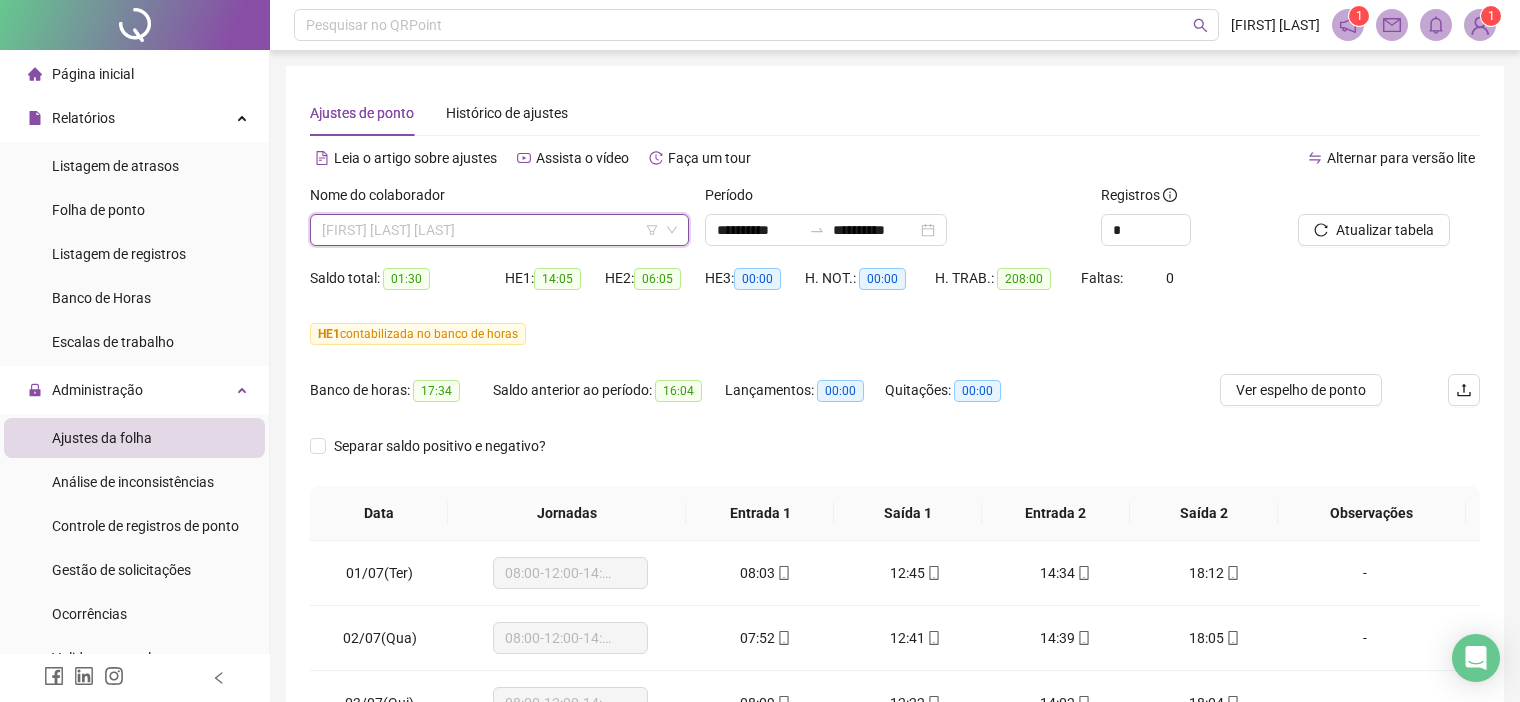 click on "[FIRST] [LAST] [LAST]" at bounding box center [499, 230] 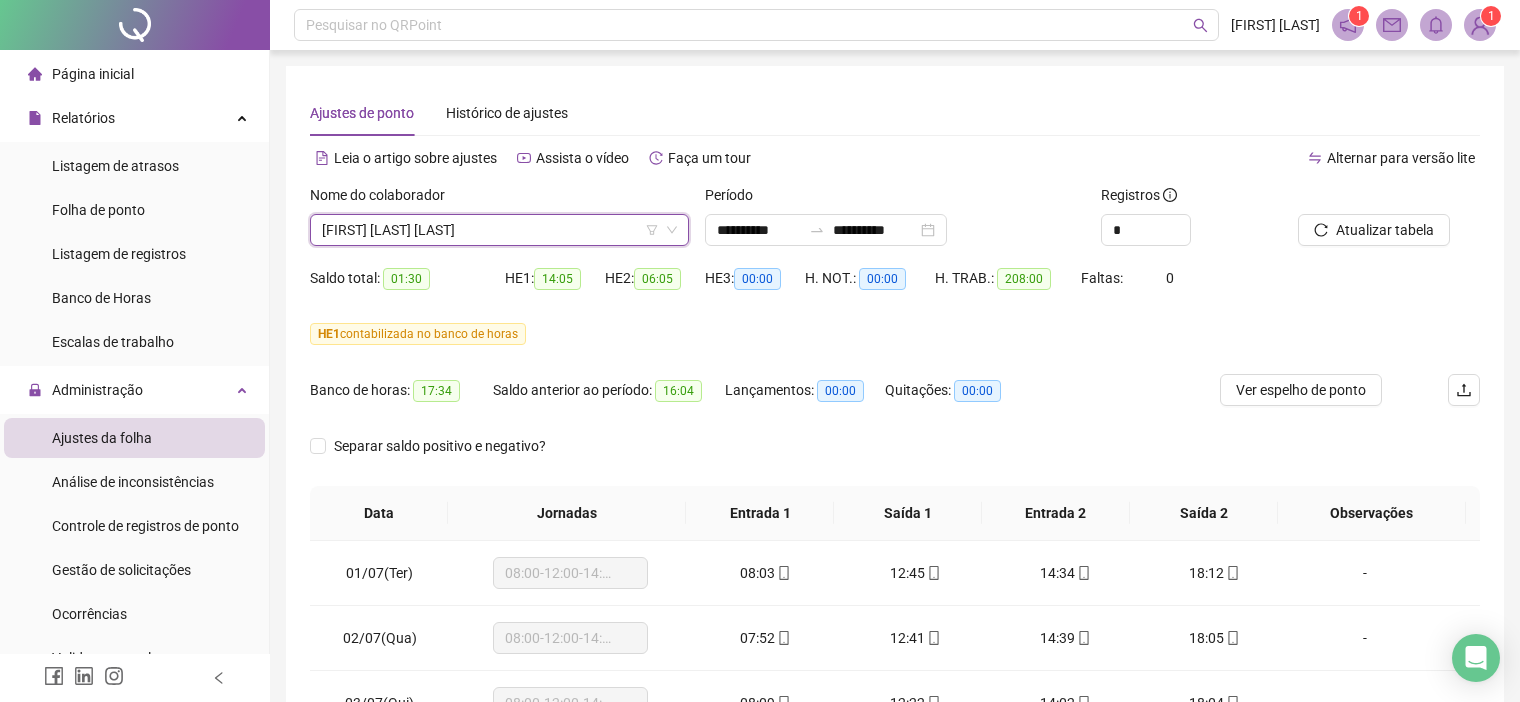 click 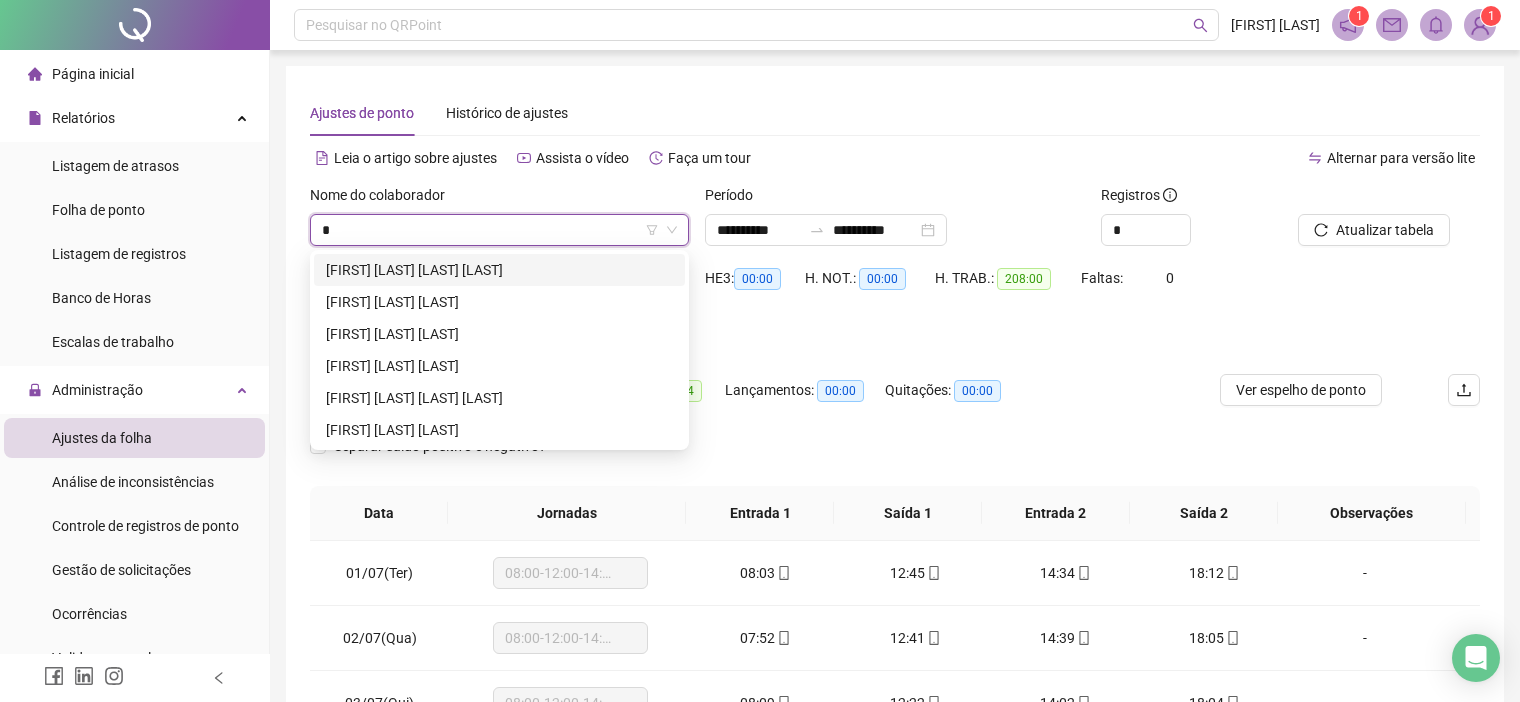 scroll, scrollTop: 0, scrollLeft: 0, axis: both 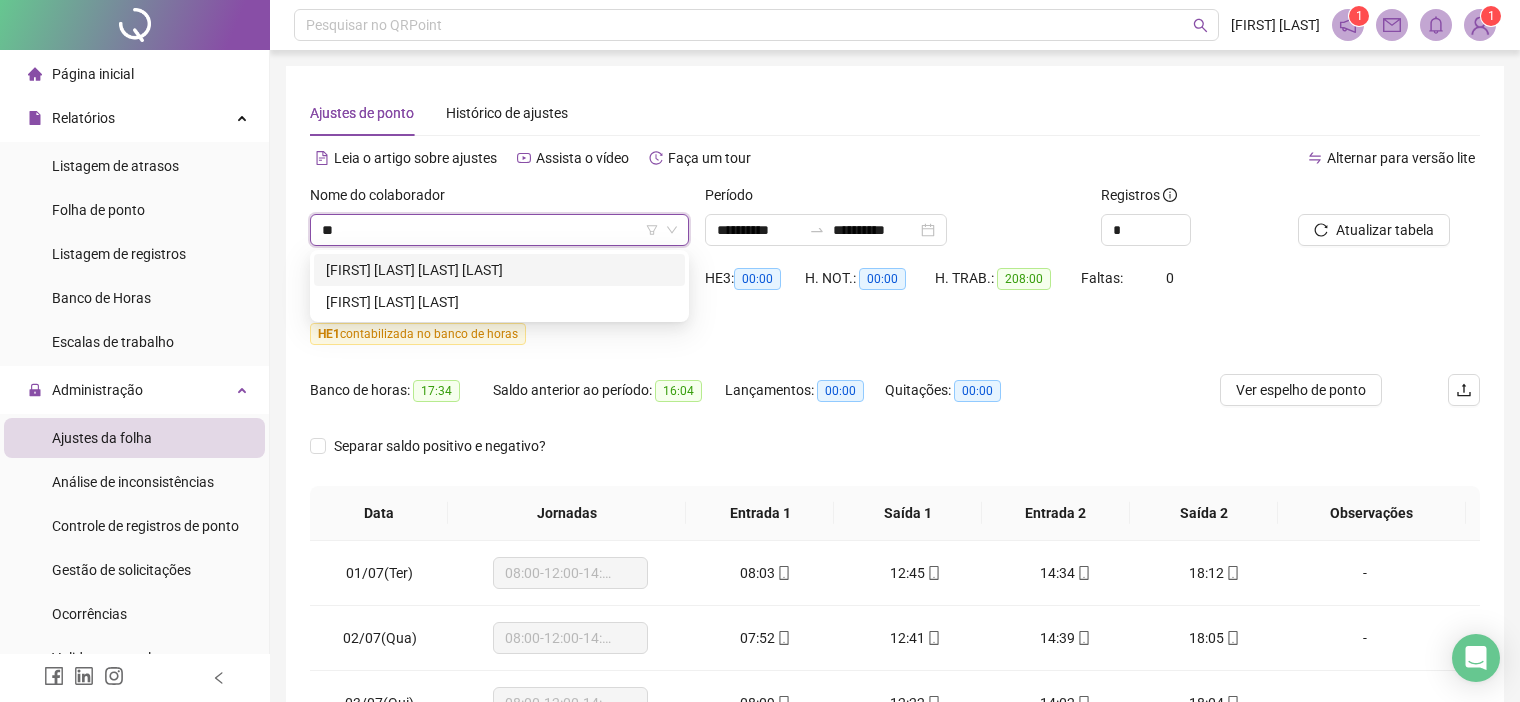 type on "***" 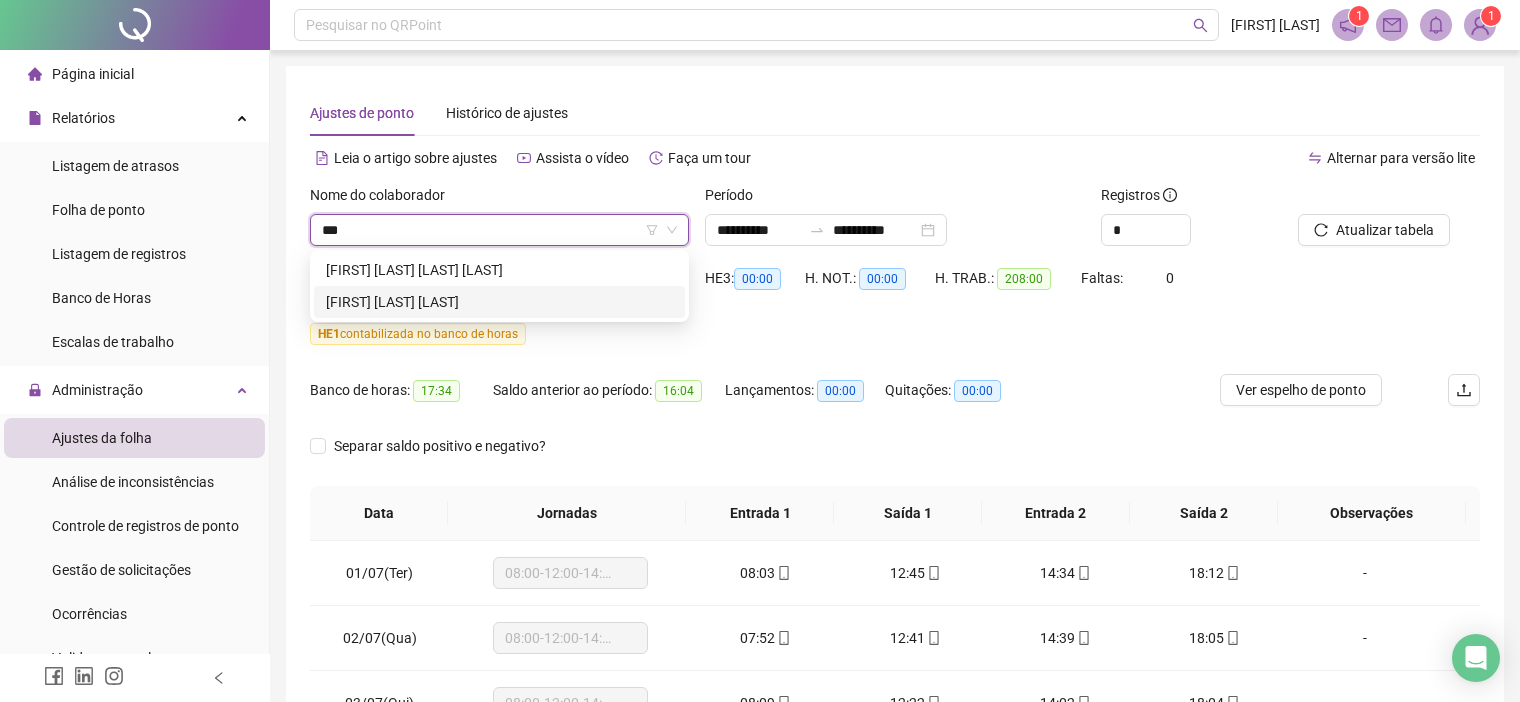 click on "[FIRST] [LAST] [LAST]" at bounding box center (499, 302) 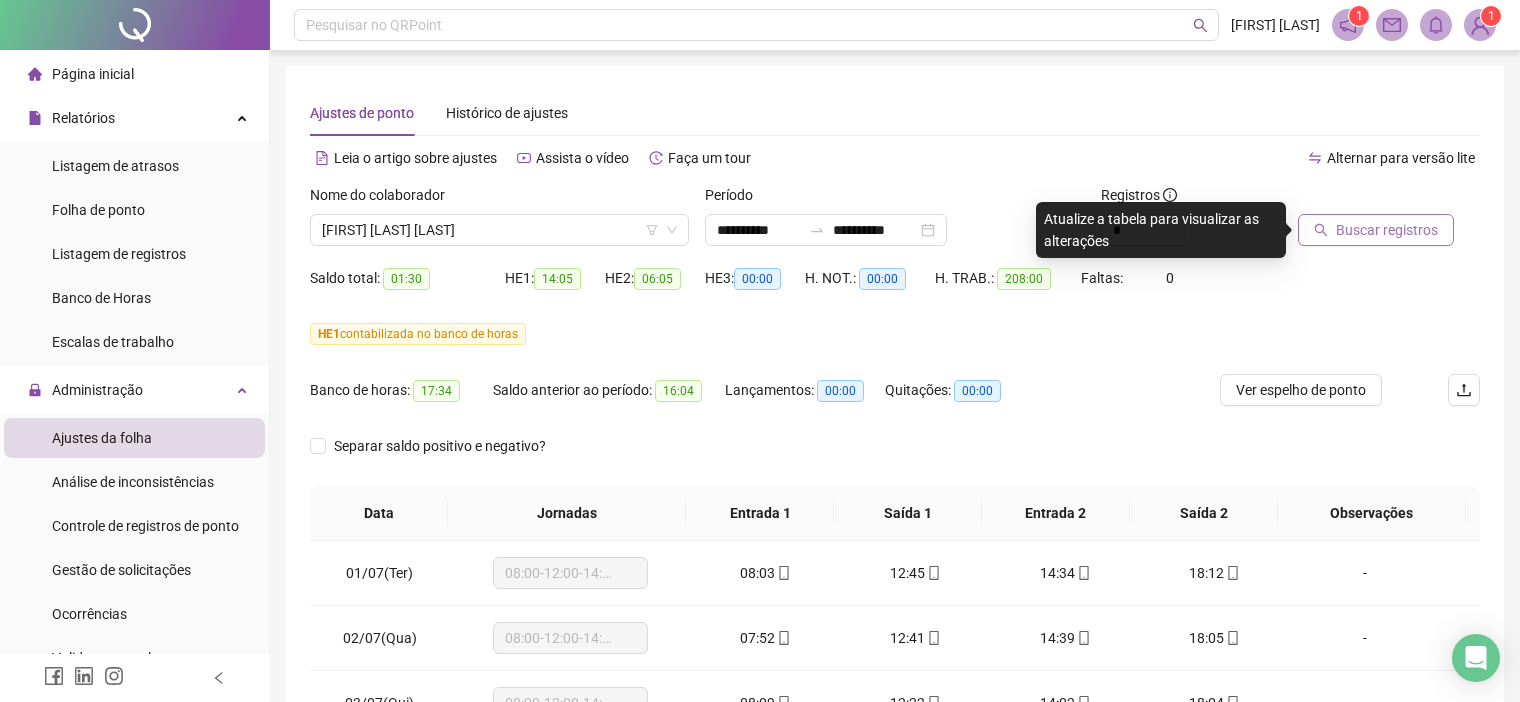 click on "Buscar registros" at bounding box center [1376, 230] 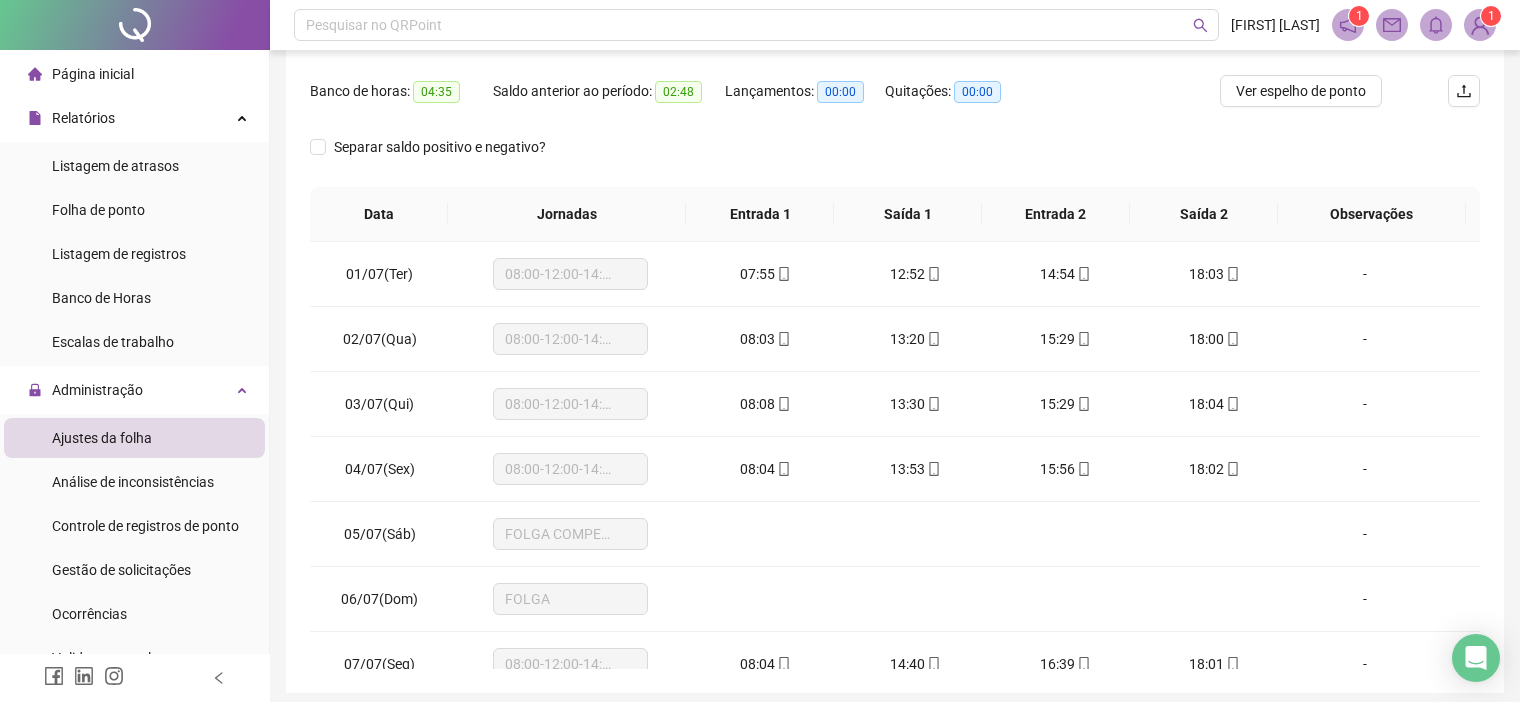 scroll, scrollTop: 300, scrollLeft: 0, axis: vertical 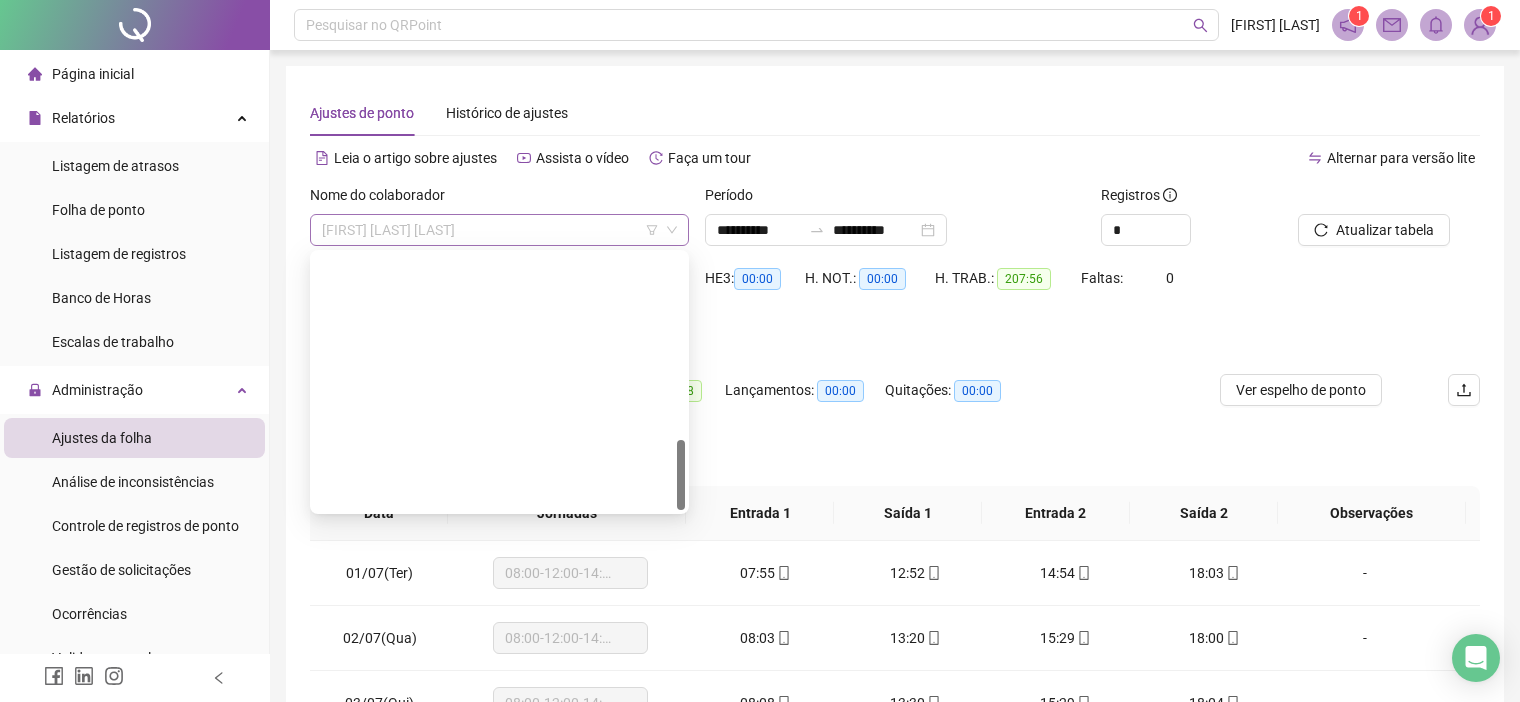 click on "[FIRST] [LAST] [LAST]" at bounding box center (499, 230) 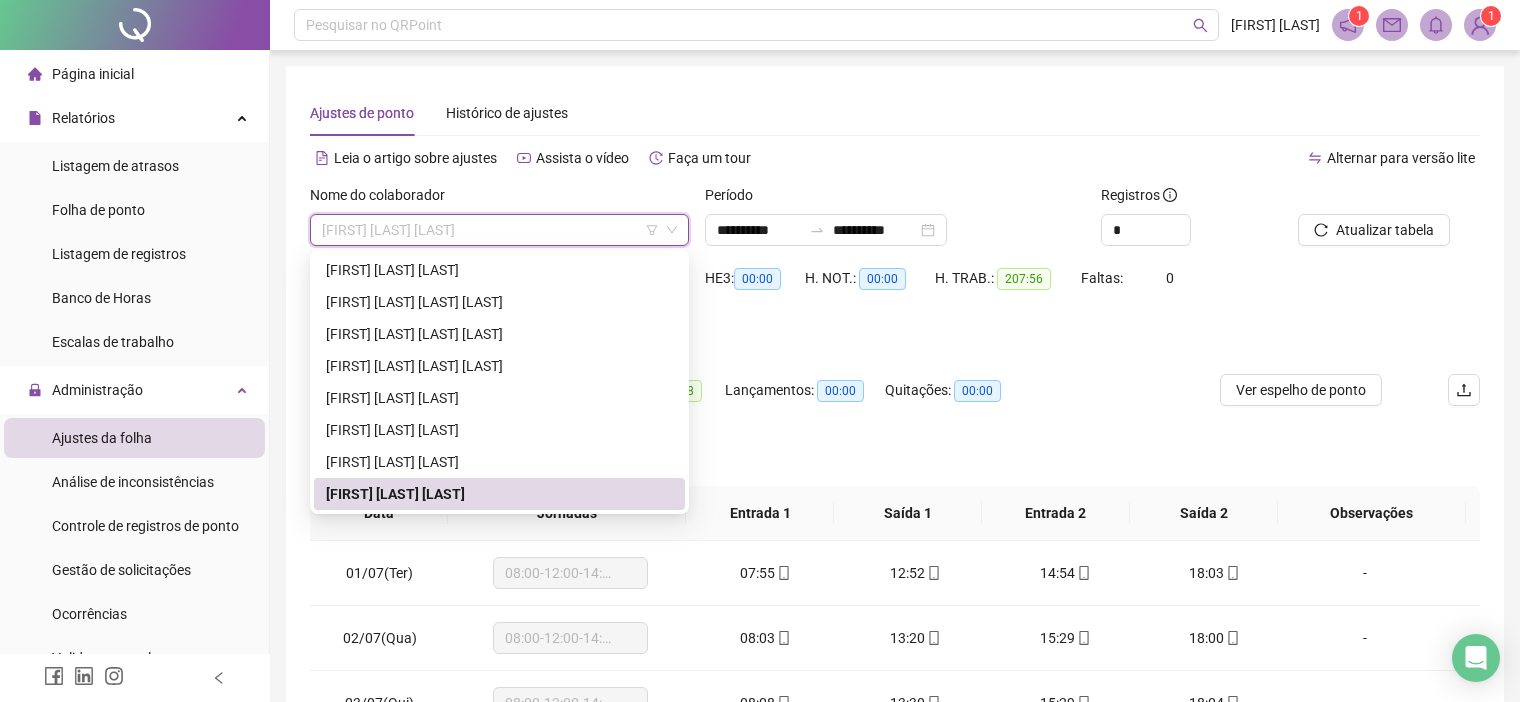 type on "*" 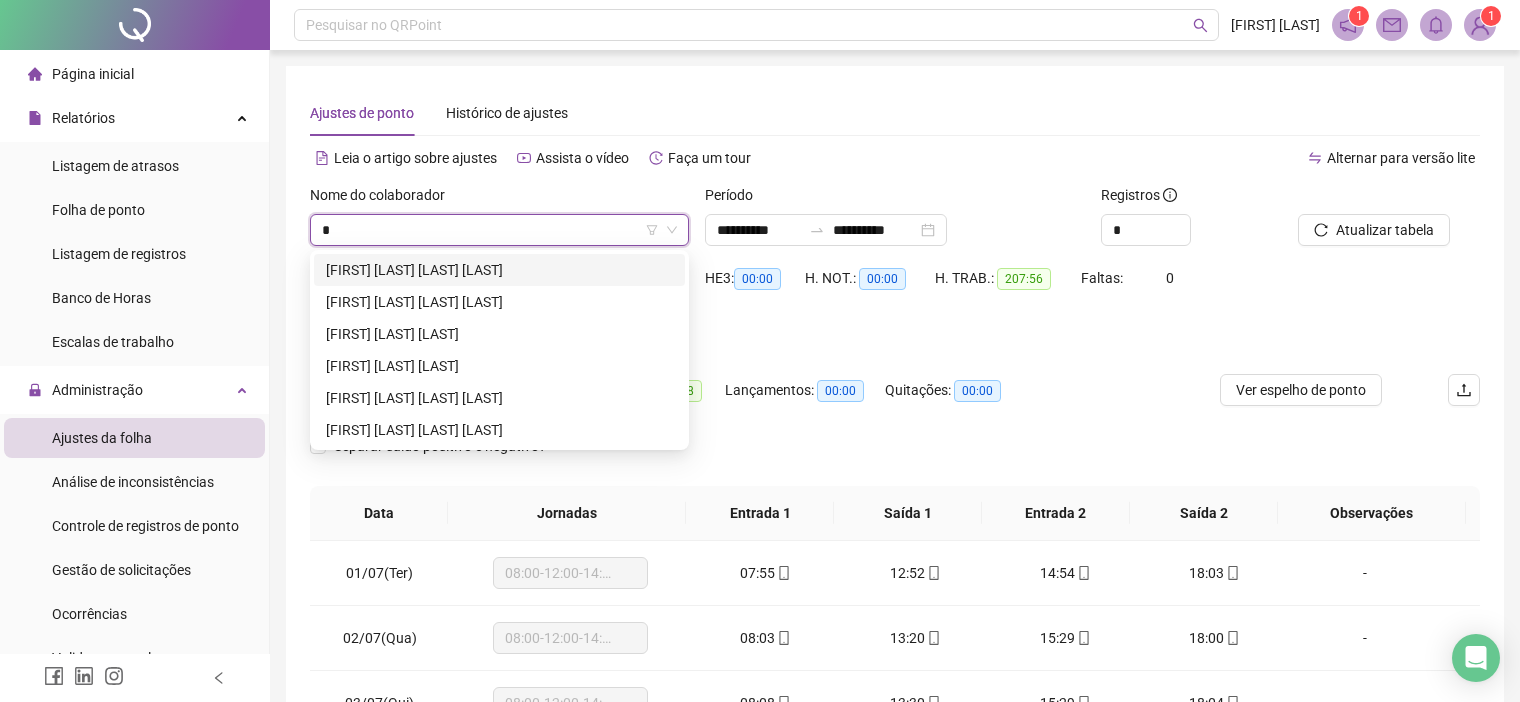scroll, scrollTop: 0, scrollLeft: 0, axis: both 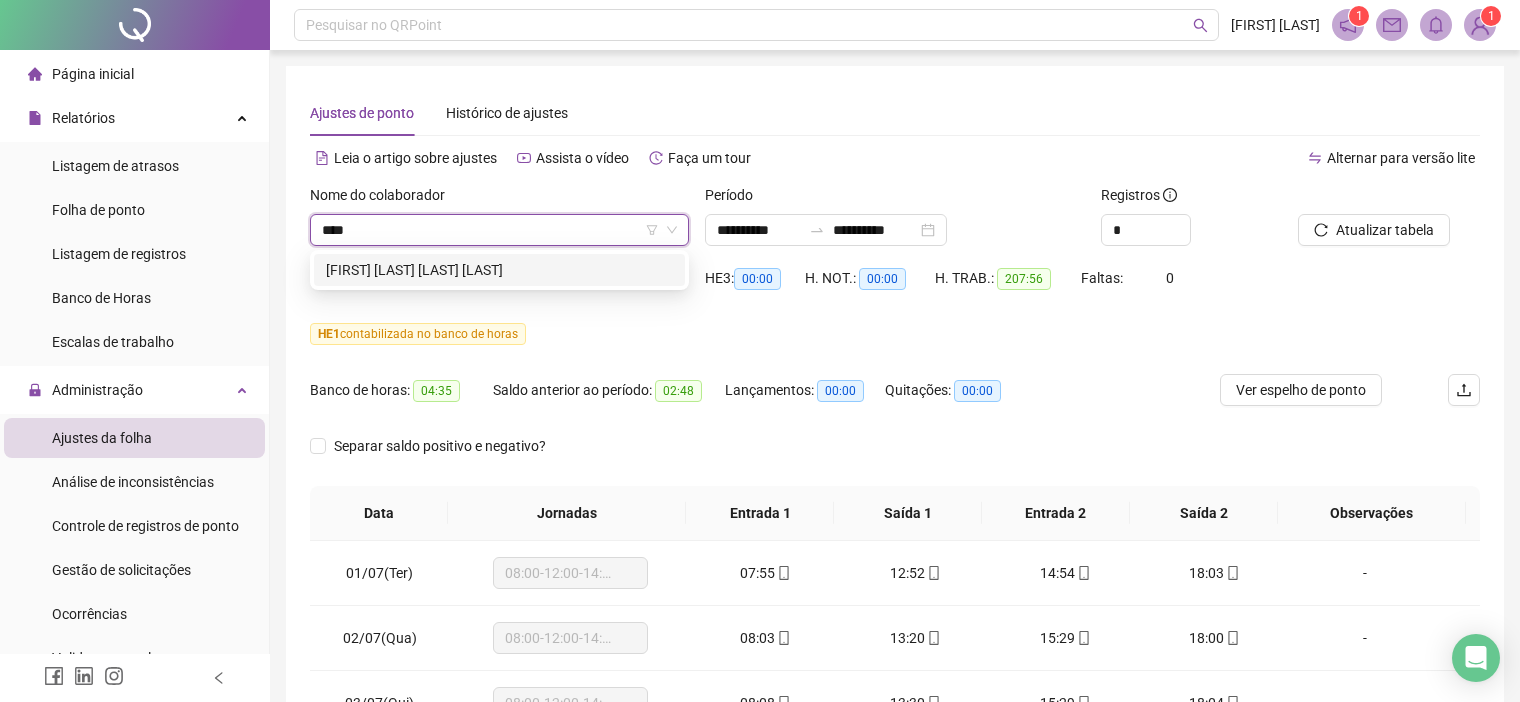 type on "*****" 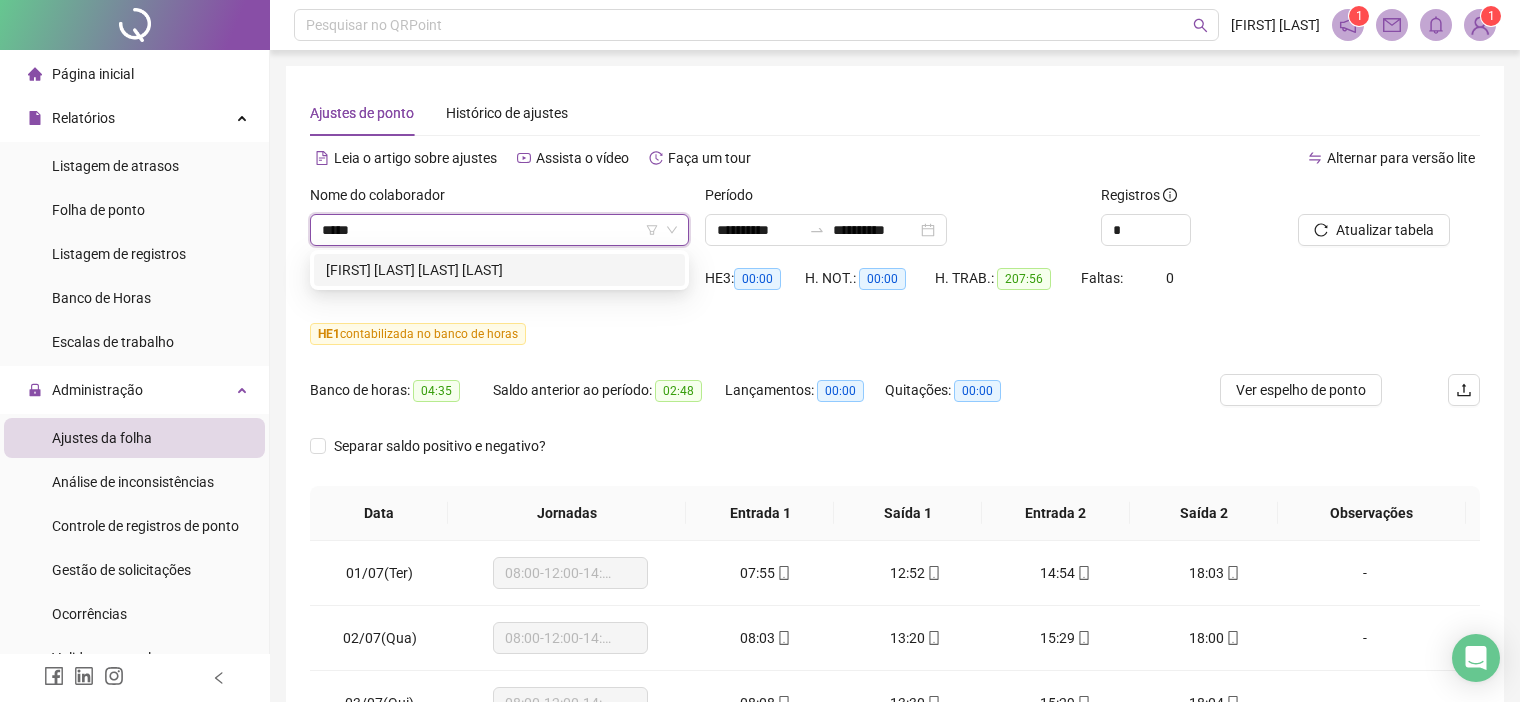 click on "[FIRST] [LAST] [LAST] [LAST]" at bounding box center (499, 270) 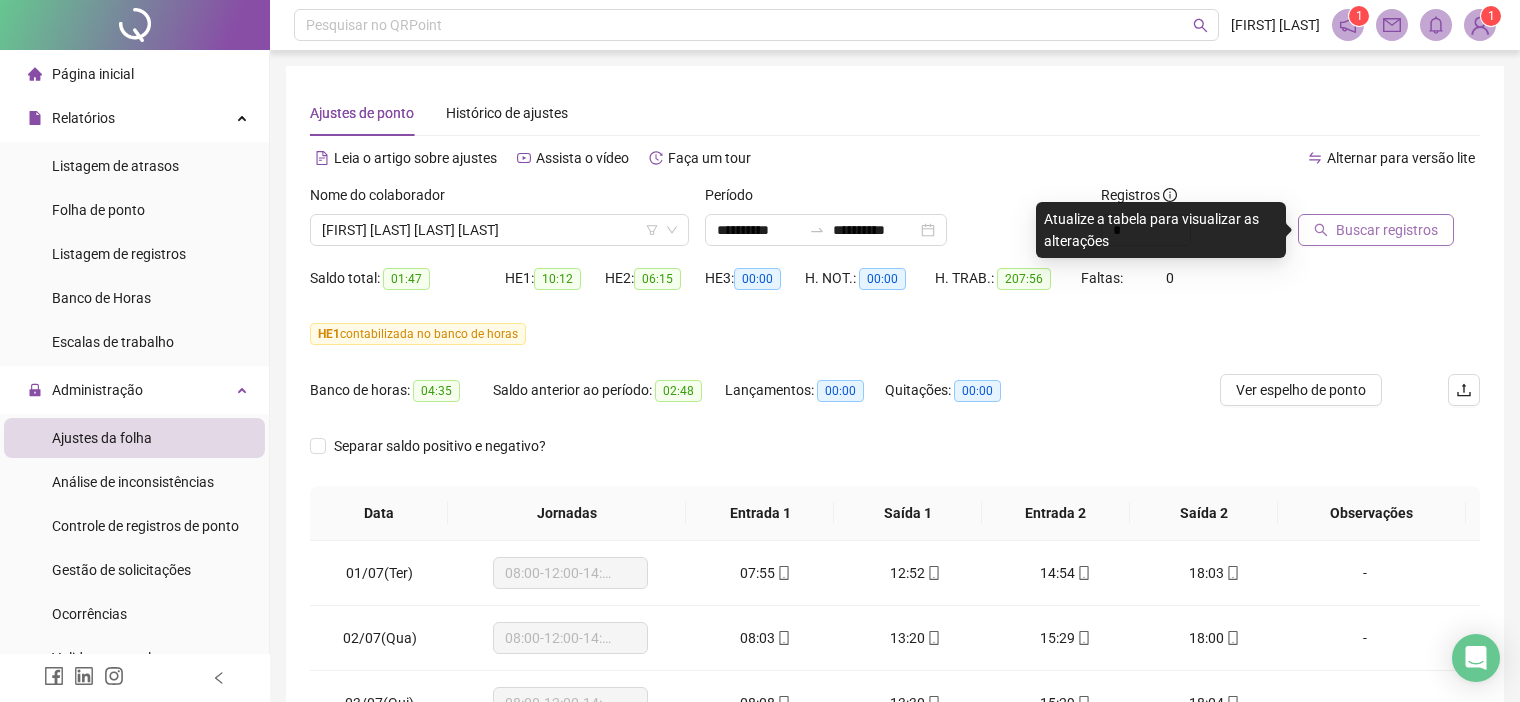 click on "Buscar registros" at bounding box center [1387, 230] 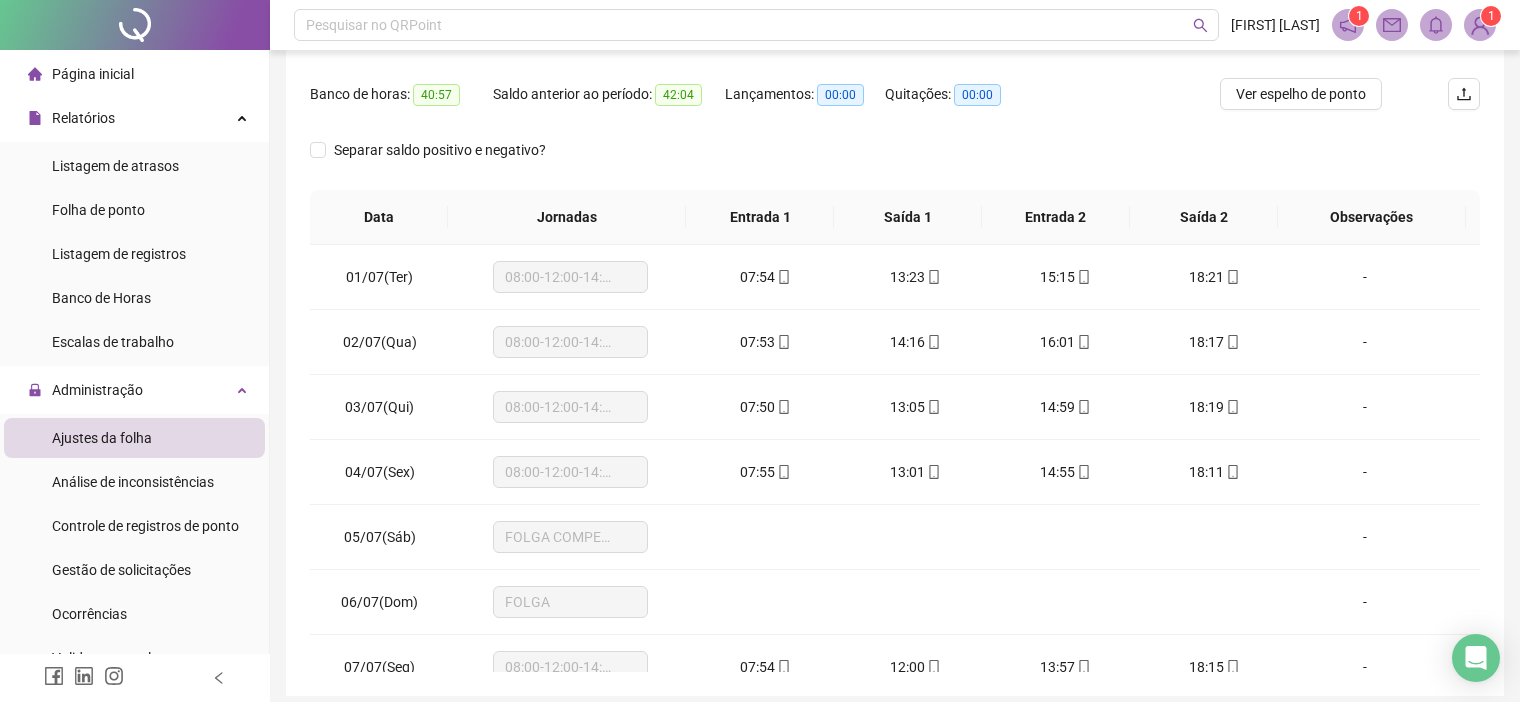 scroll, scrollTop: 375, scrollLeft: 0, axis: vertical 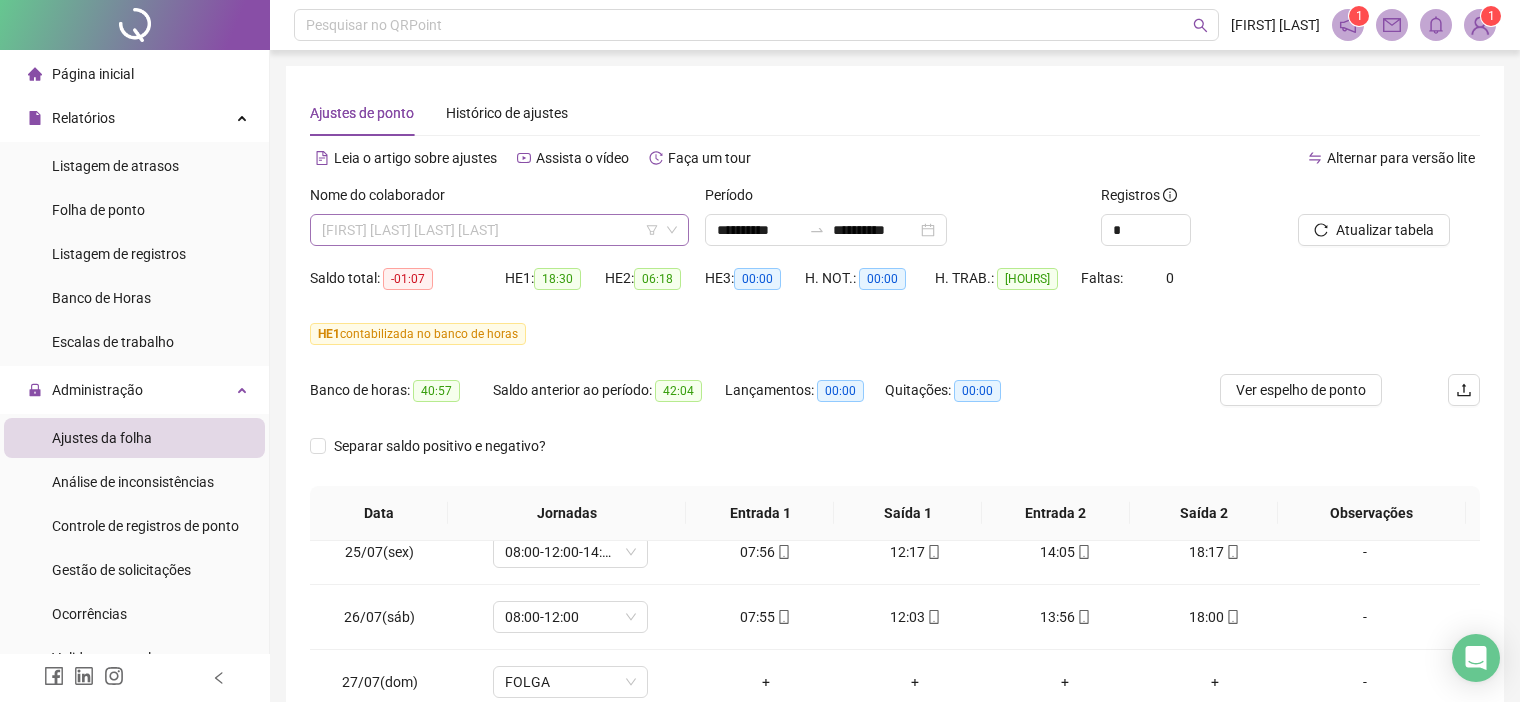 click on "[FIRST] [LAST] [LAST] [LAST]" at bounding box center [499, 230] 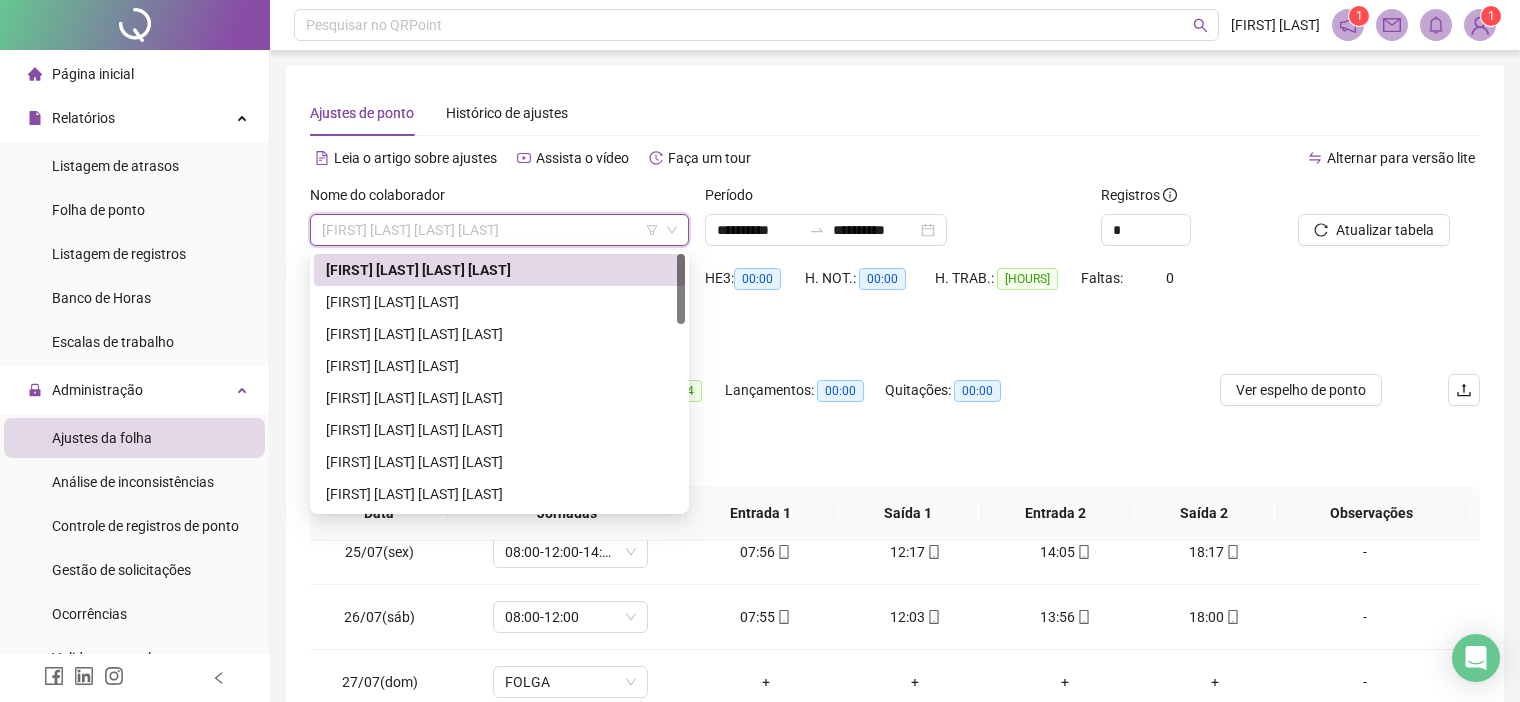 click on "[FIRST] [LAST] [LAST] [LAST]" at bounding box center [499, 230] 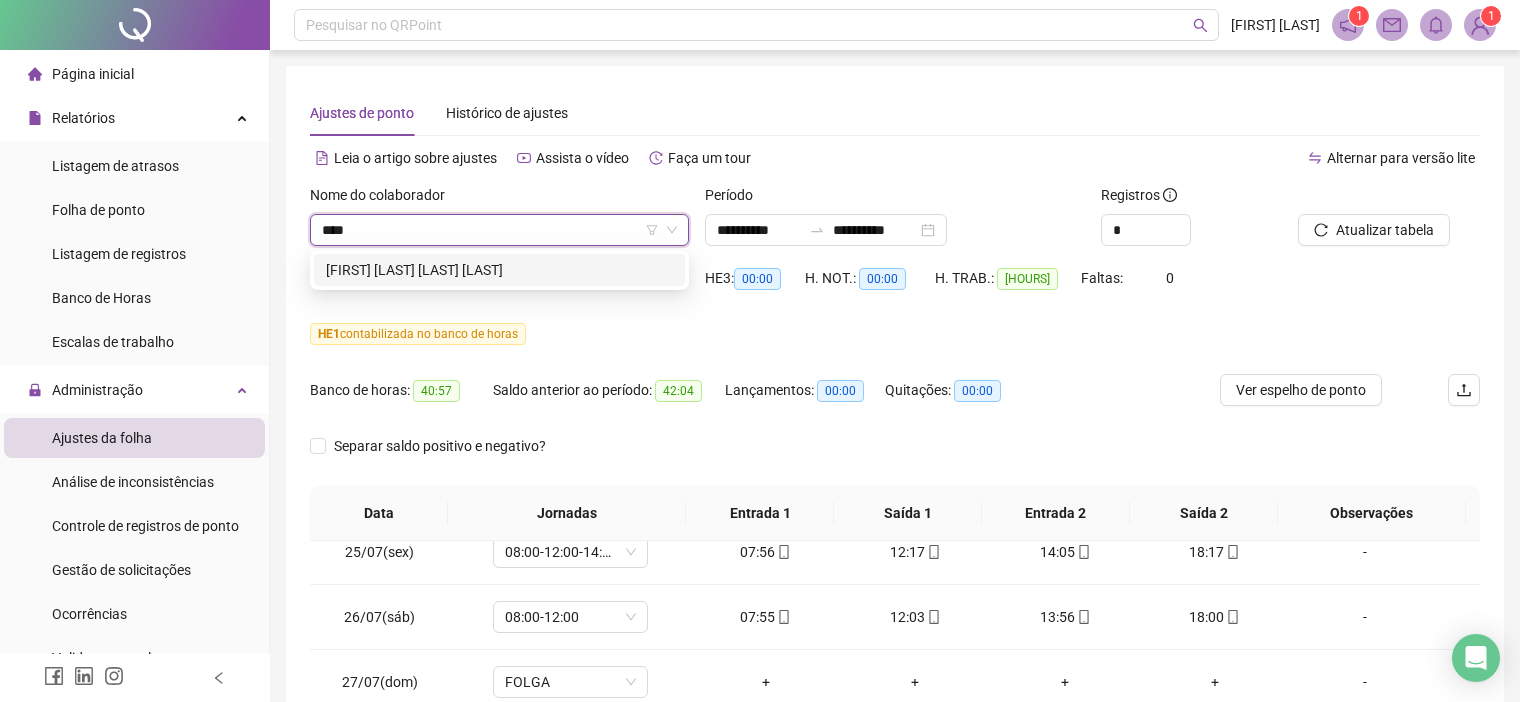 type on "*****" 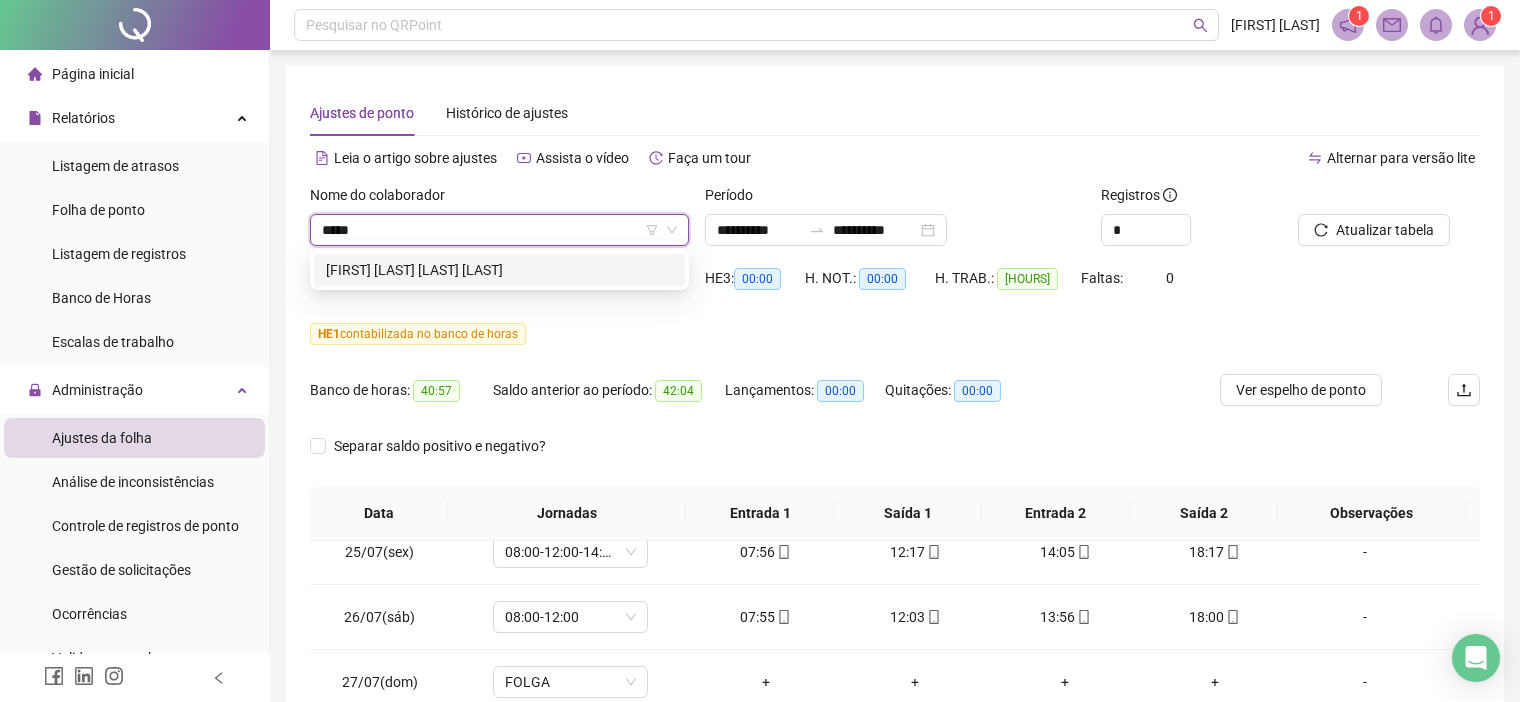 click on "[FIRST] [LAST] [LAST] [LAST]" at bounding box center (499, 270) 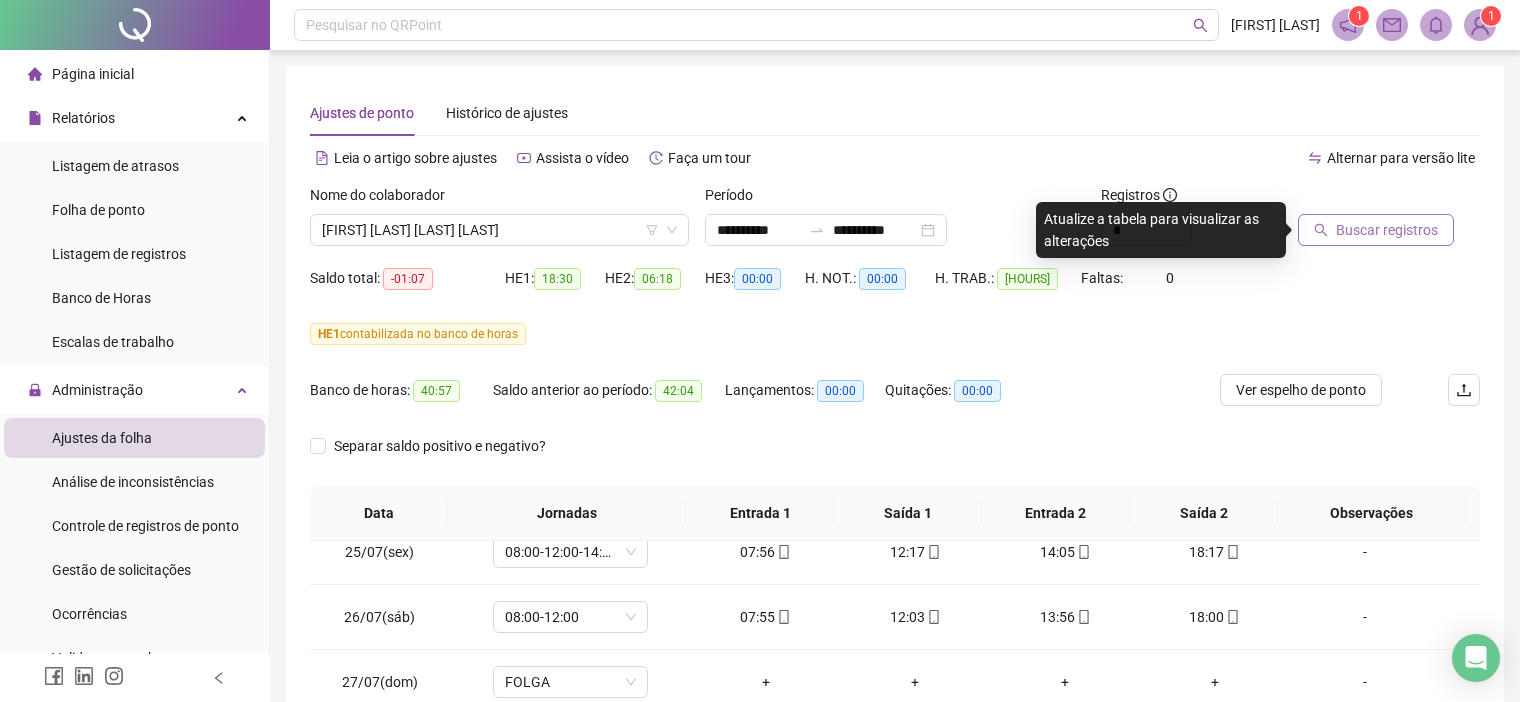 click on "Buscar registros" at bounding box center (1387, 230) 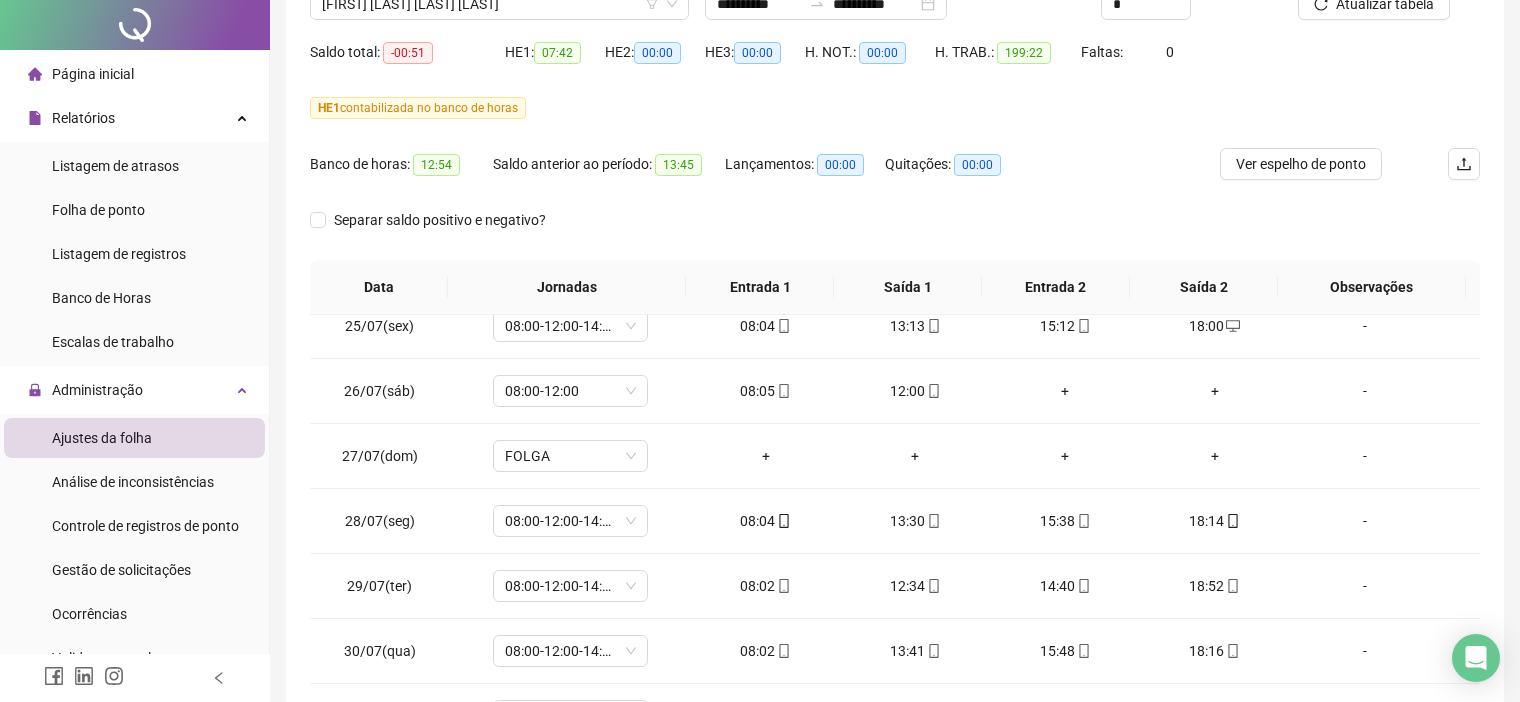 scroll, scrollTop: 300, scrollLeft: 0, axis: vertical 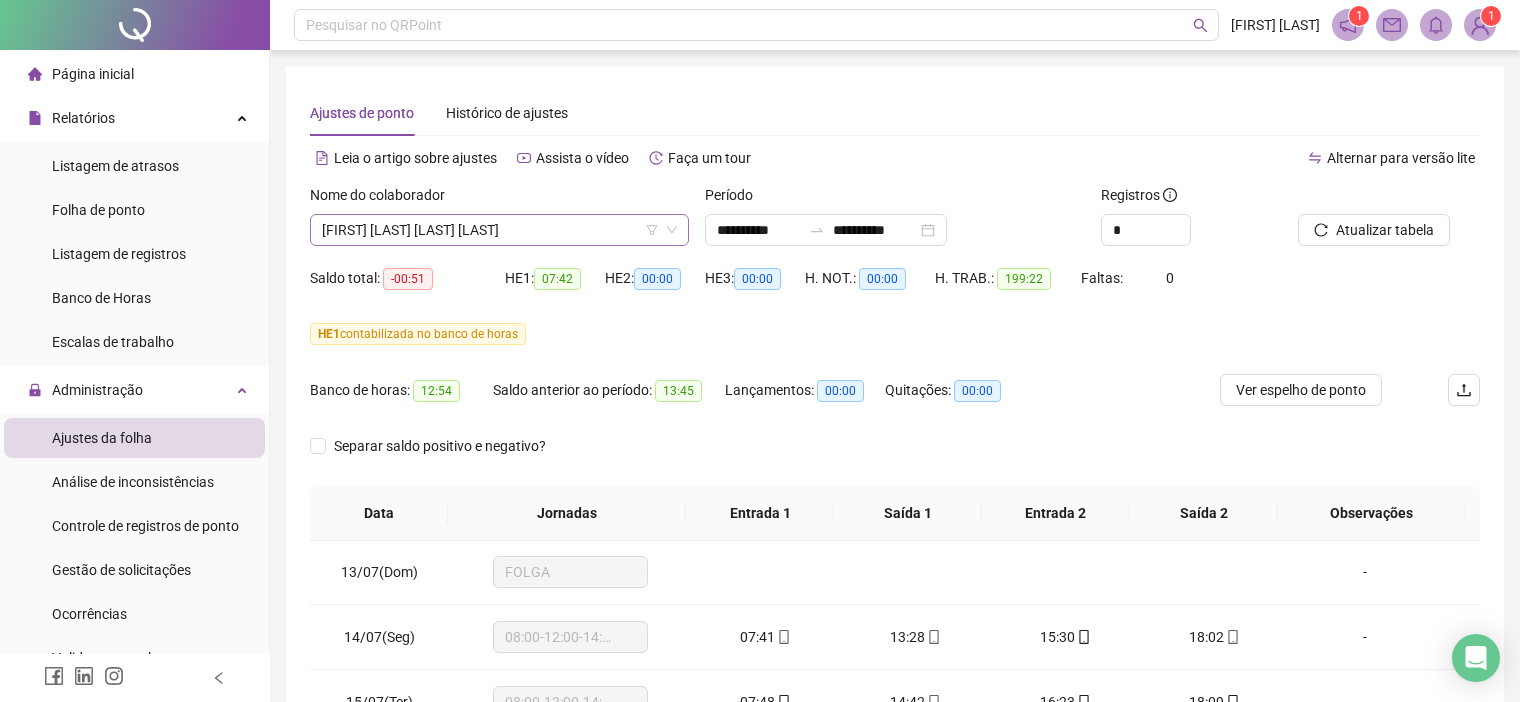 click on "[FIRST] [LAST] [LAST] [LAST]" at bounding box center [499, 230] 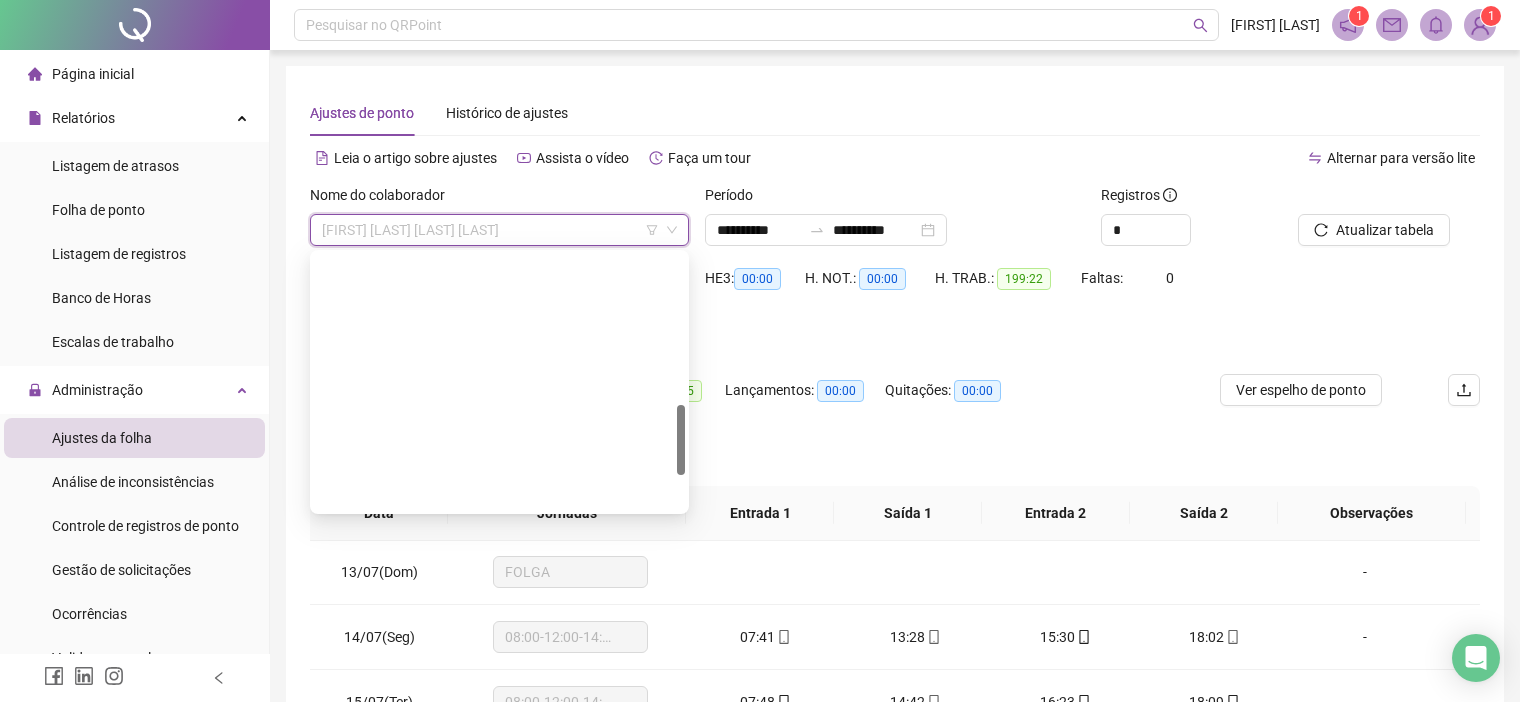 scroll, scrollTop: 544, scrollLeft: 0, axis: vertical 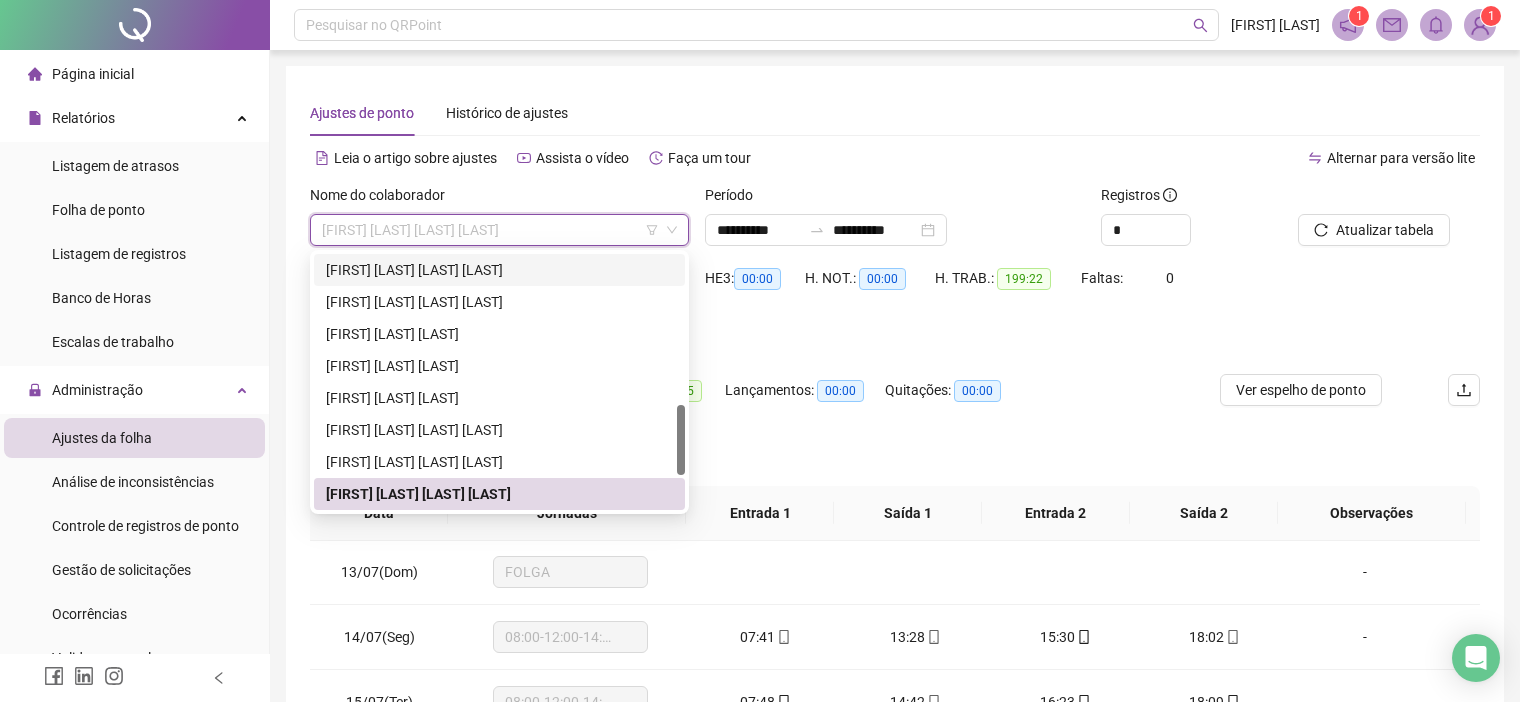 click on "[FIRST] [LAST] [LAST] [LAST]" at bounding box center (499, 230) 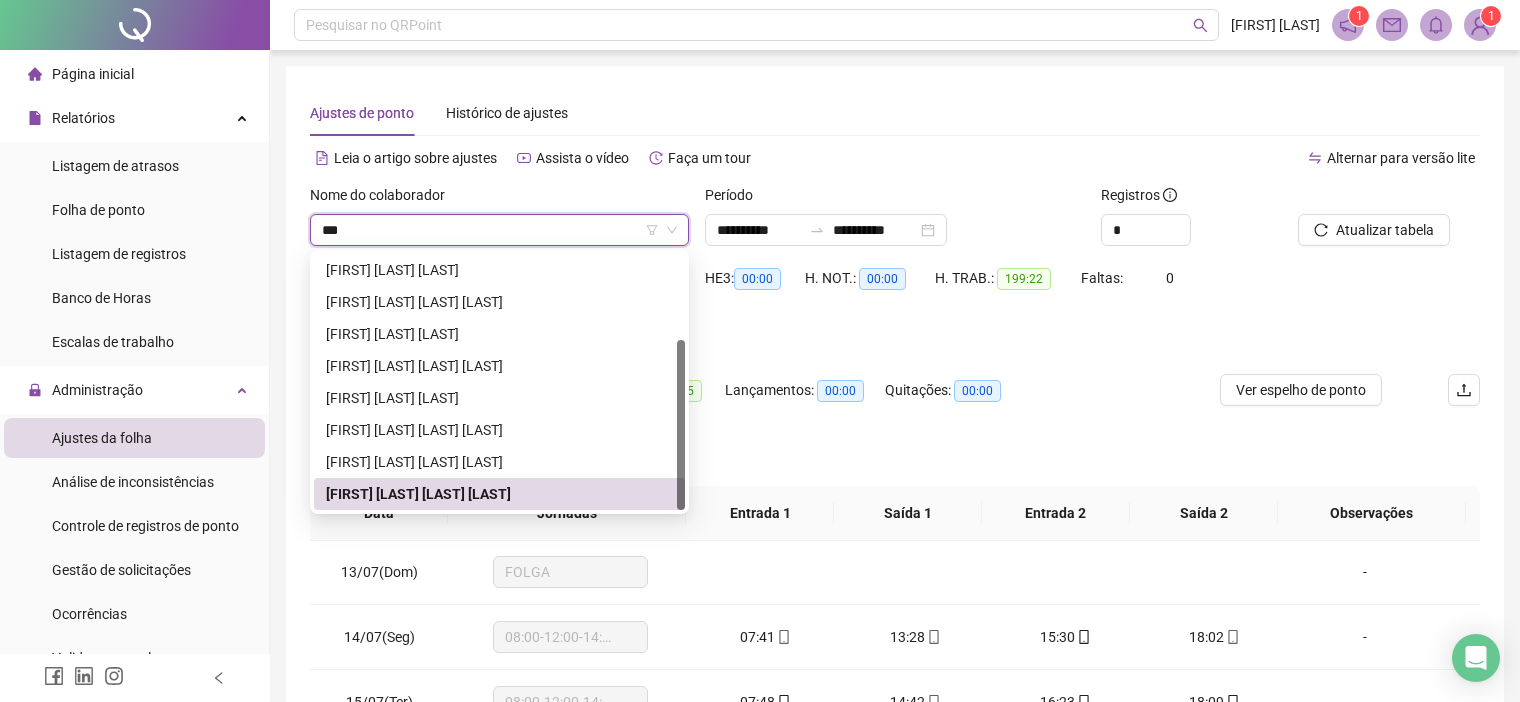 scroll, scrollTop: 0, scrollLeft: 0, axis: both 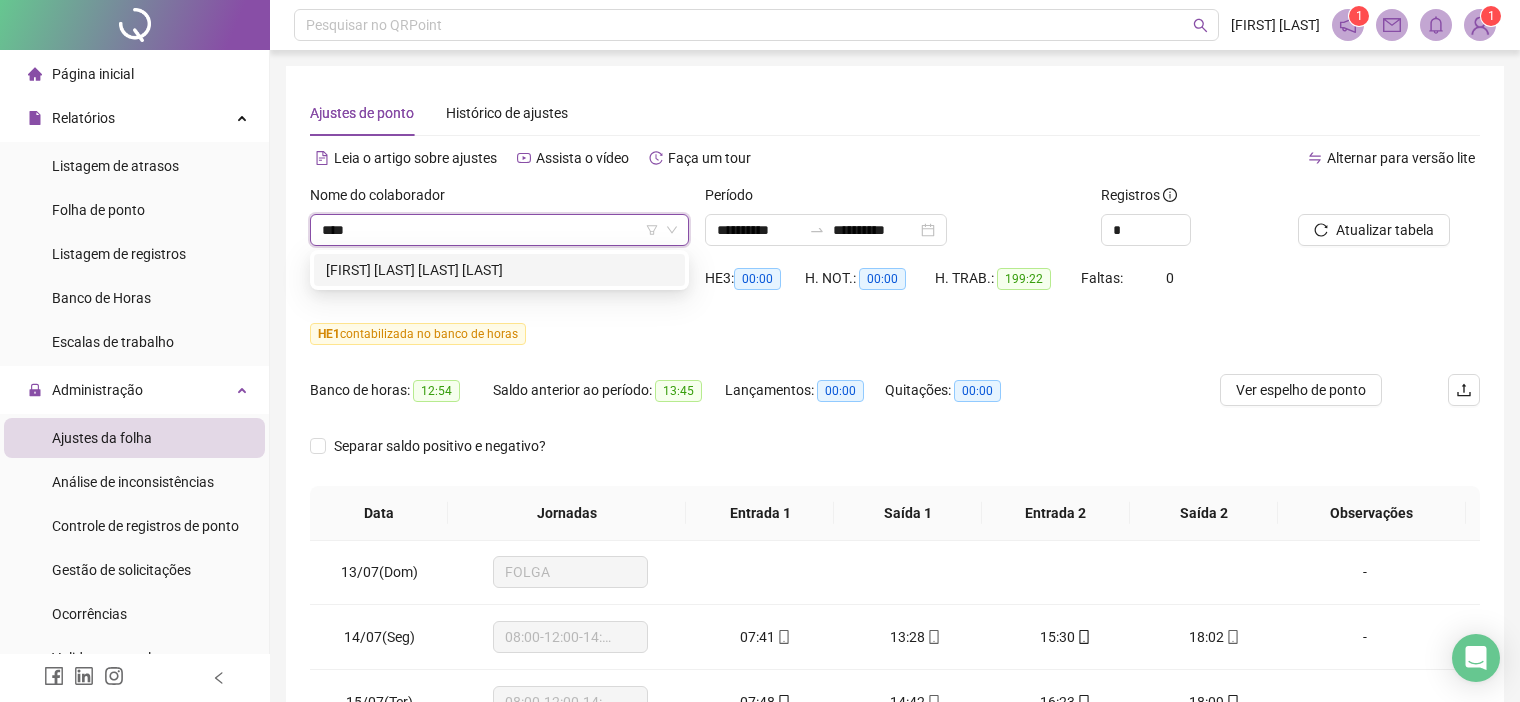 type on "*****" 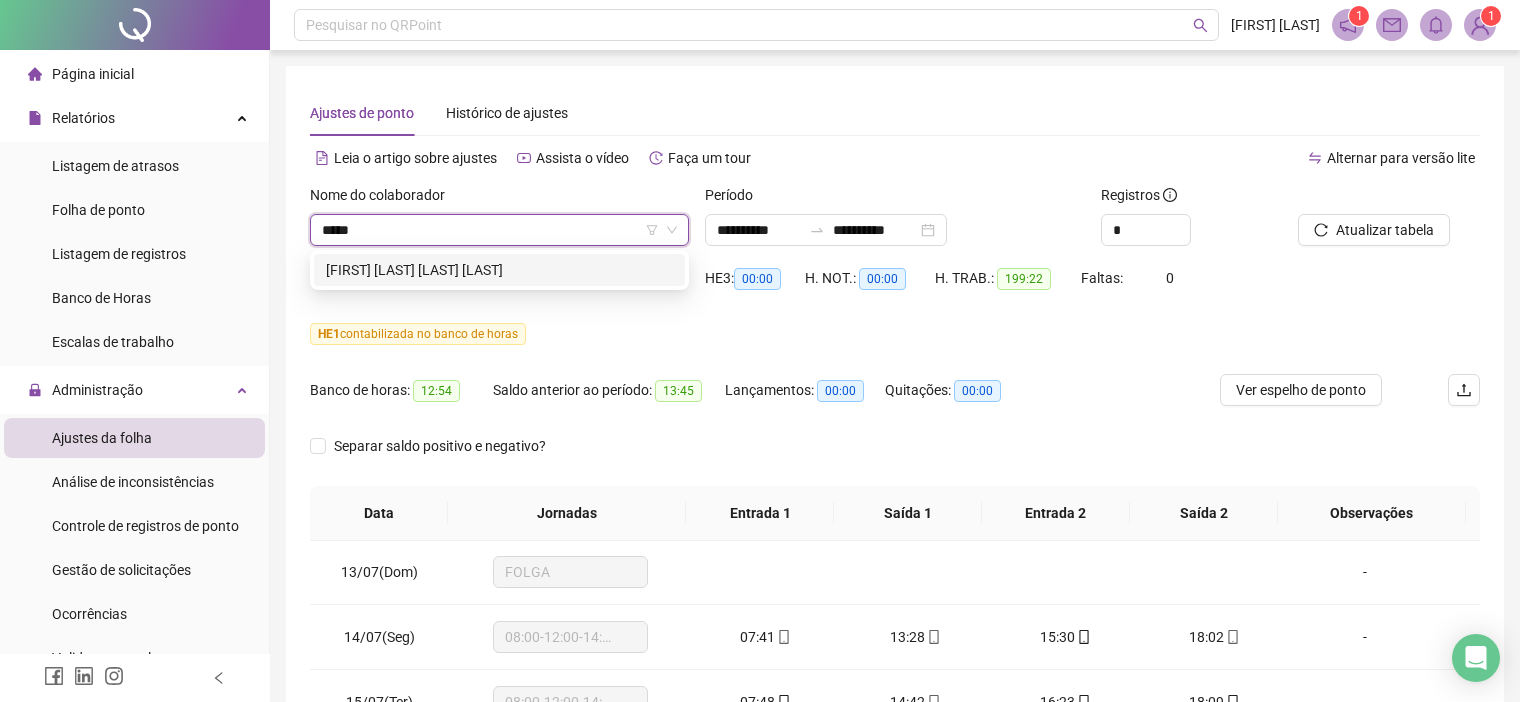 click on "[FIRST] [LAST] [LAST] [LAST]" at bounding box center [499, 270] 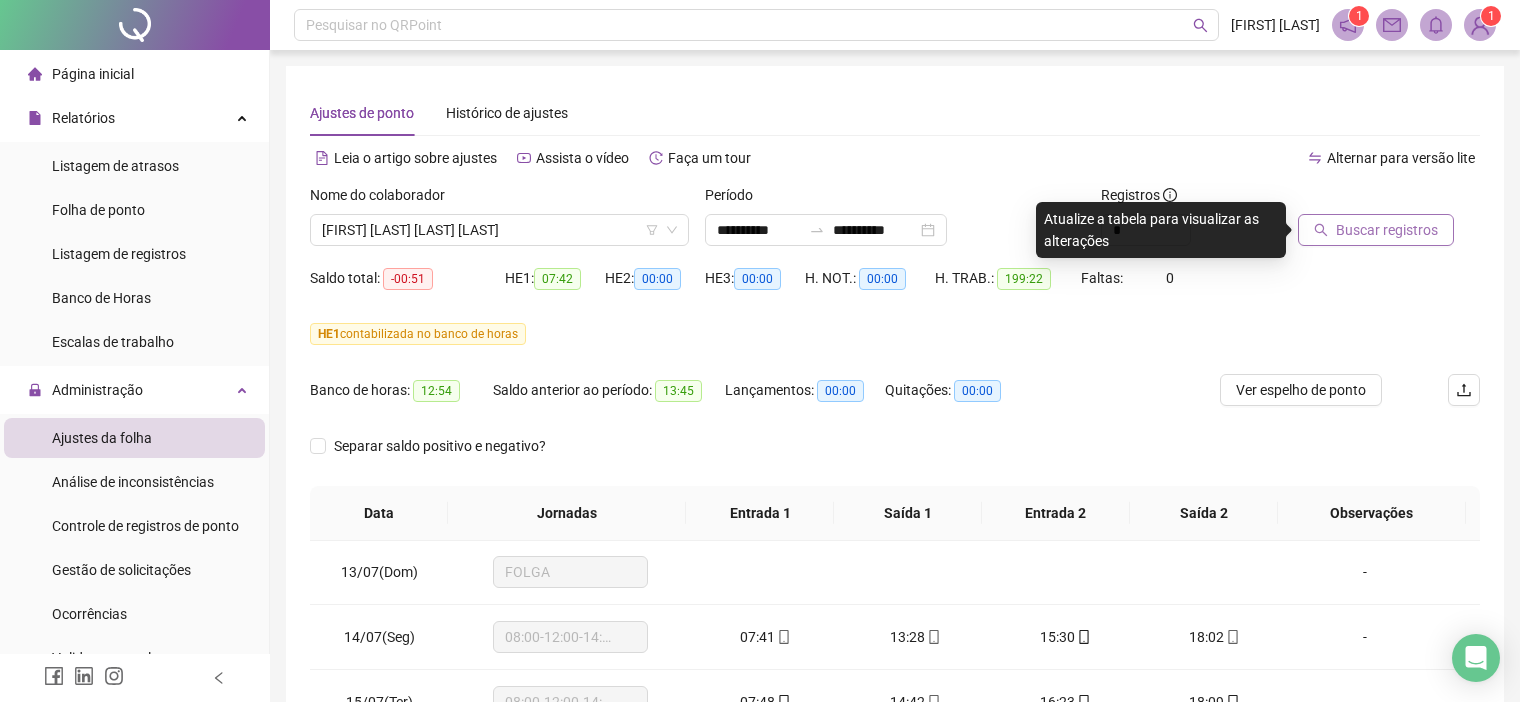 click on "Buscar registros" at bounding box center [1387, 230] 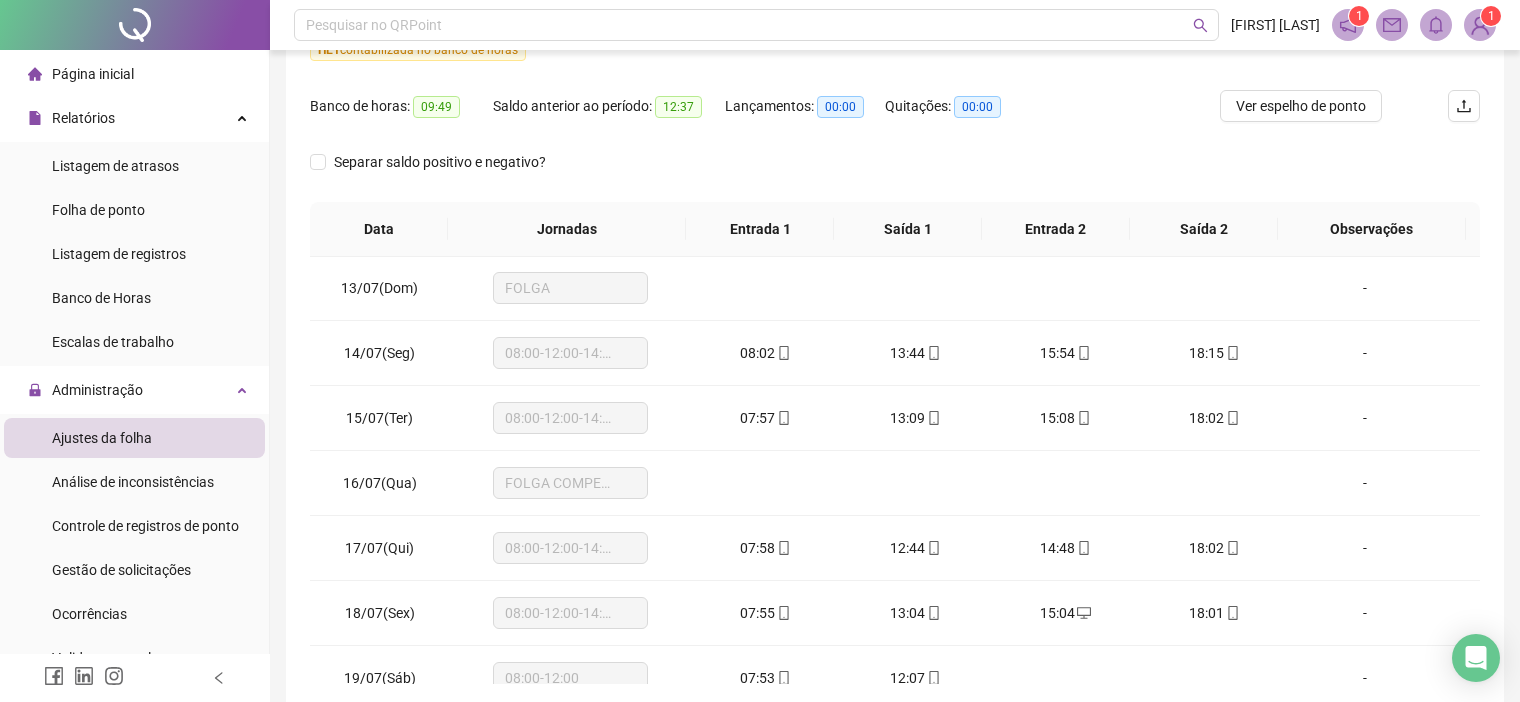 scroll, scrollTop: 300, scrollLeft: 0, axis: vertical 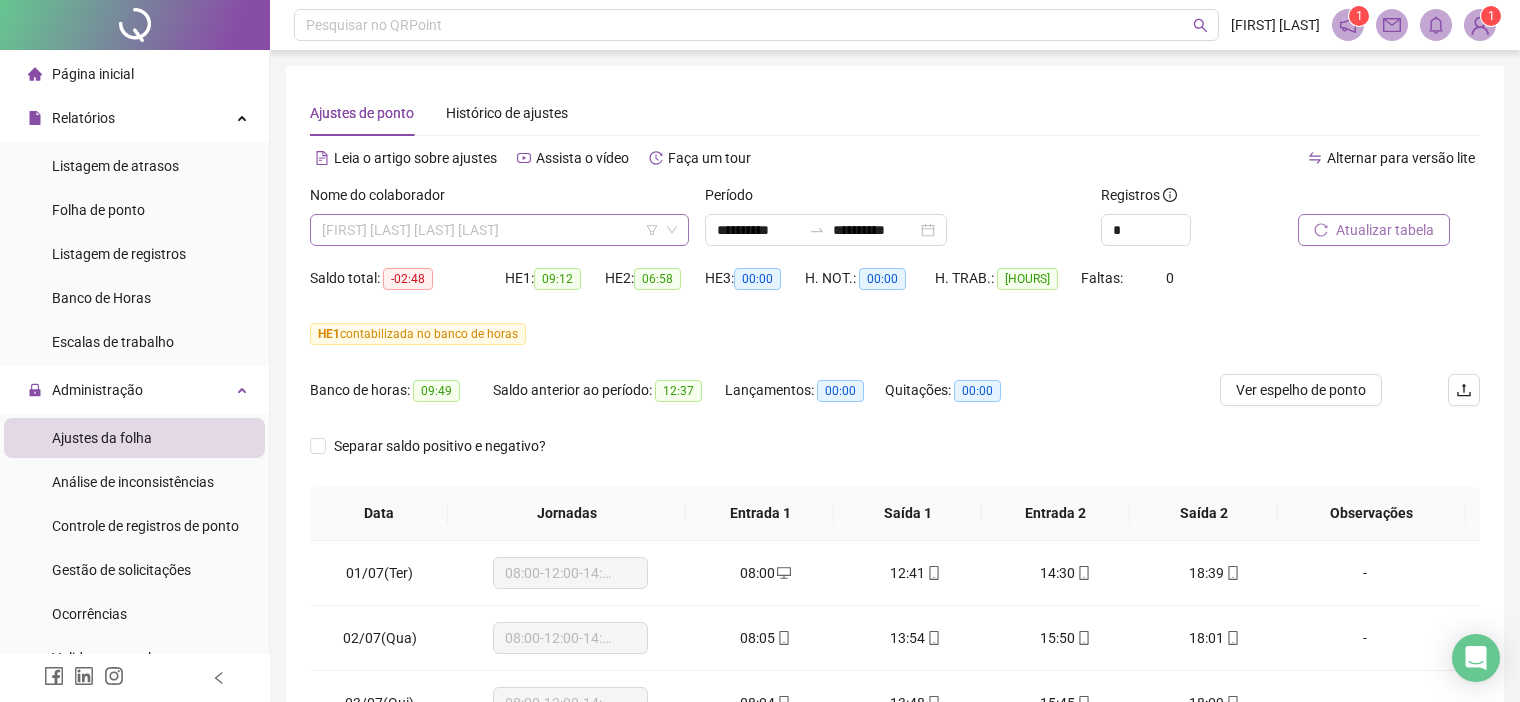 click on "[FIRST] [LAST] [LAST] [LAST]" at bounding box center (499, 230) 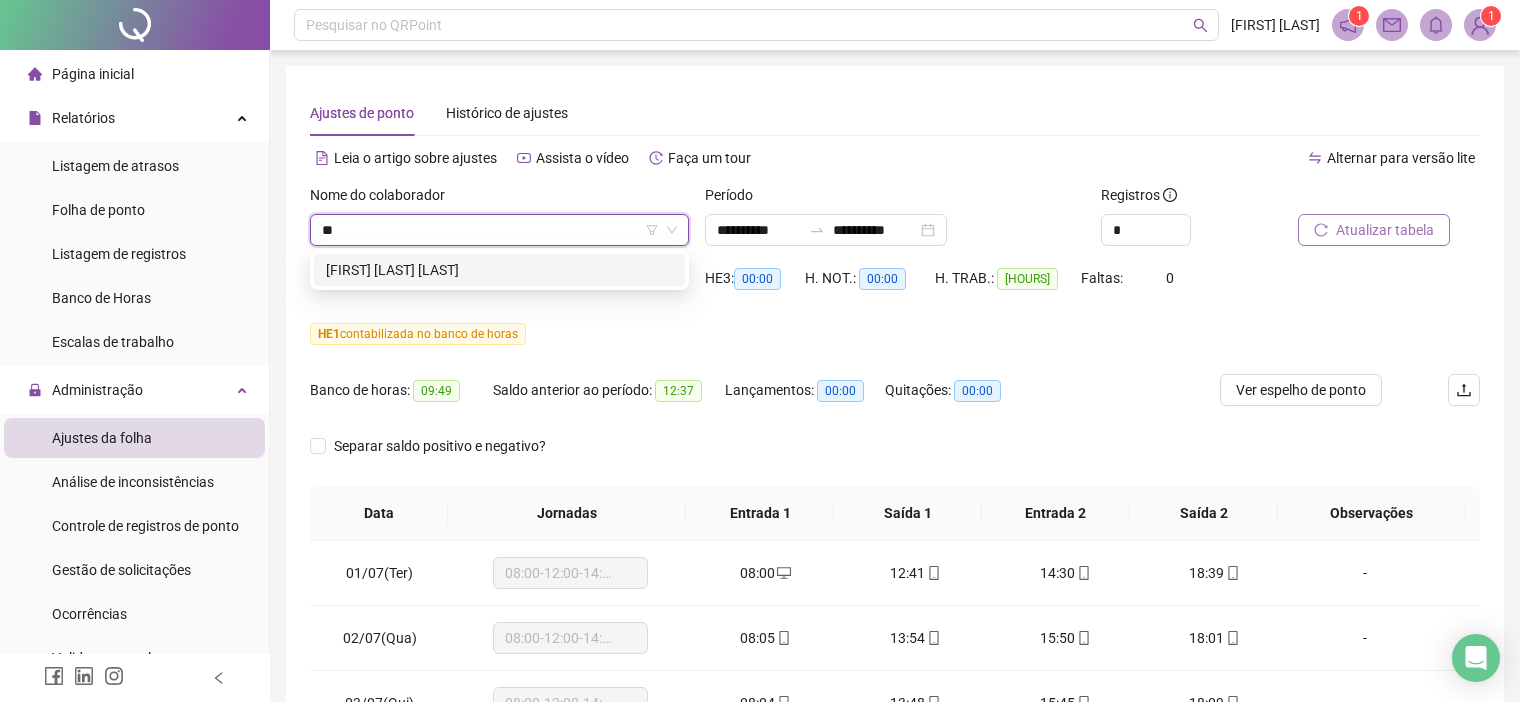 type on "***" 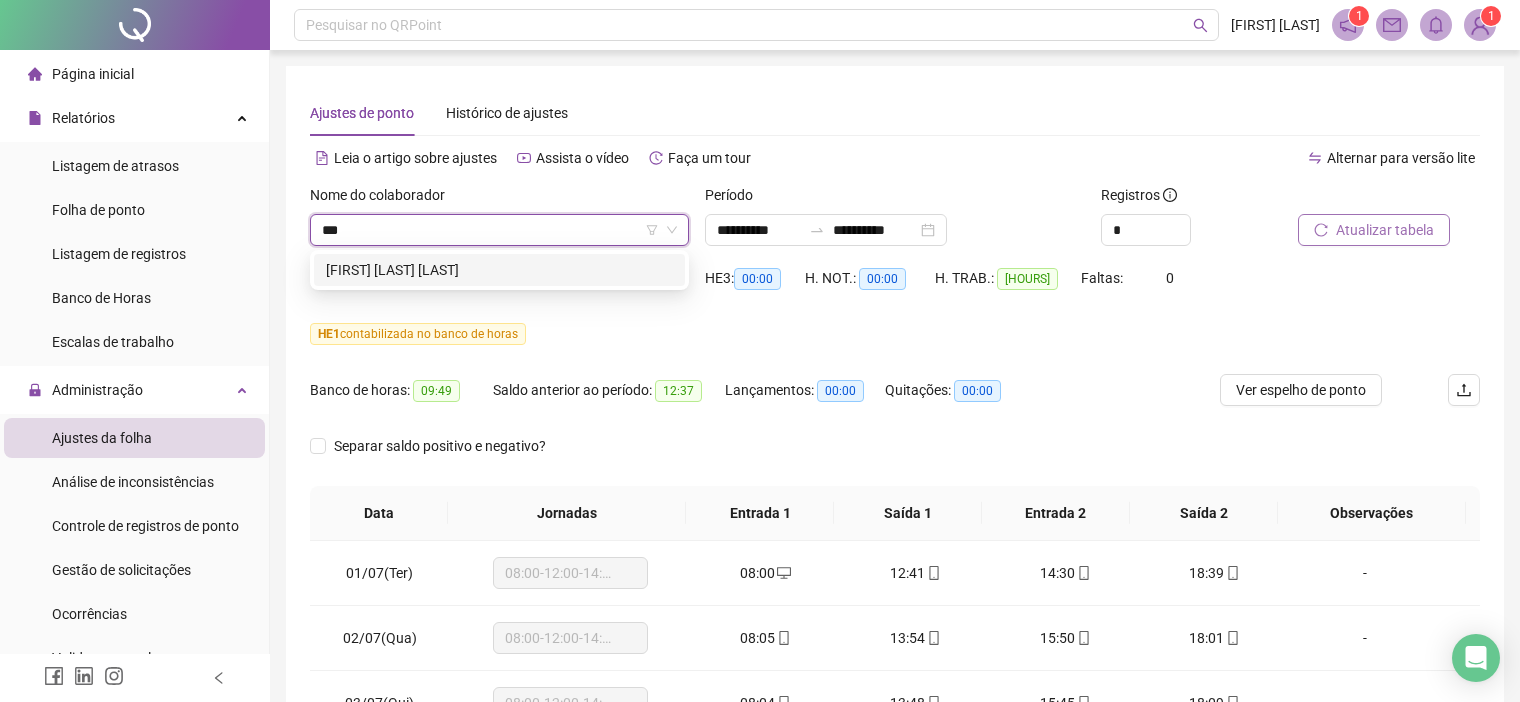 click on "[FIRST] [LAST] [LAST]" at bounding box center [499, 270] 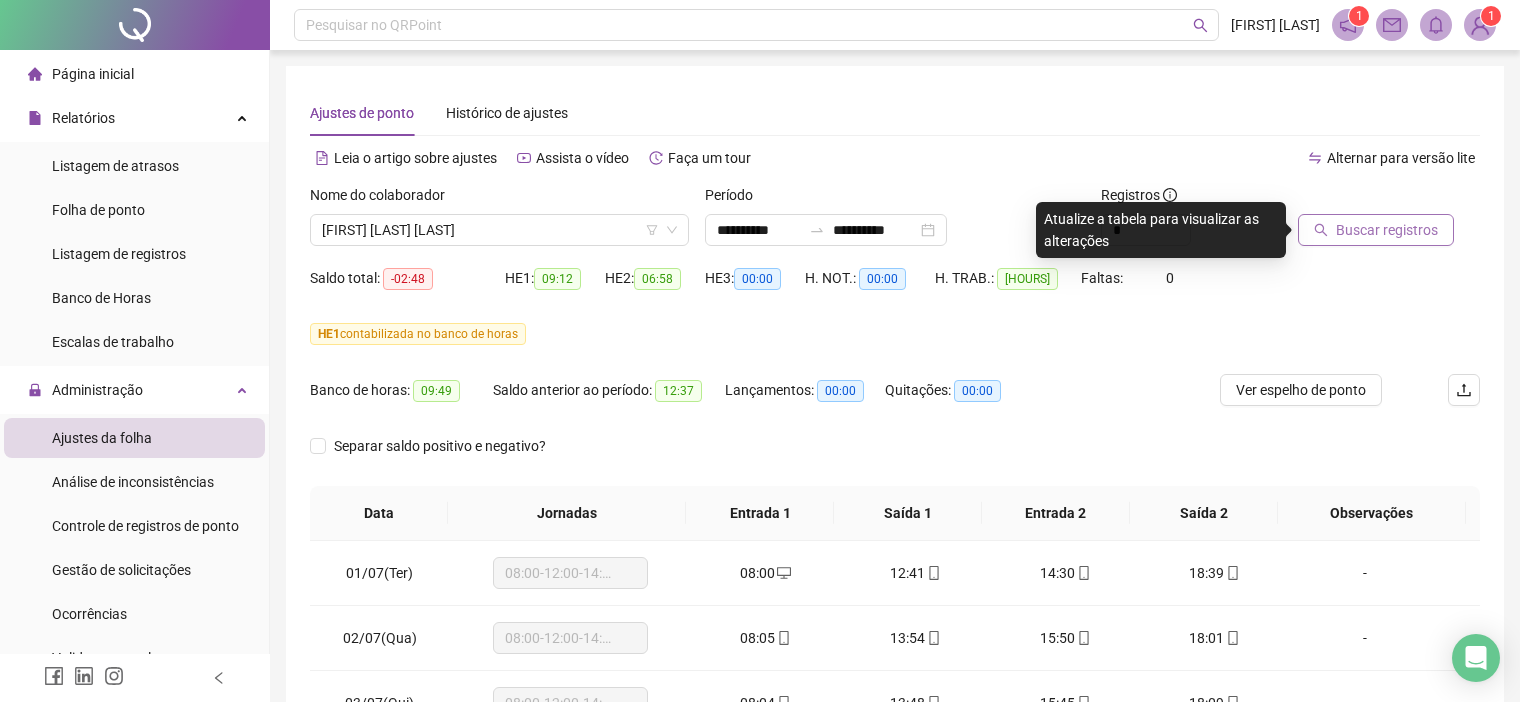 click on "Buscar registros" at bounding box center (1387, 230) 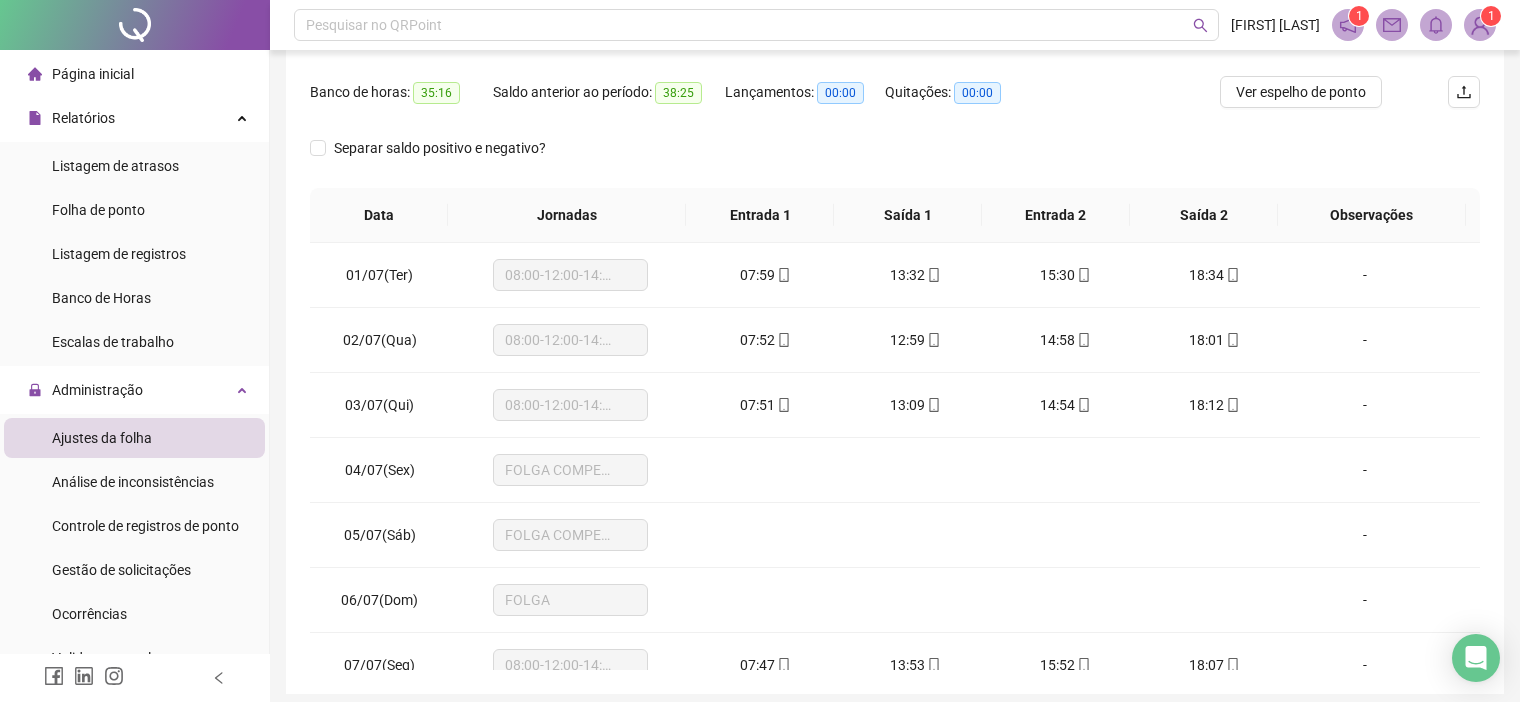 scroll, scrollTop: 375, scrollLeft: 0, axis: vertical 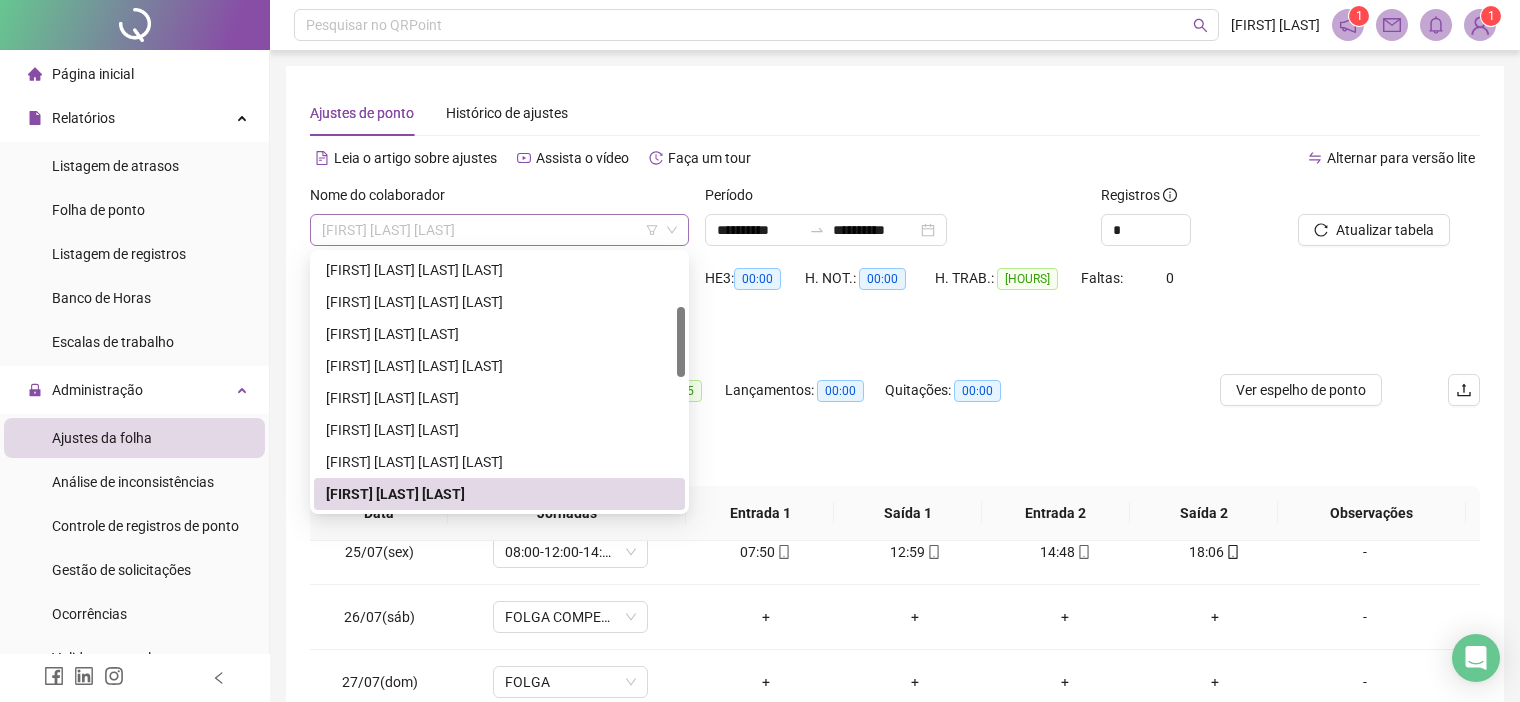 click on "[FIRST] [LAST] [LAST]" at bounding box center (499, 230) 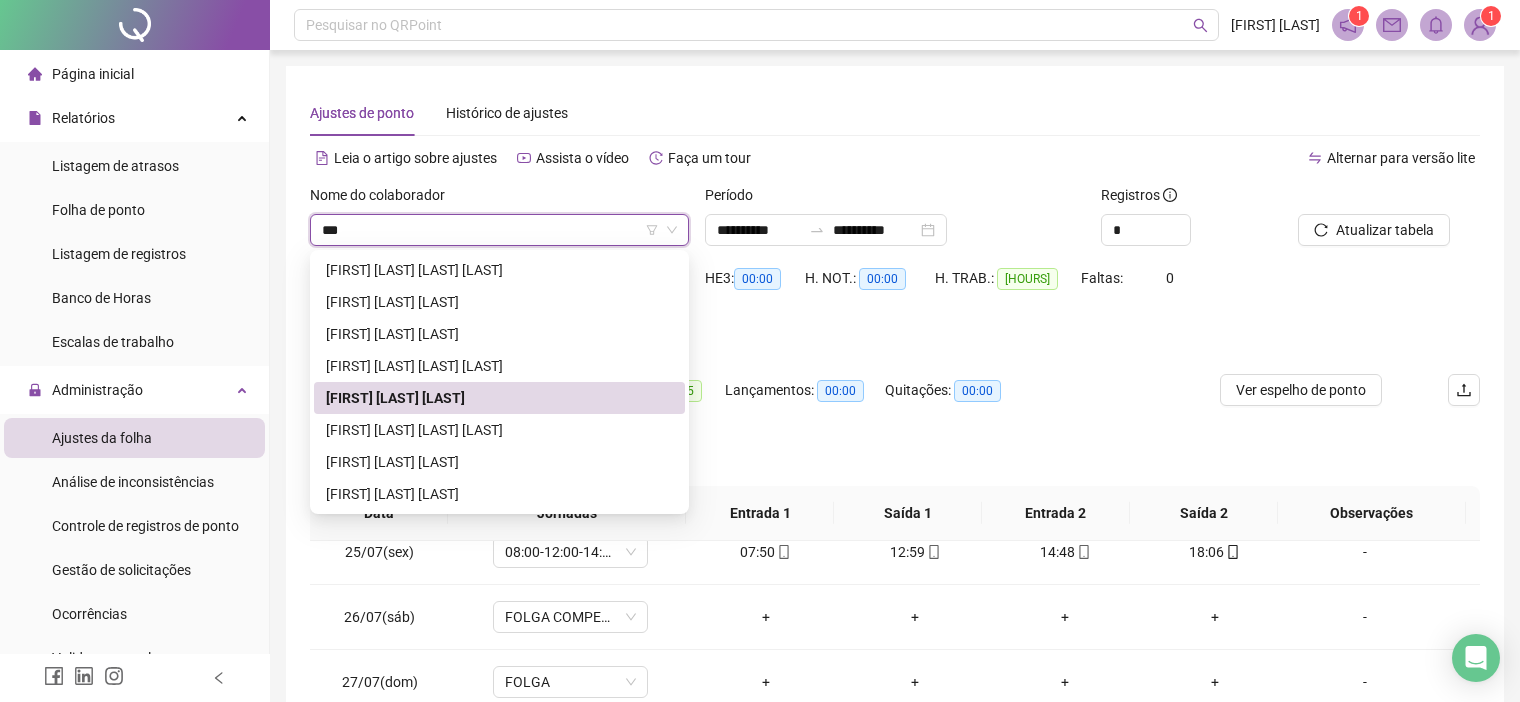 scroll, scrollTop: 0, scrollLeft: 0, axis: both 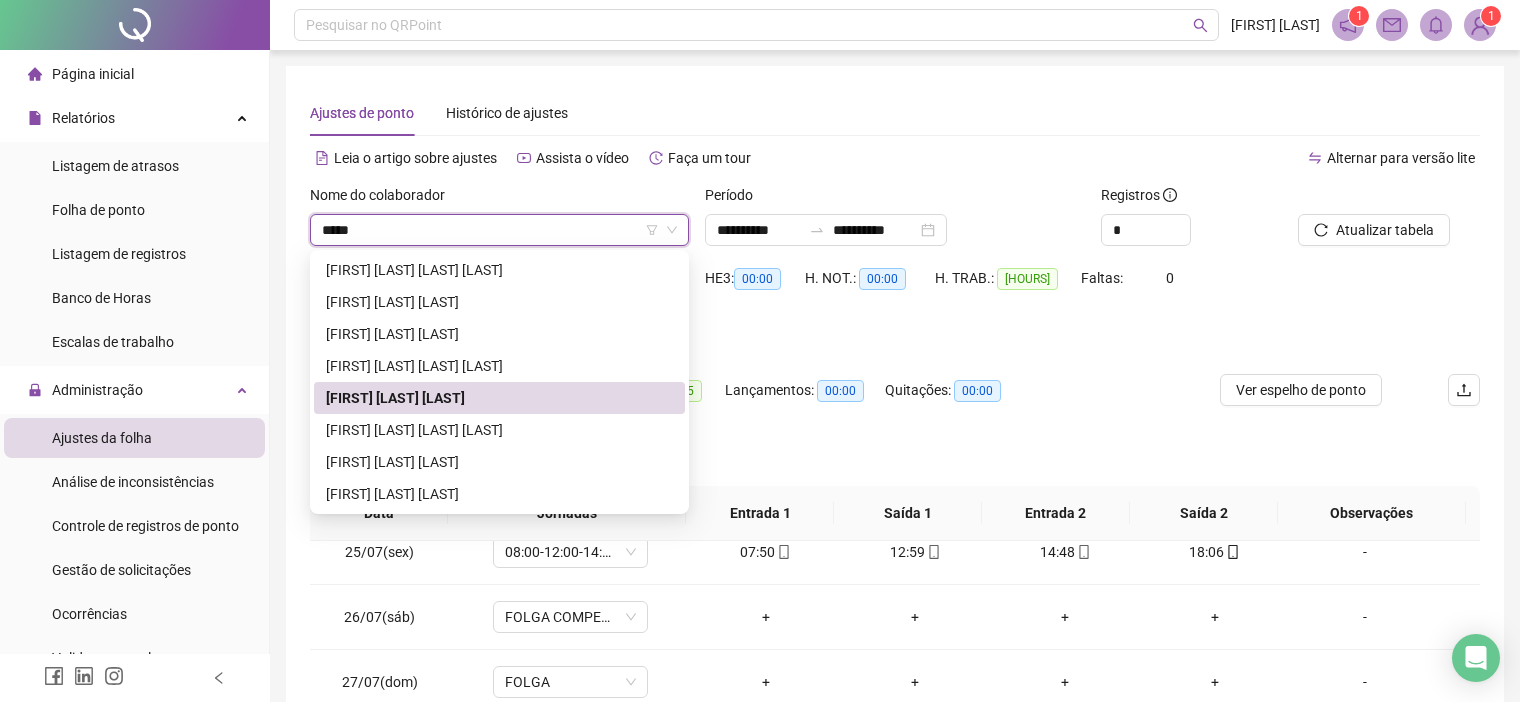 type on "******" 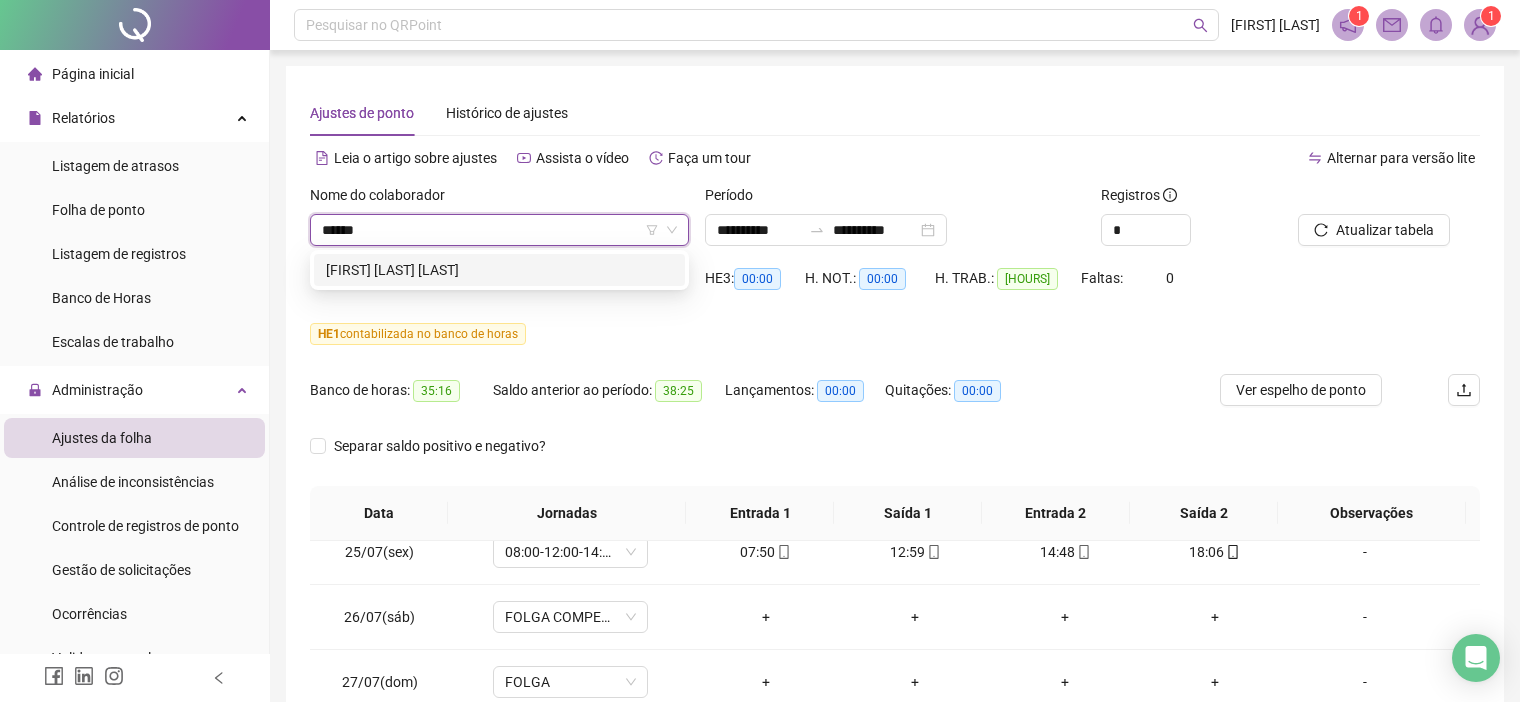 click on "[FIRST] [LAST] [LAST]" at bounding box center [499, 270] 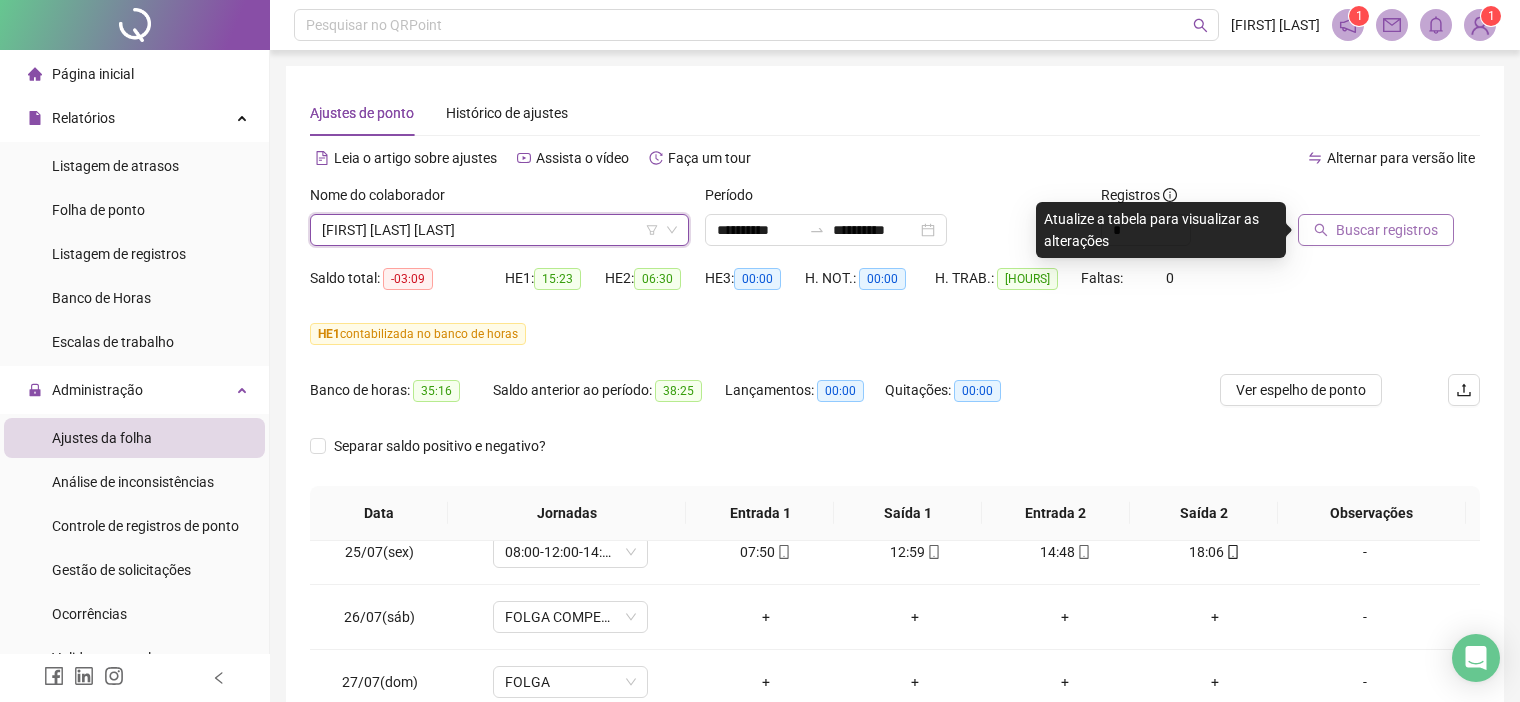 click on "Buscar registros" at bounding box center [1376, 230] 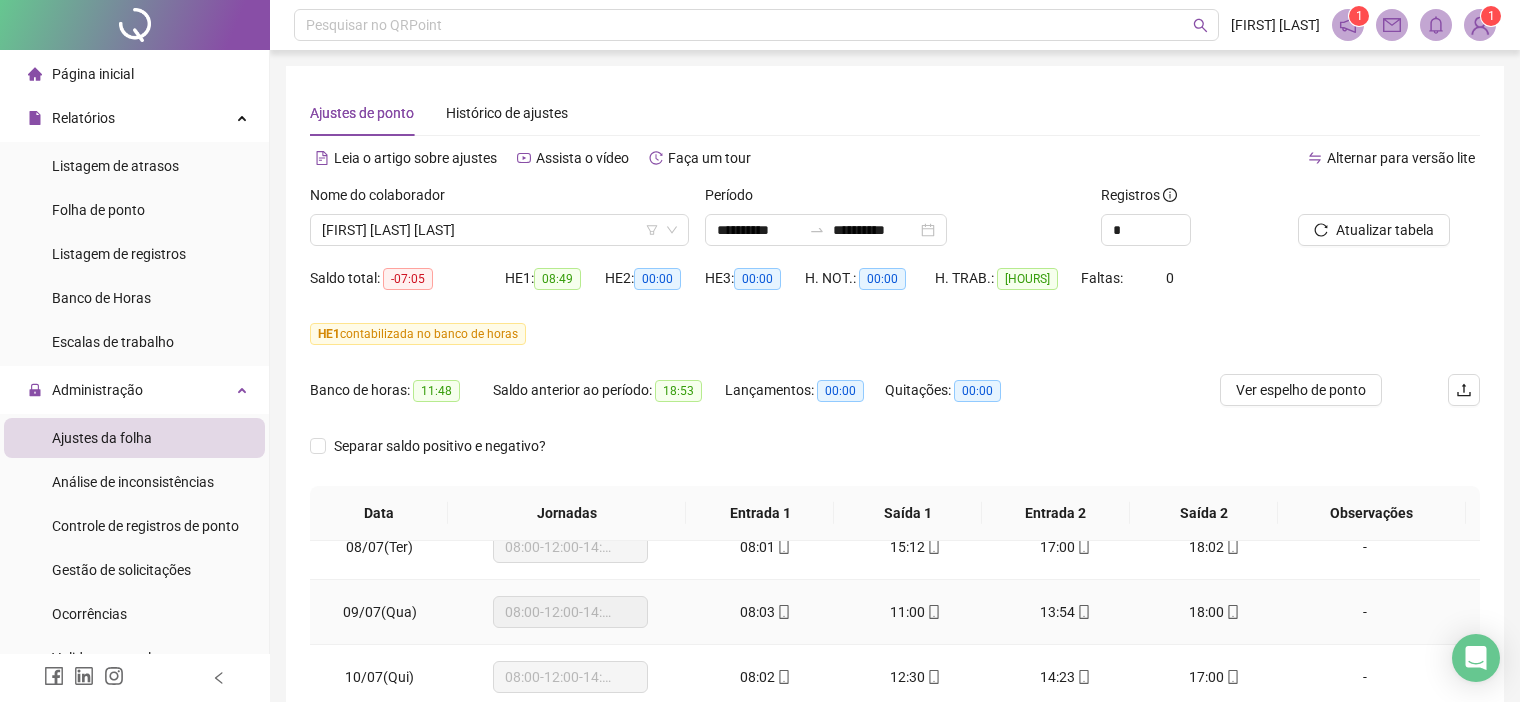 scroll, scrollTop: 0, scrollLeft: 0, axis: both 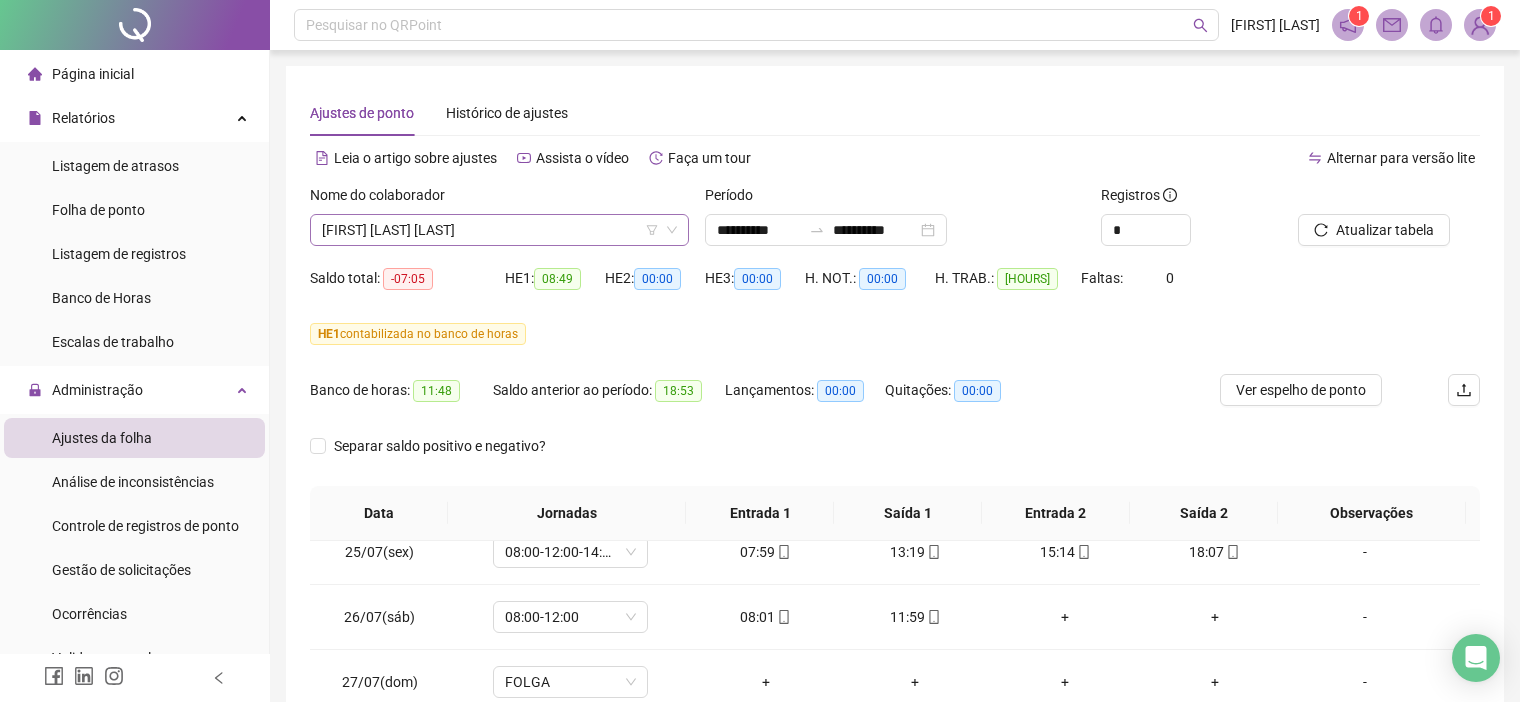 click on "[FIRST] [LAST] [LAST]" at bounding box center (499, 230) 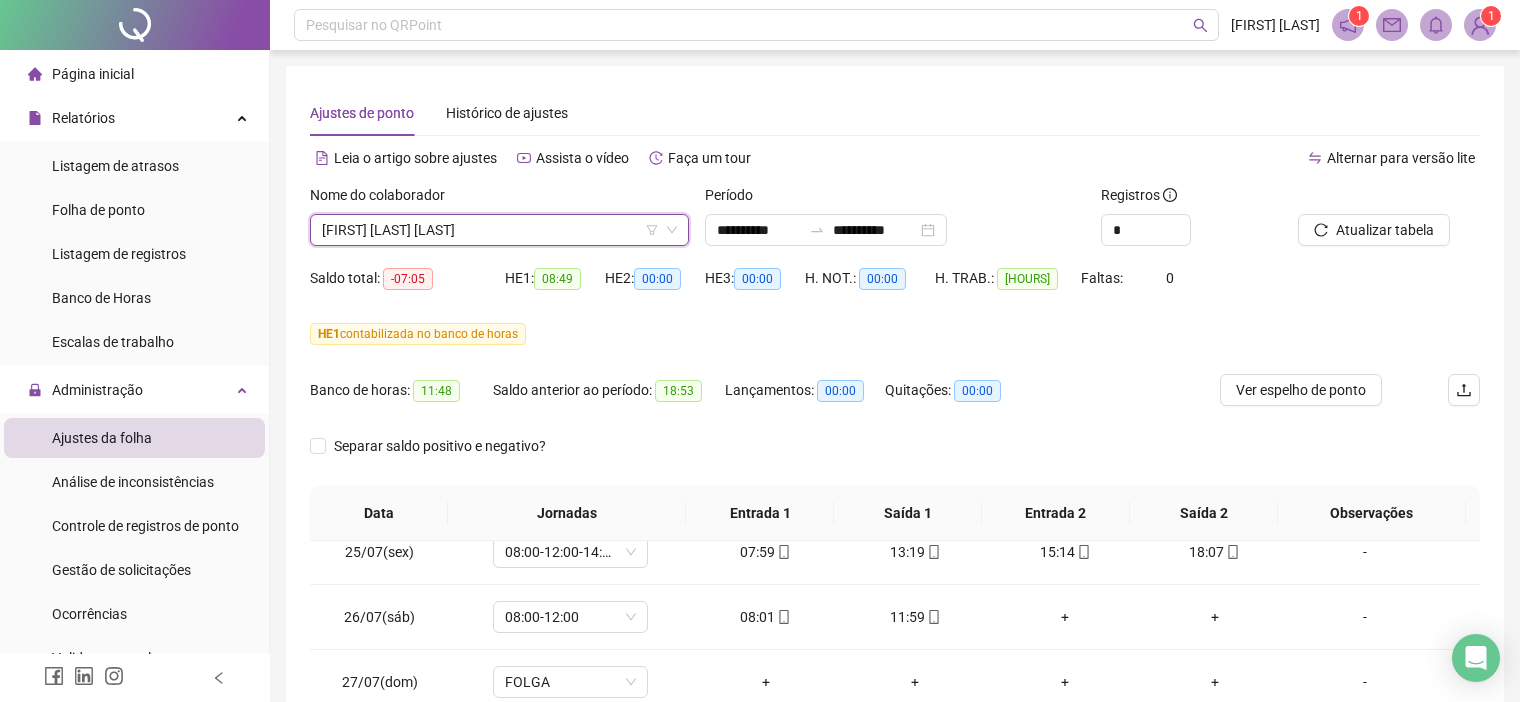click on "[FIRST] [LAST] [LAST]" at bounding box center [499, 230] 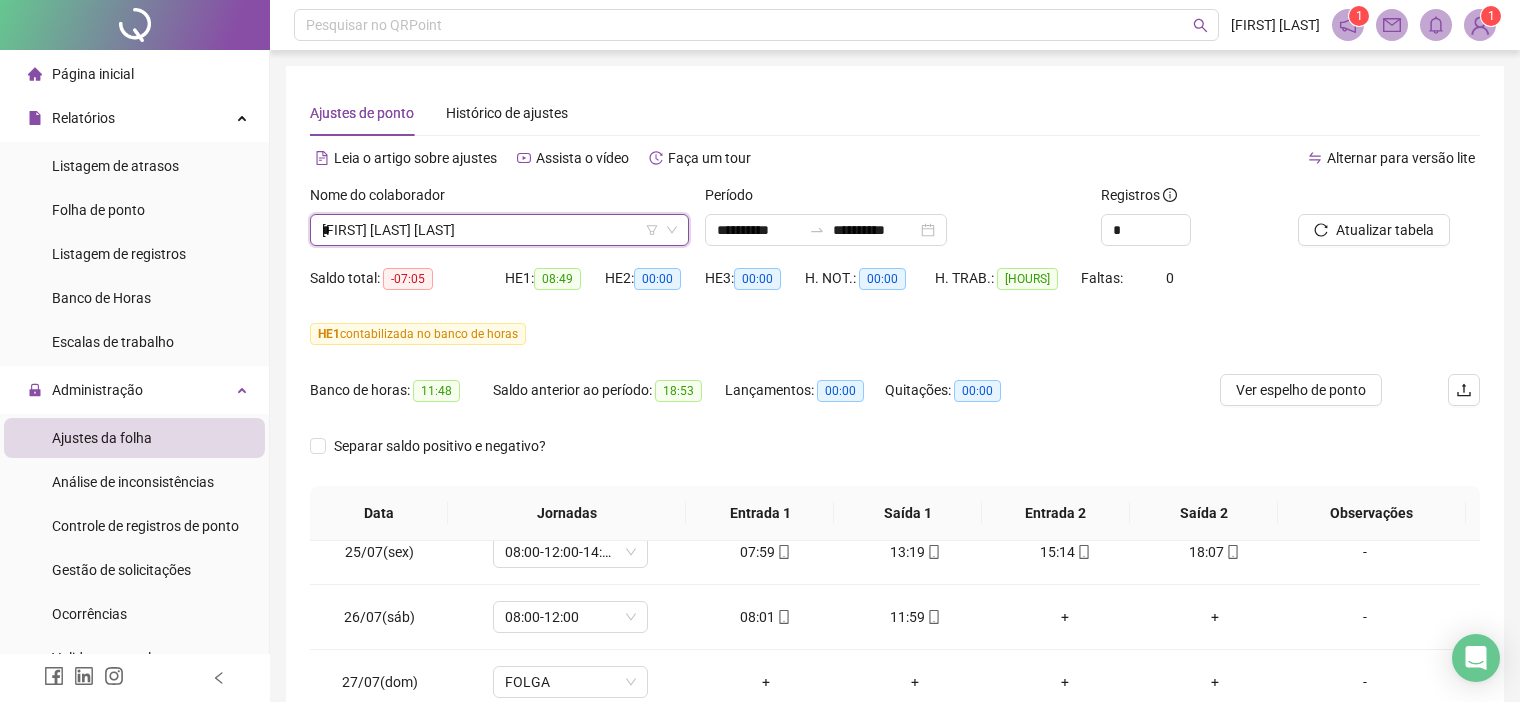 scroll, scrollTop: 0, scrollLeft: 0, axis: both 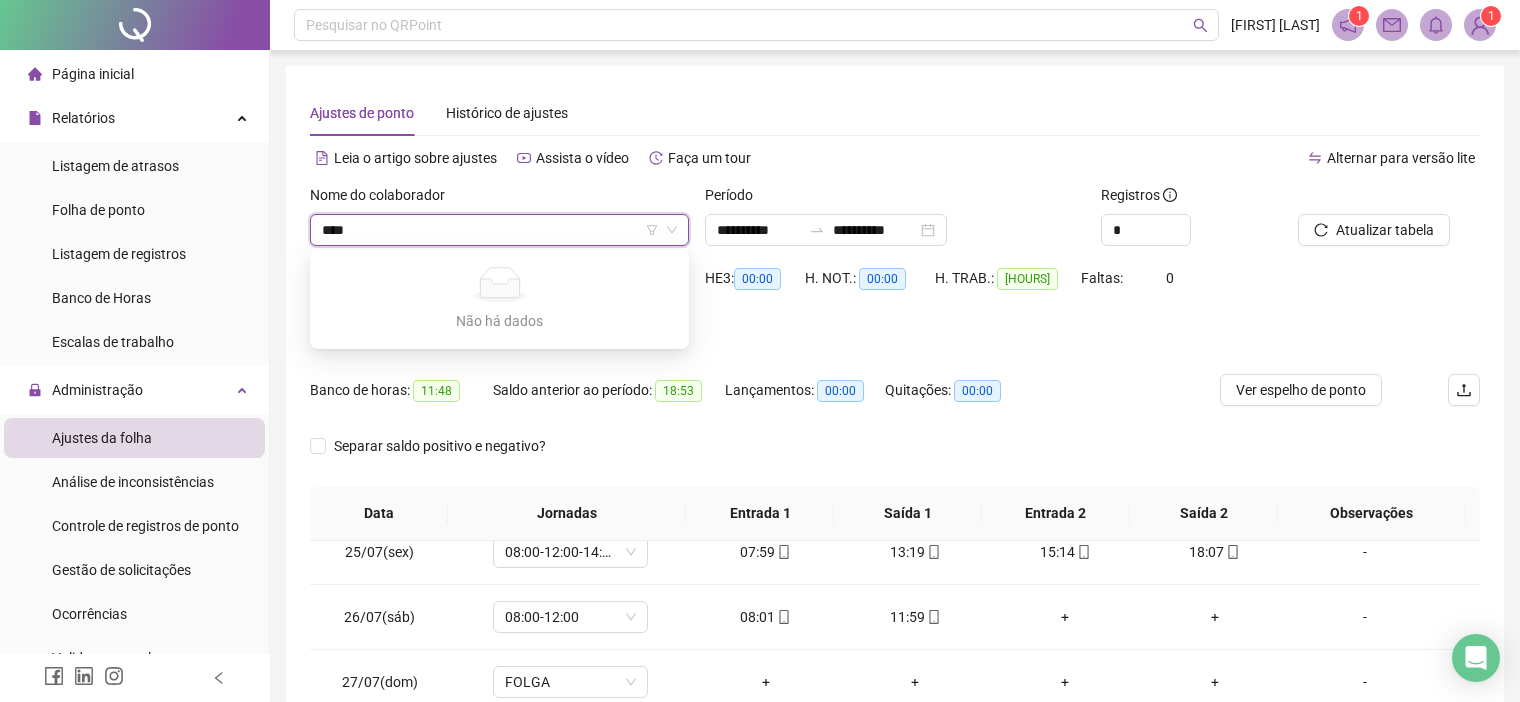 type on "*****" 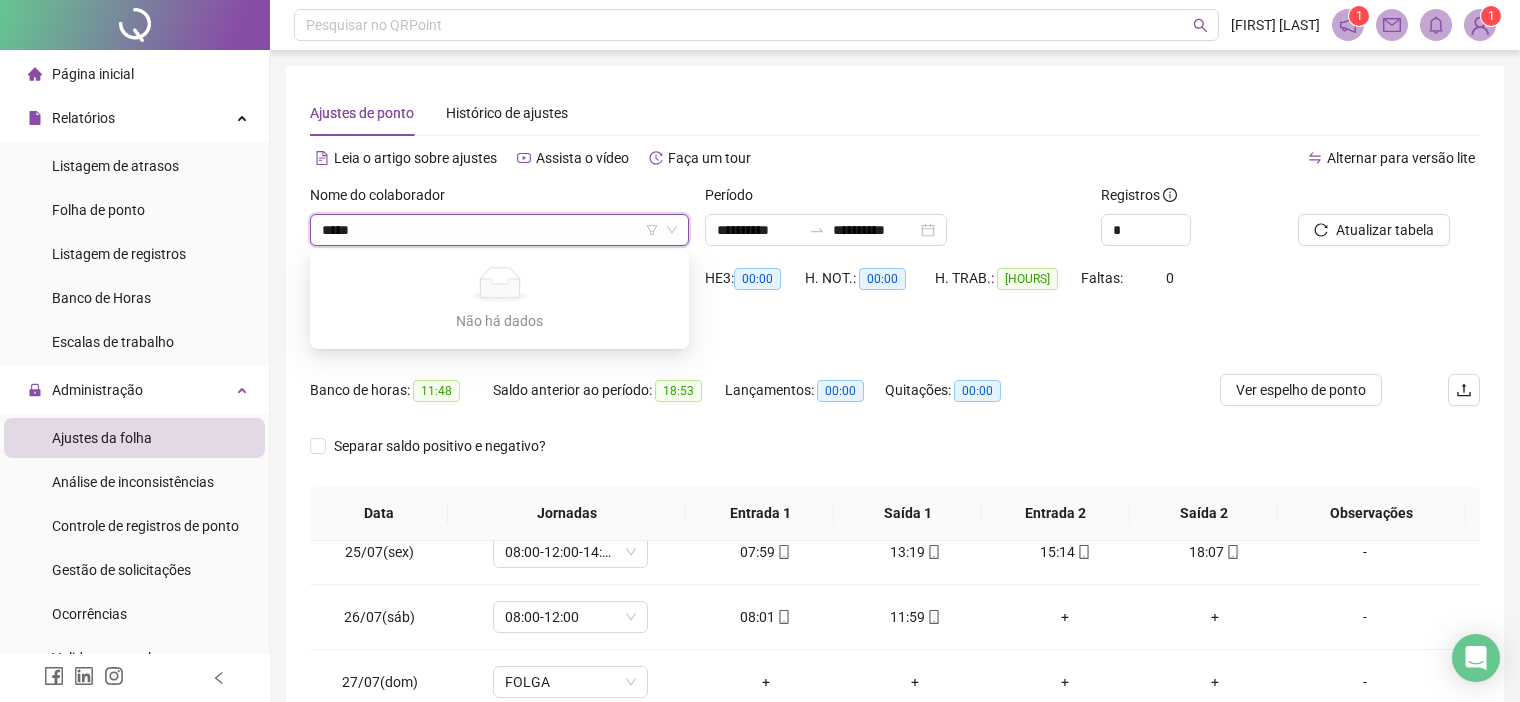 click on "*****" at bounding box center [490, 230] 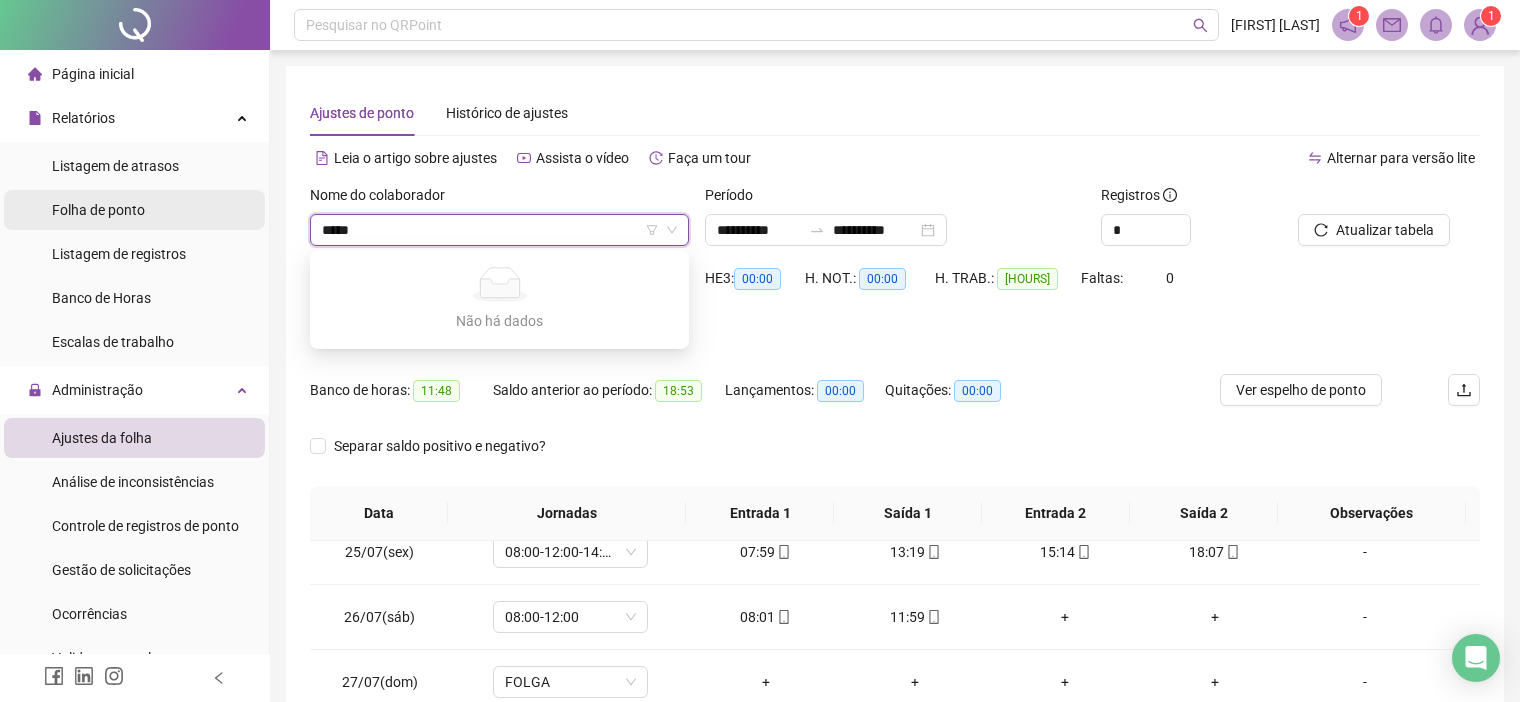 drag, startPoint x: 422, startPoint y: 223, endPoint x: 231, endPoint y: 223, distance: 191 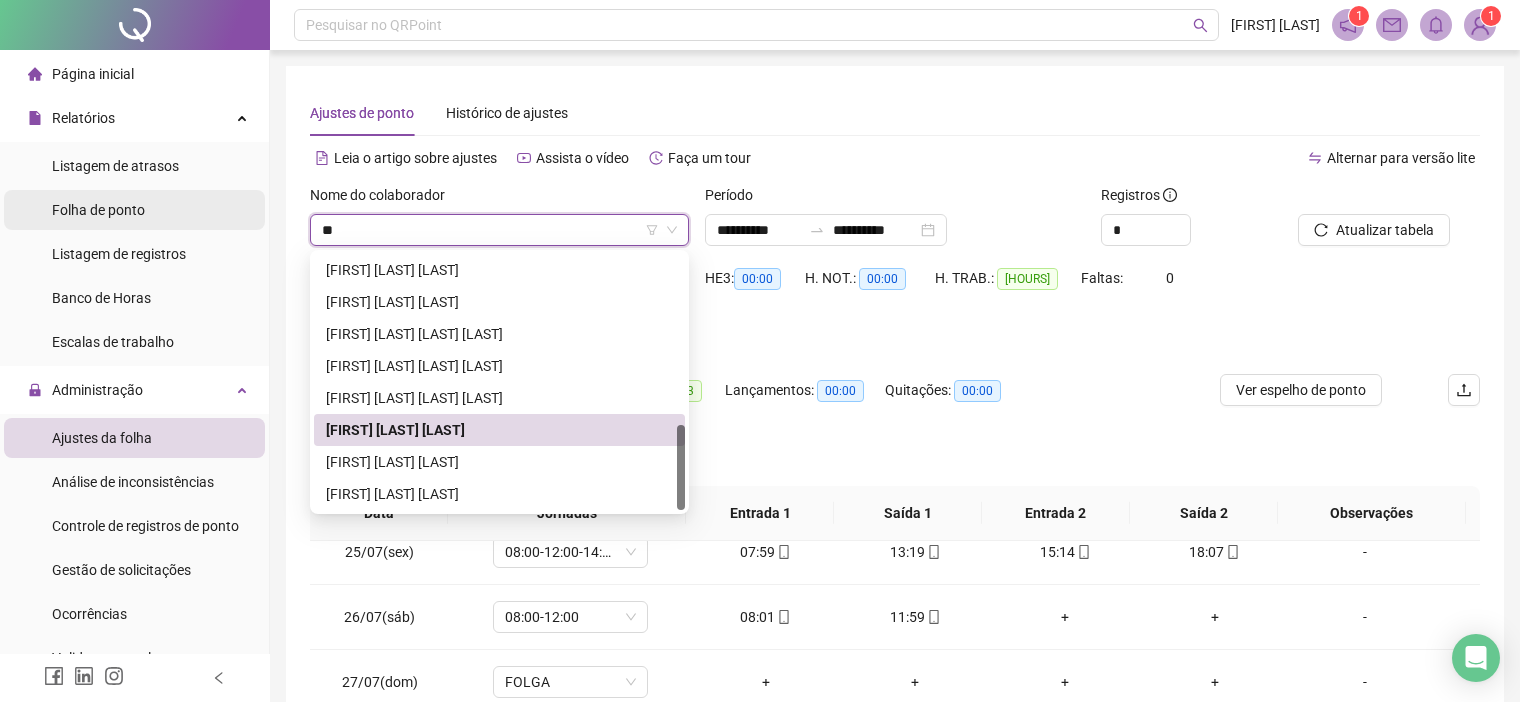 scroll, scrollTop: 0, scrollLeft: 0, axis: both 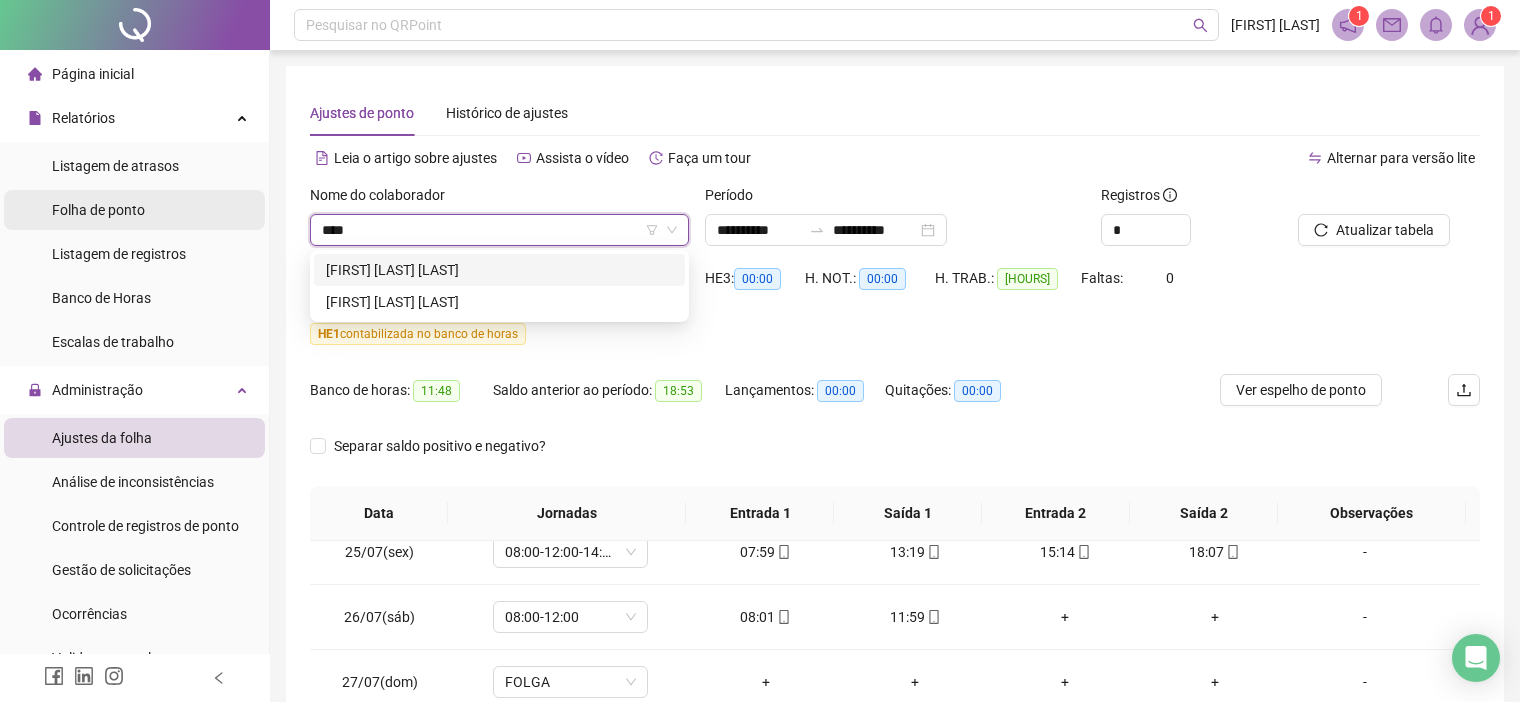 type on "*****" 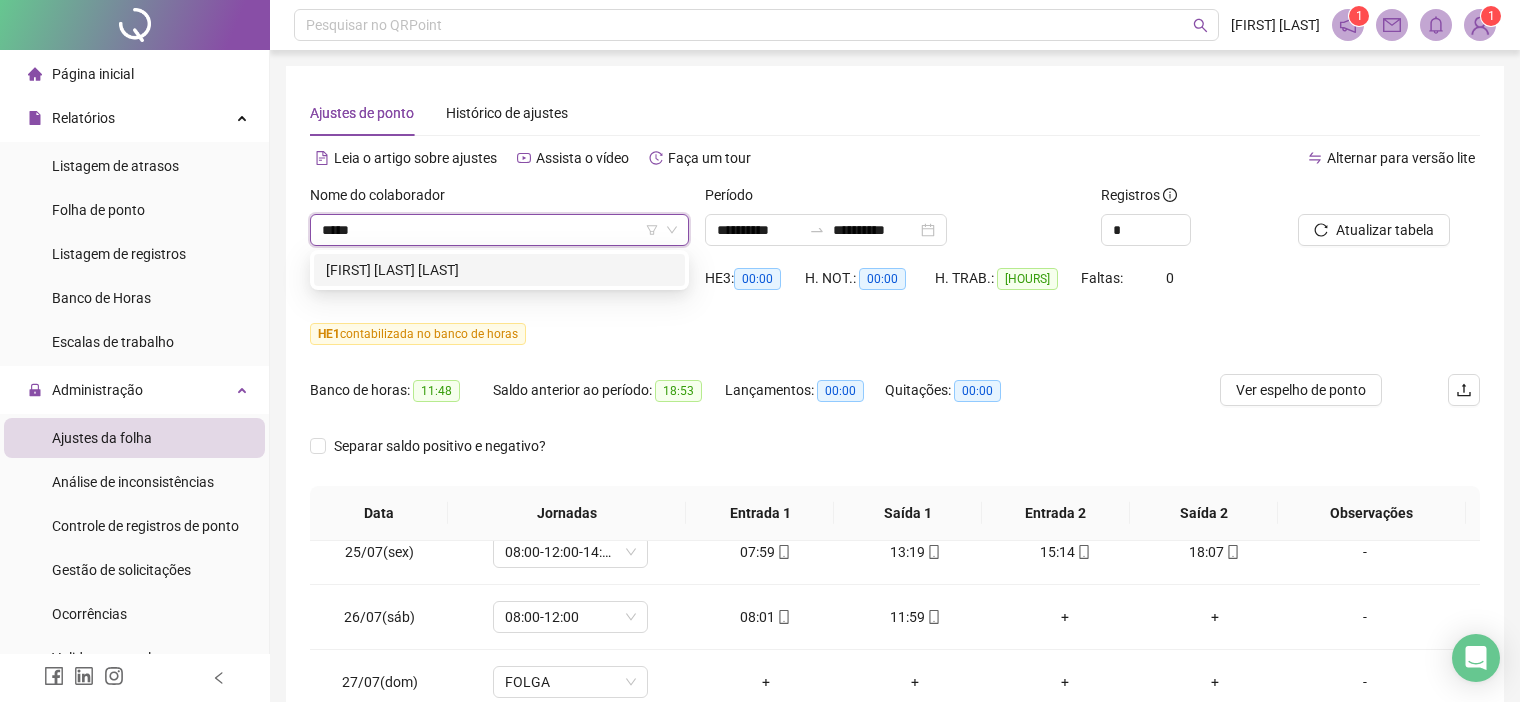 click on "[FIRST] [LAST] [LAST]" at bounding box center [499, 270] 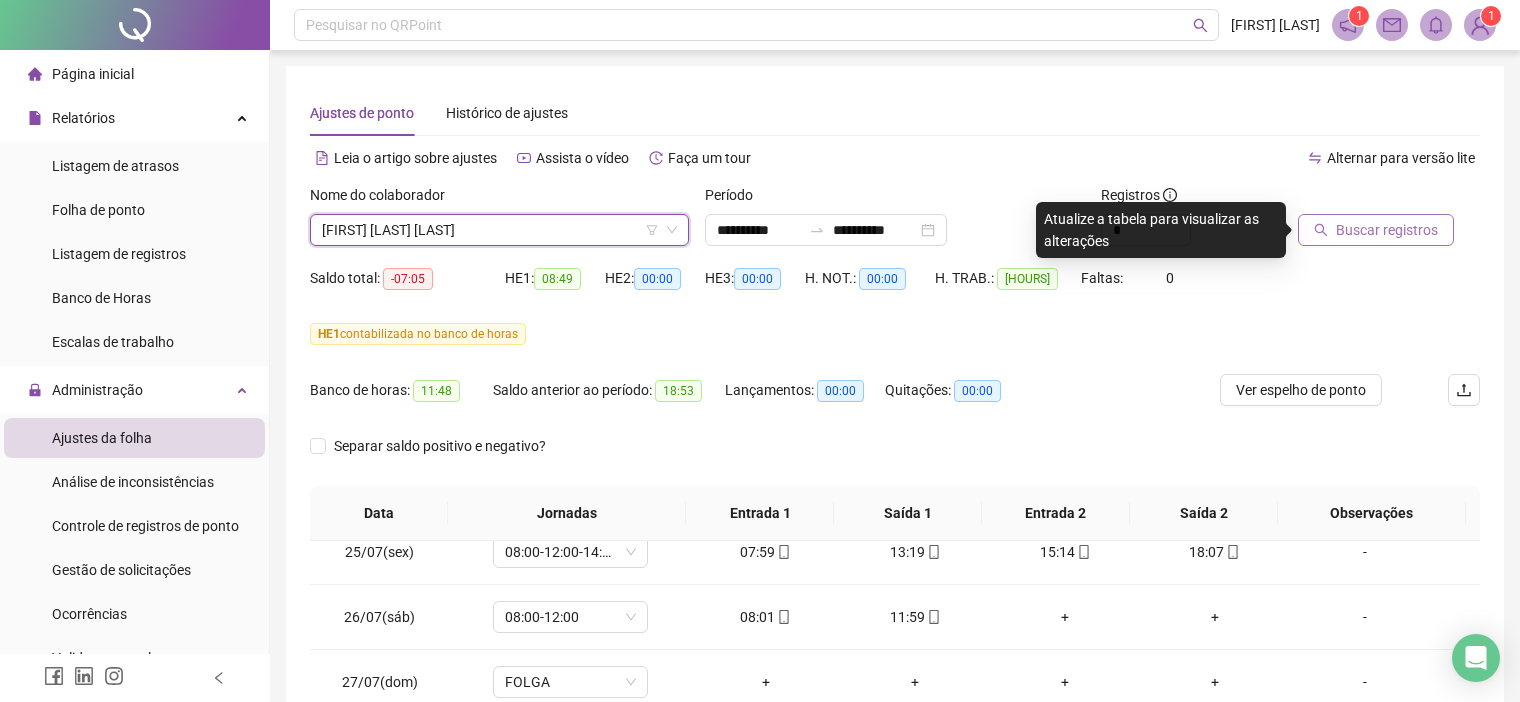 click on "Buscar registros" at bounding box center (1387, 230) 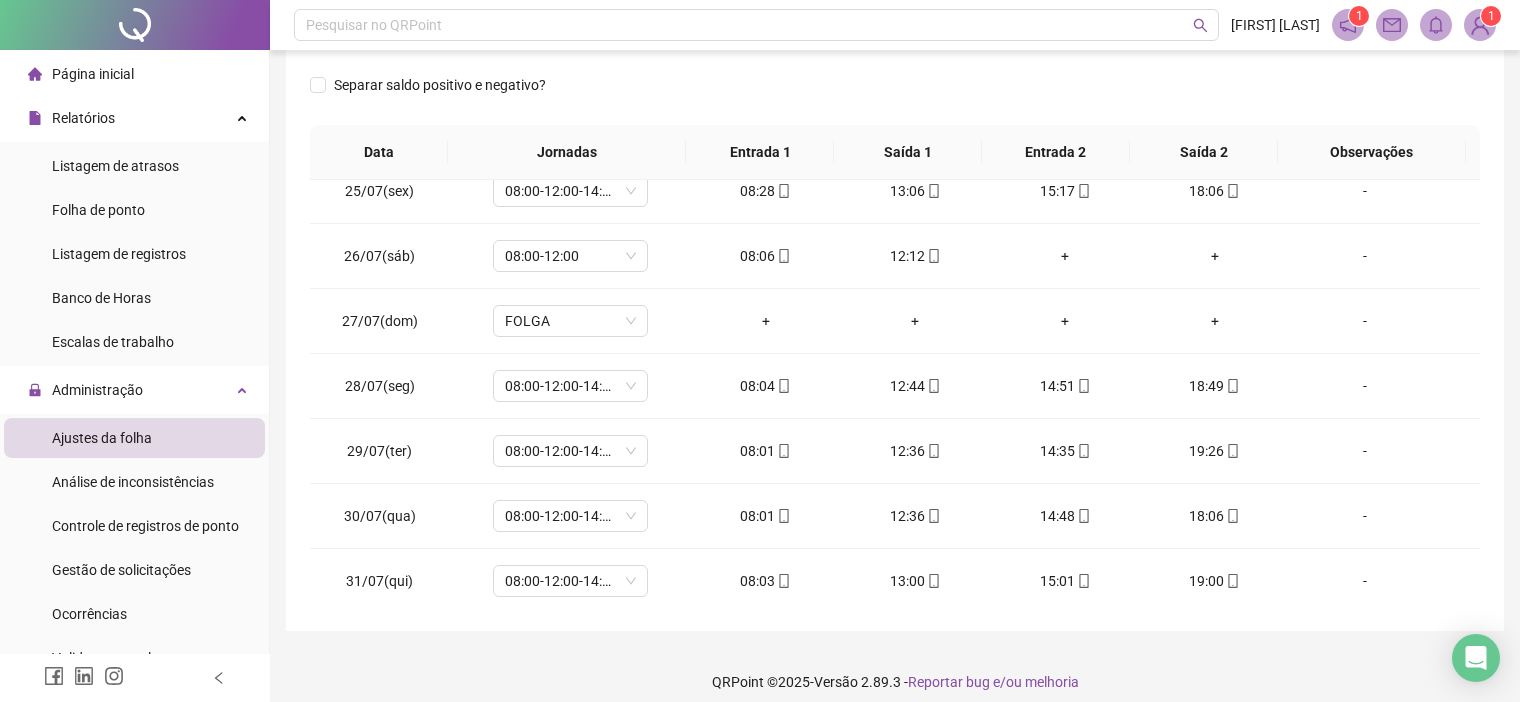 scroll, scrollTop: 375, scrollLeft: 0, axis: vertical 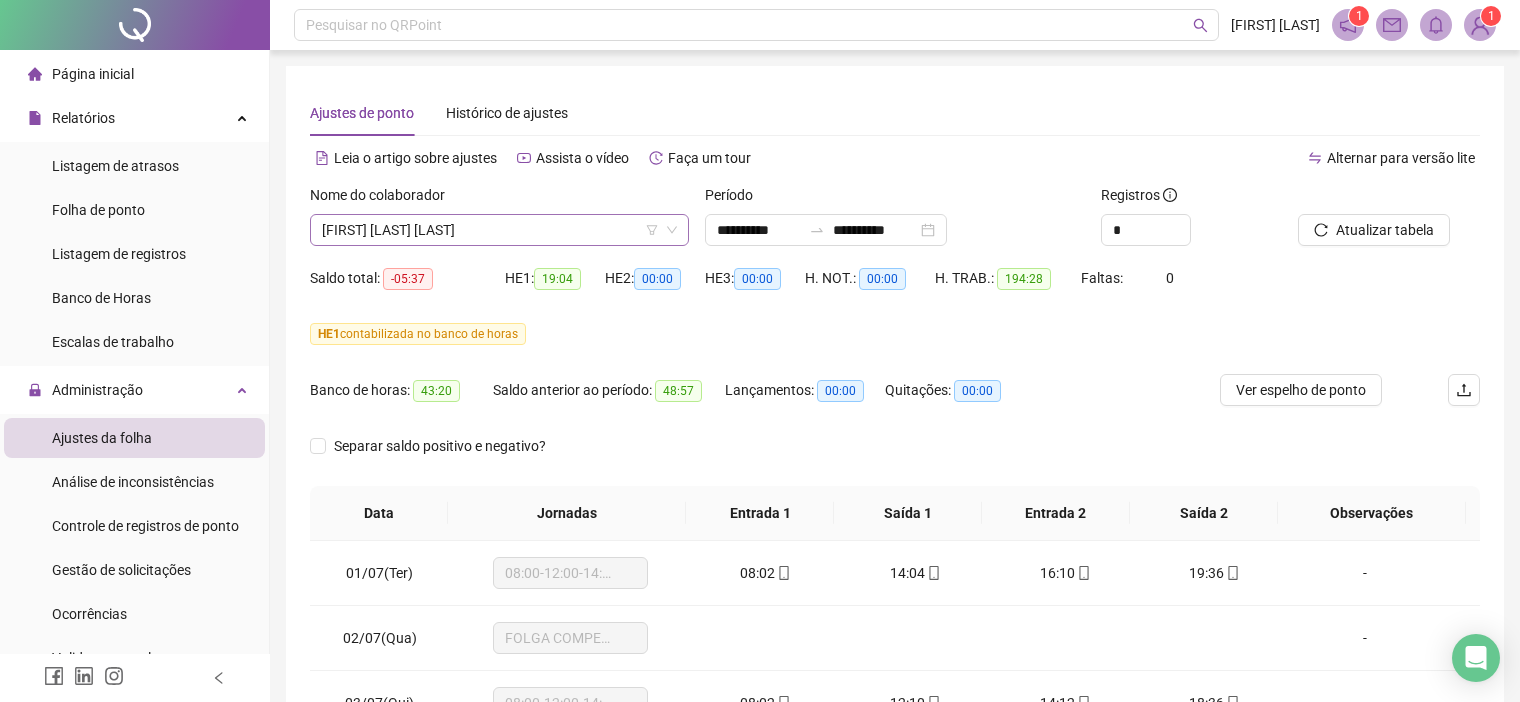 click 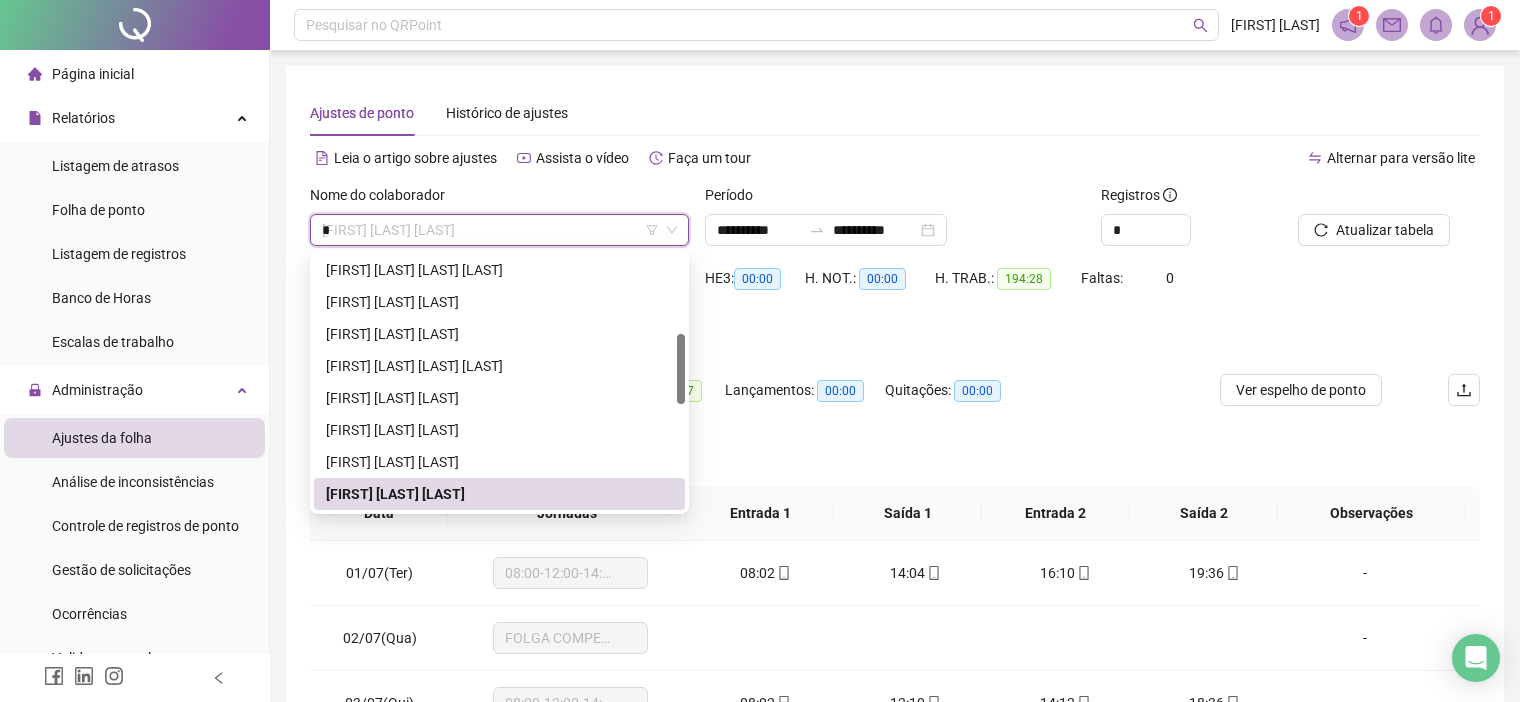 scroll, scrollTop: 0, scrollLeft: 0, axis: both 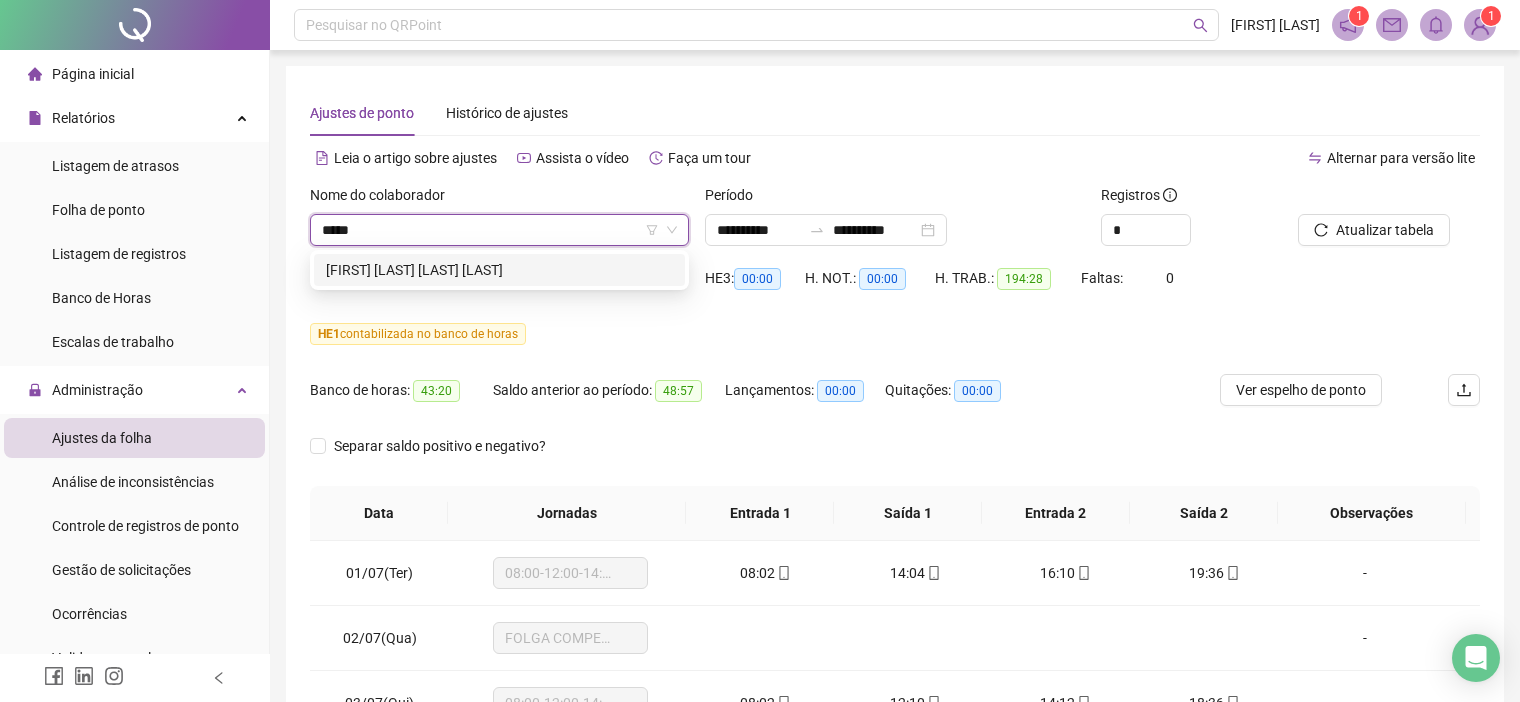 type on "******" 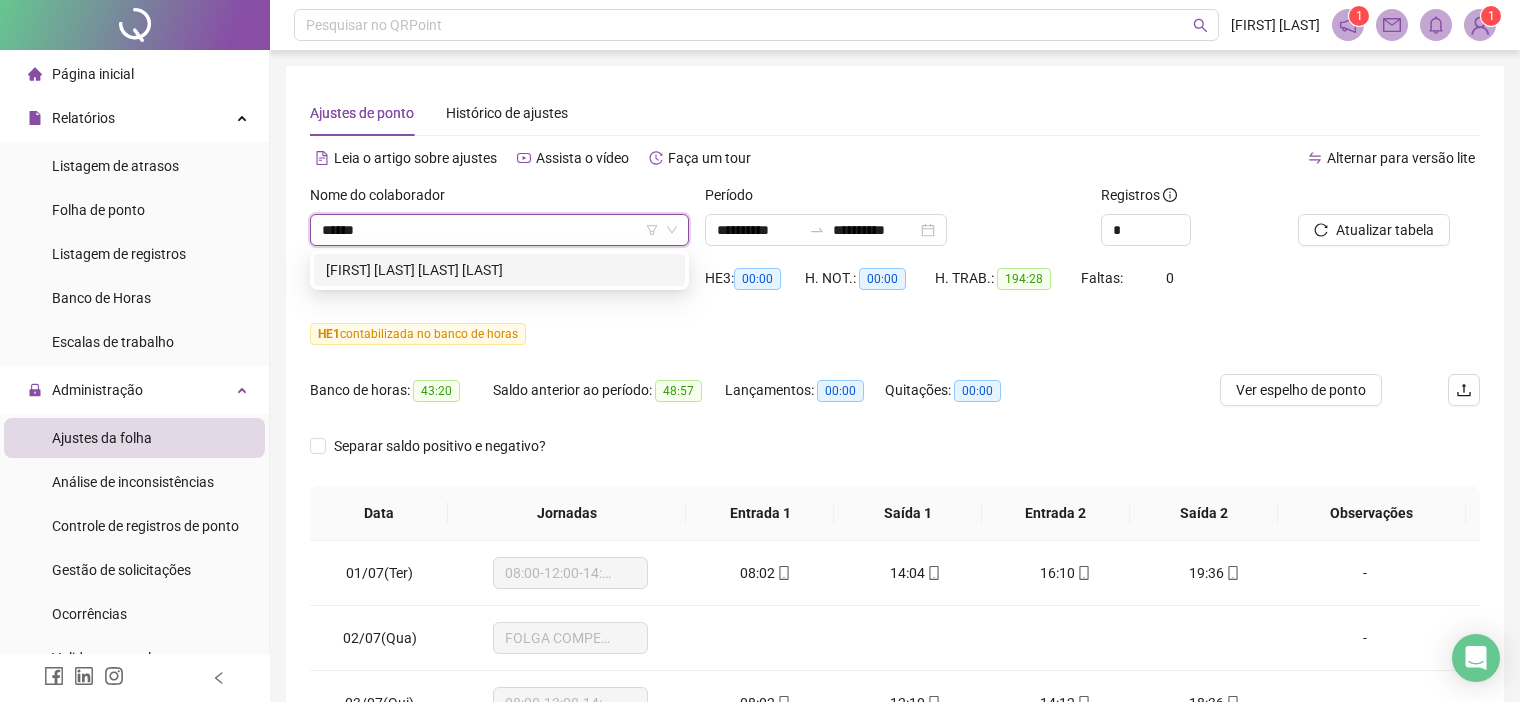 click on "[FIRST] [LAST] [LAST] [LAST]" at bounding box center [499, 270] 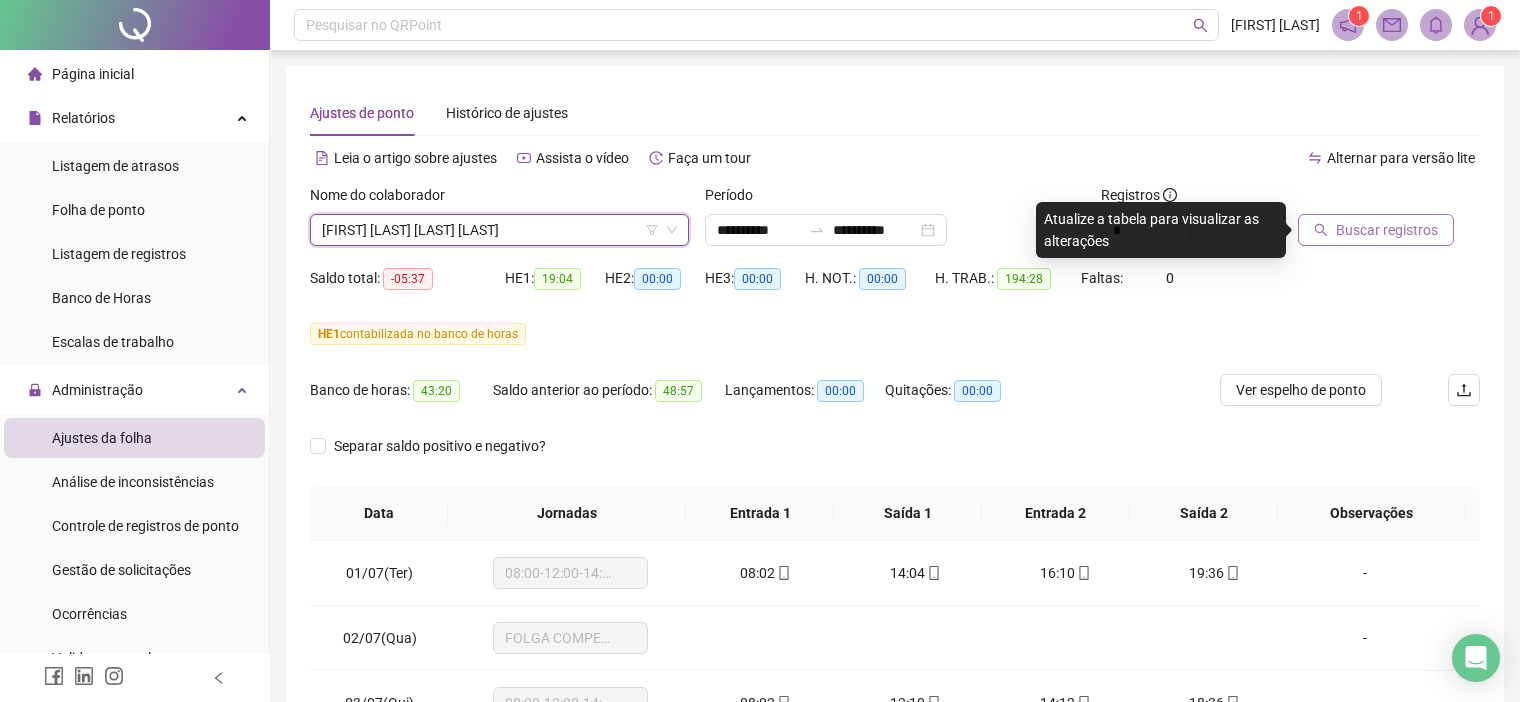 click on "Buscar registros" at bounding box center [1387, 230] 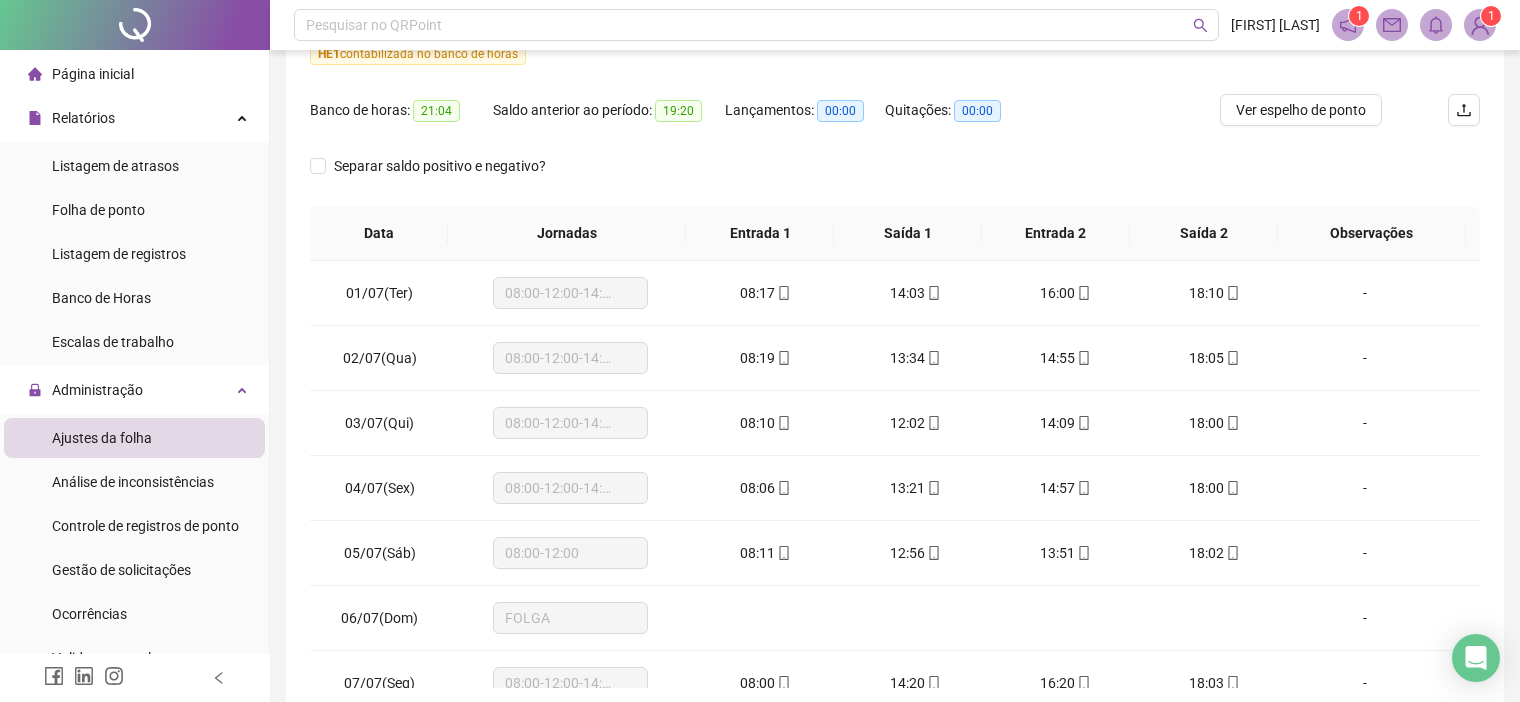 scroll, scrollTop: 375, scrollLeft: 0, axis: vertical 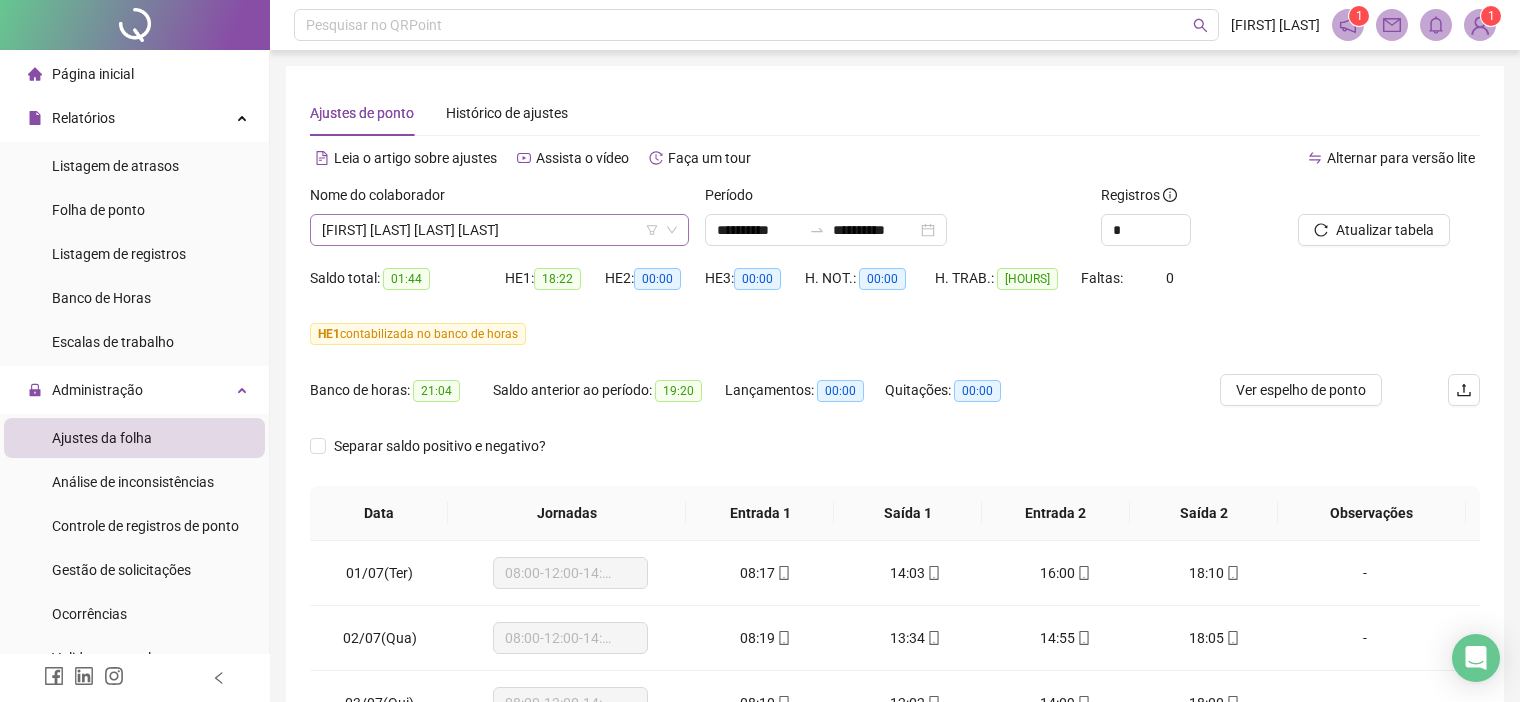 click on "[FIRST] [LAST] [LAST] [LAST]" at bounding box center (499, 230) 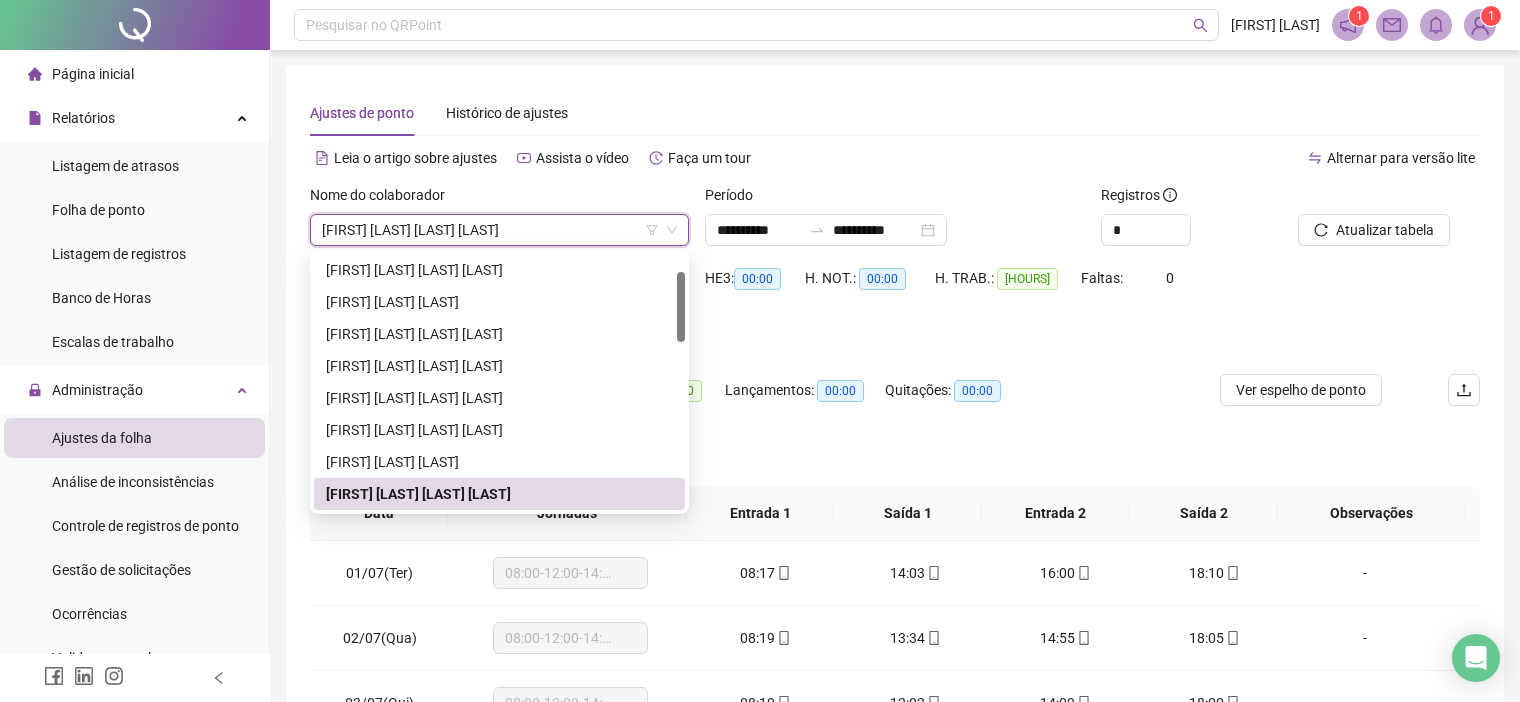 click on "[FIRST] [LAST] [LAST] [LAST]" at bounding box center [499, 230] 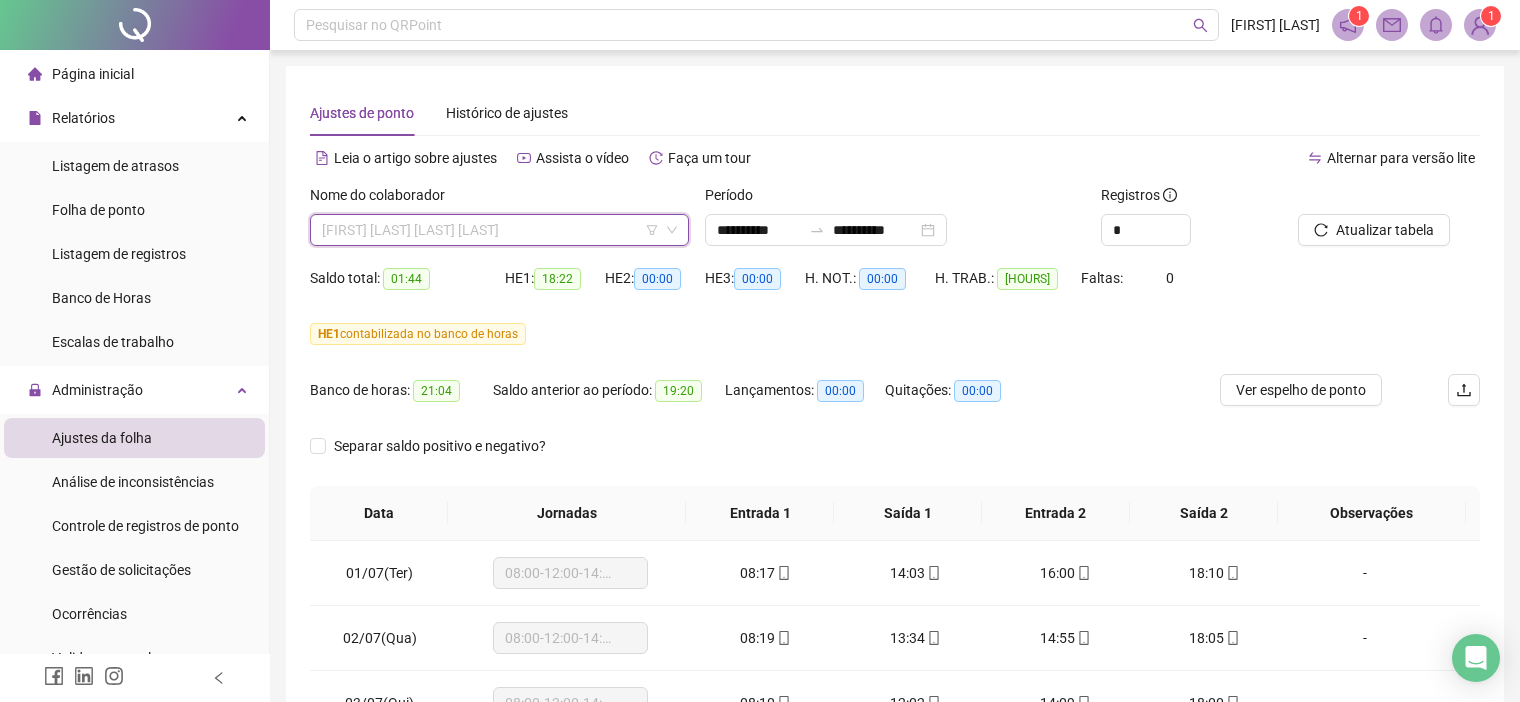 click on "[FIRST] [LAST] [LAST] [LAST]" at bounding box center (499, 230) 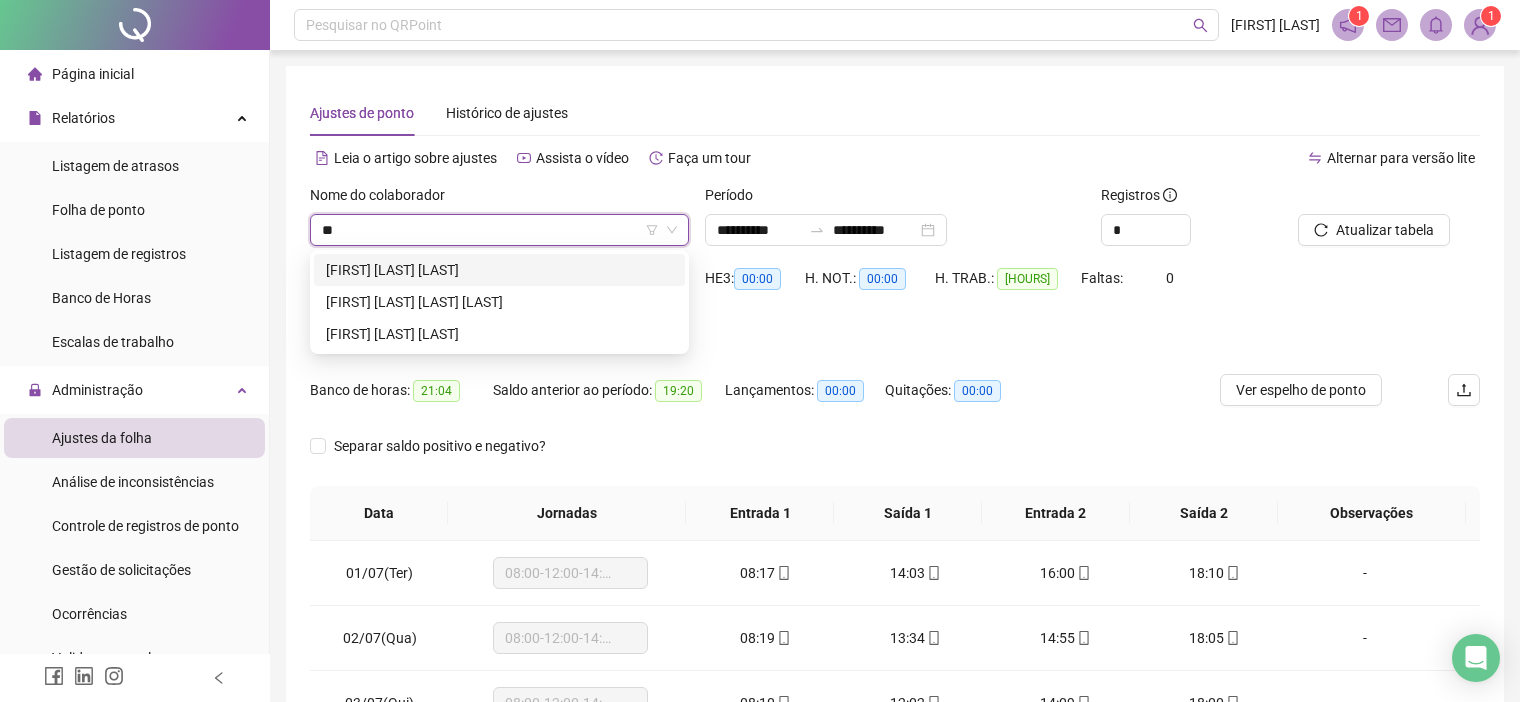 scroll, scrollTop: 0, scrollLeft: 0, axis: both 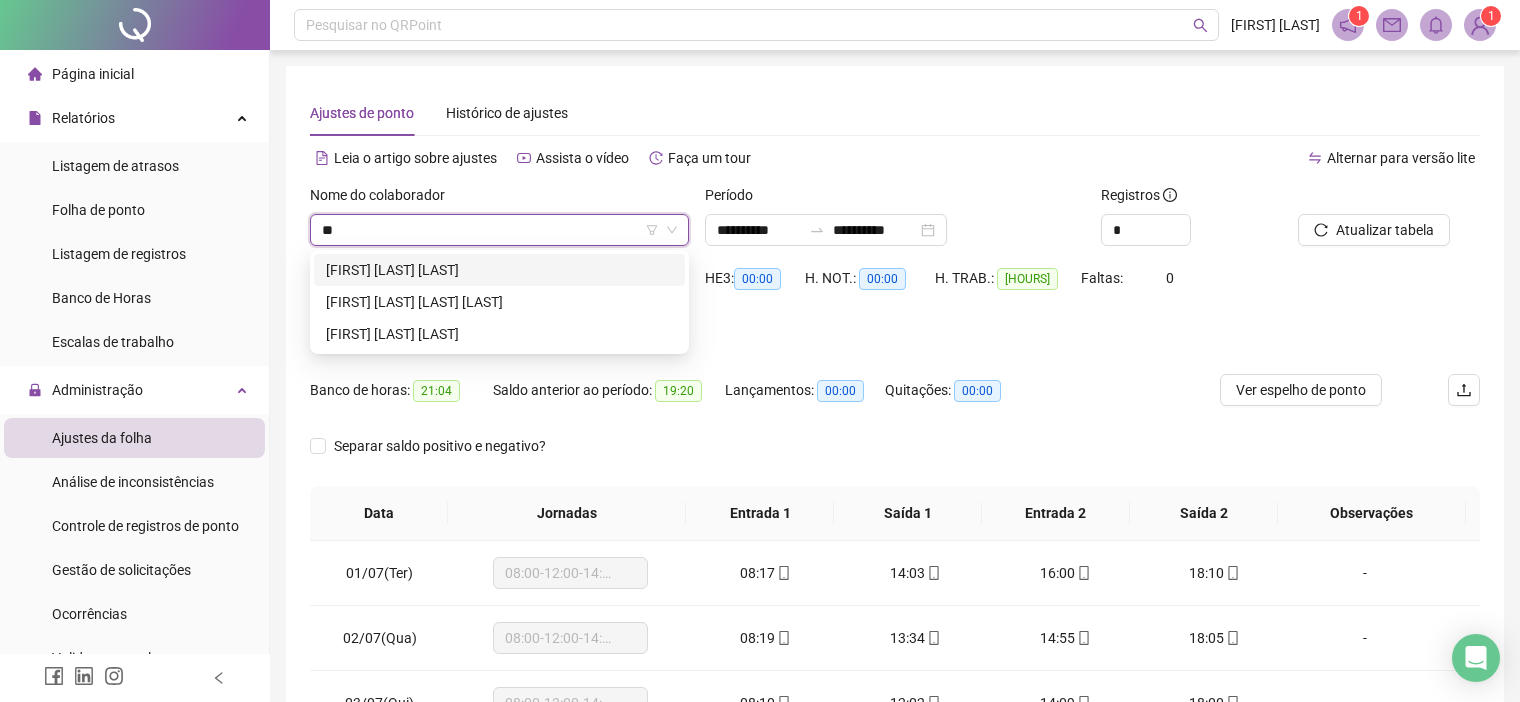 type on "***" 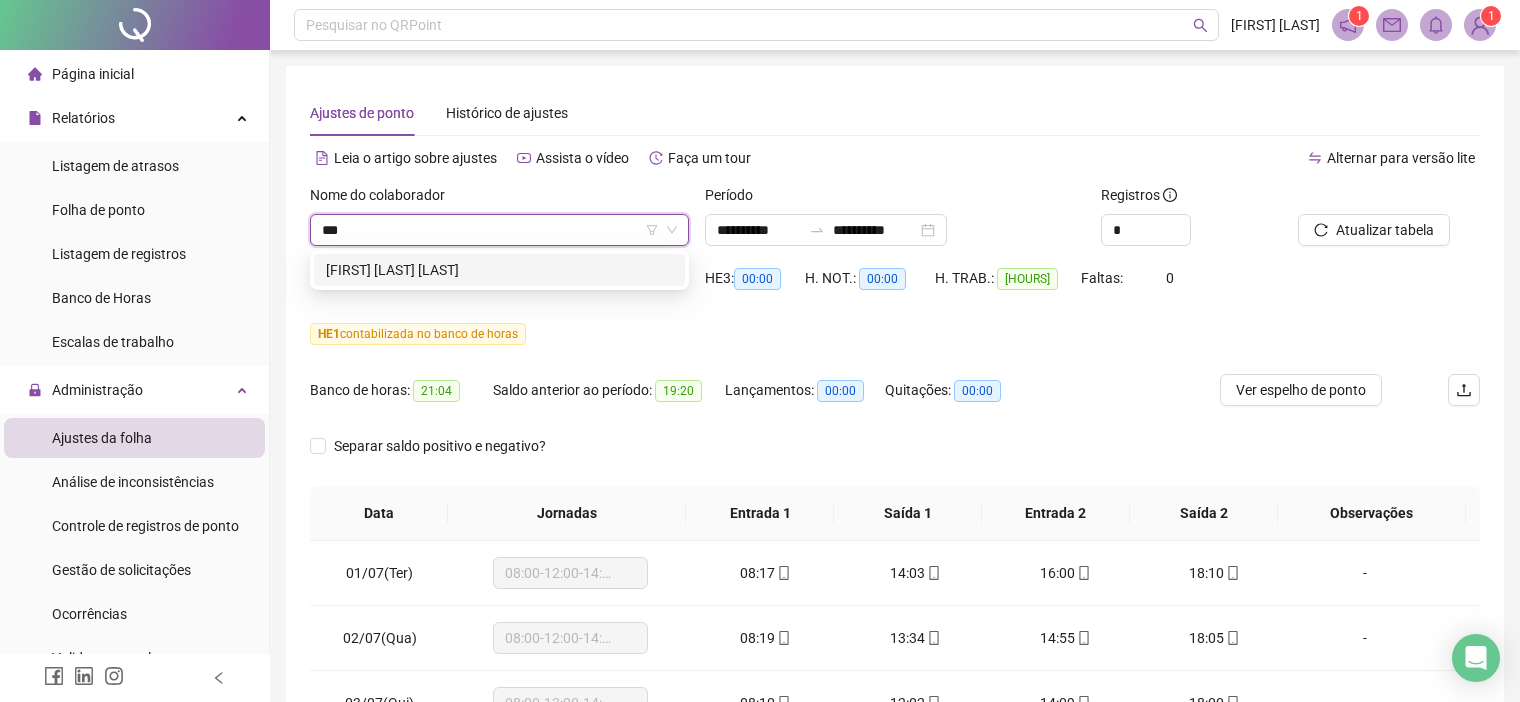 click on "[FIRST] [LAST] [LAST]" at bounding box center [499, 270] 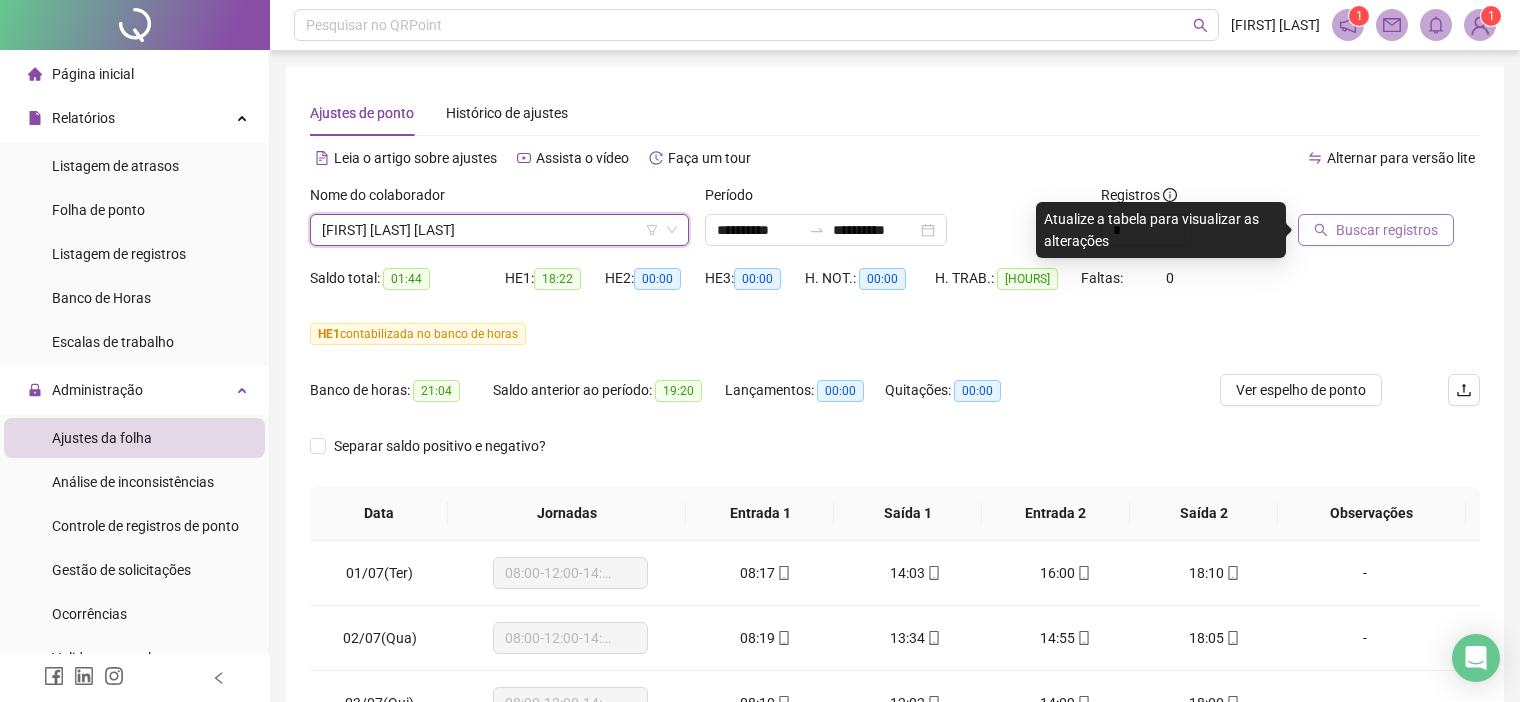 click on "Buscar registros" at bounding box center [1376, 230] 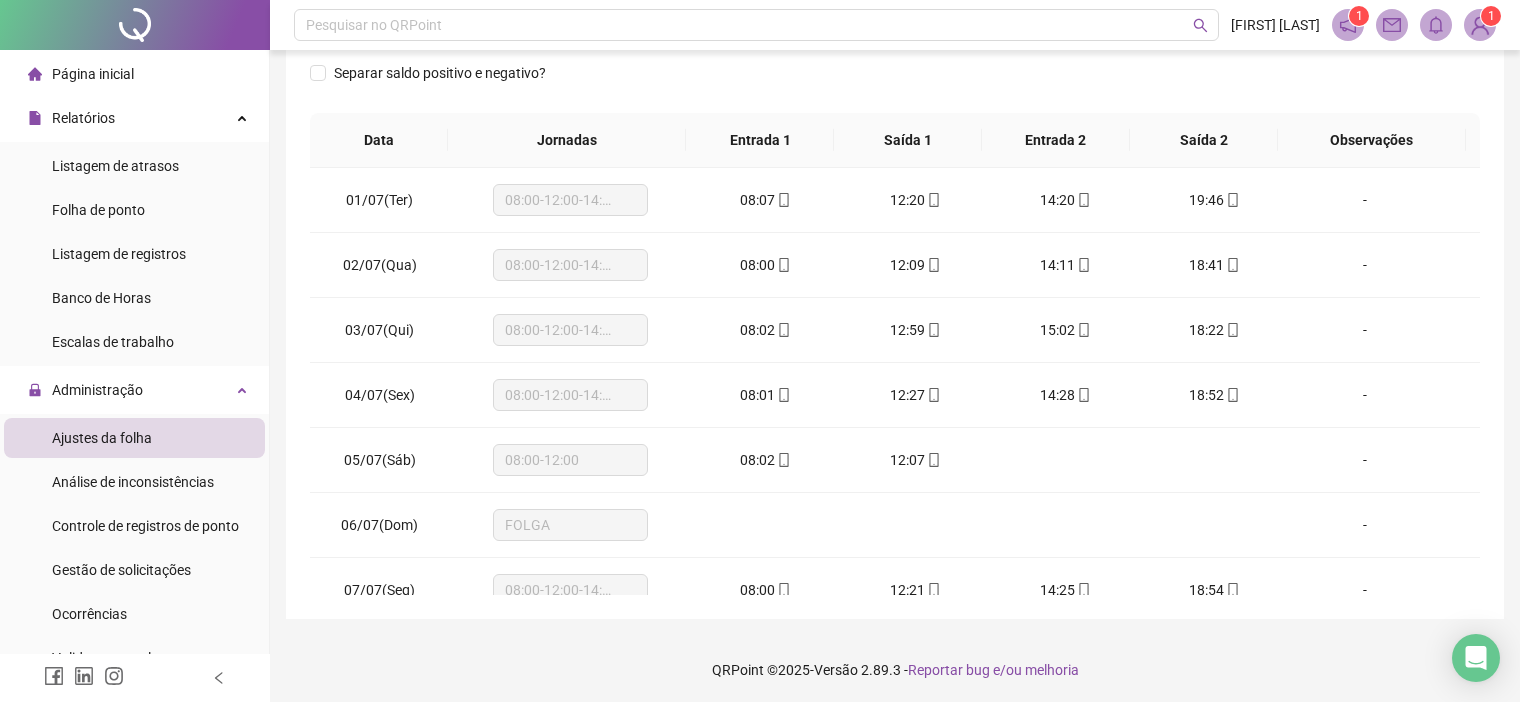 scroll, scrollTop: 375, scrollLeft: 0, axis: vertical 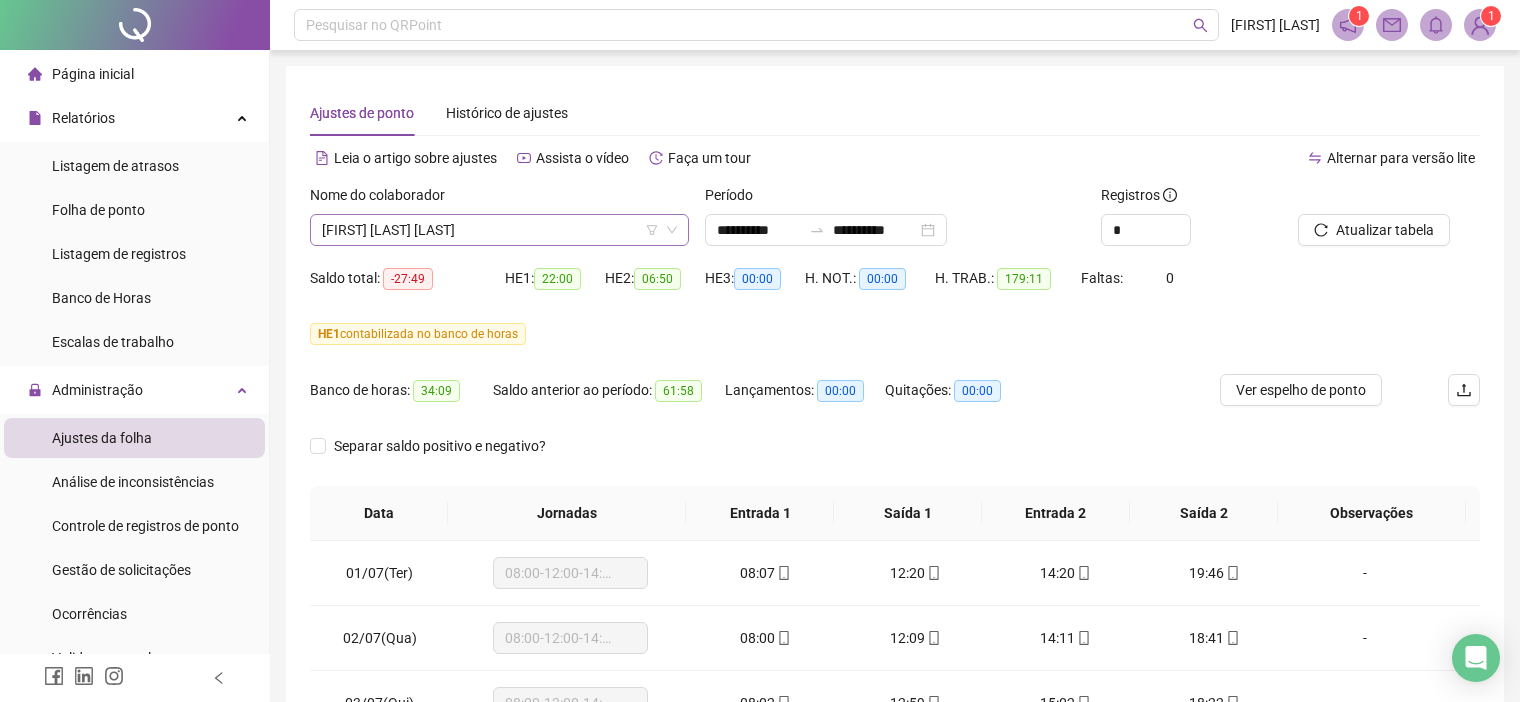 click on "[FIRST] [LAST] [LAST]" at bounding box center [499, 230] 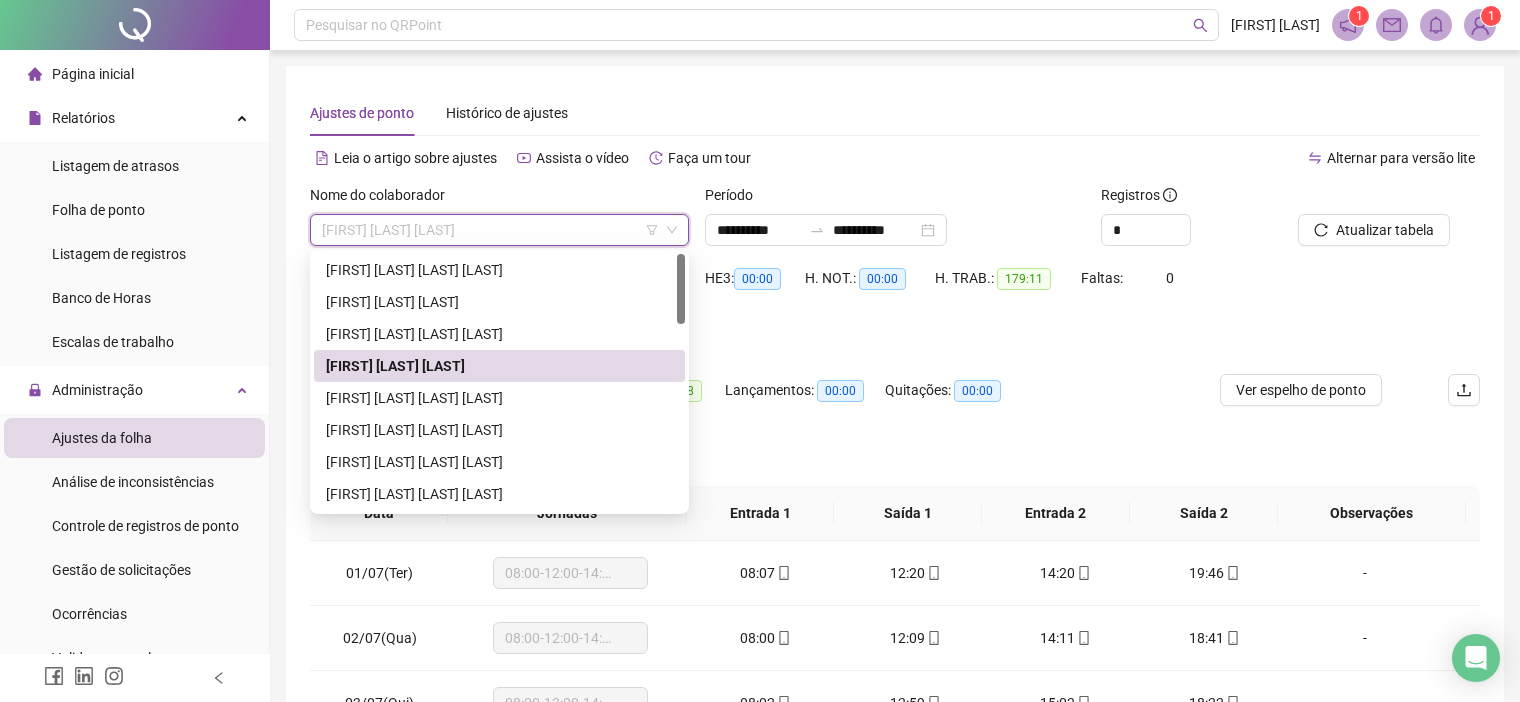 click on "[FIRST] [LAST] [LAST]" at bounding box center (499, 230) 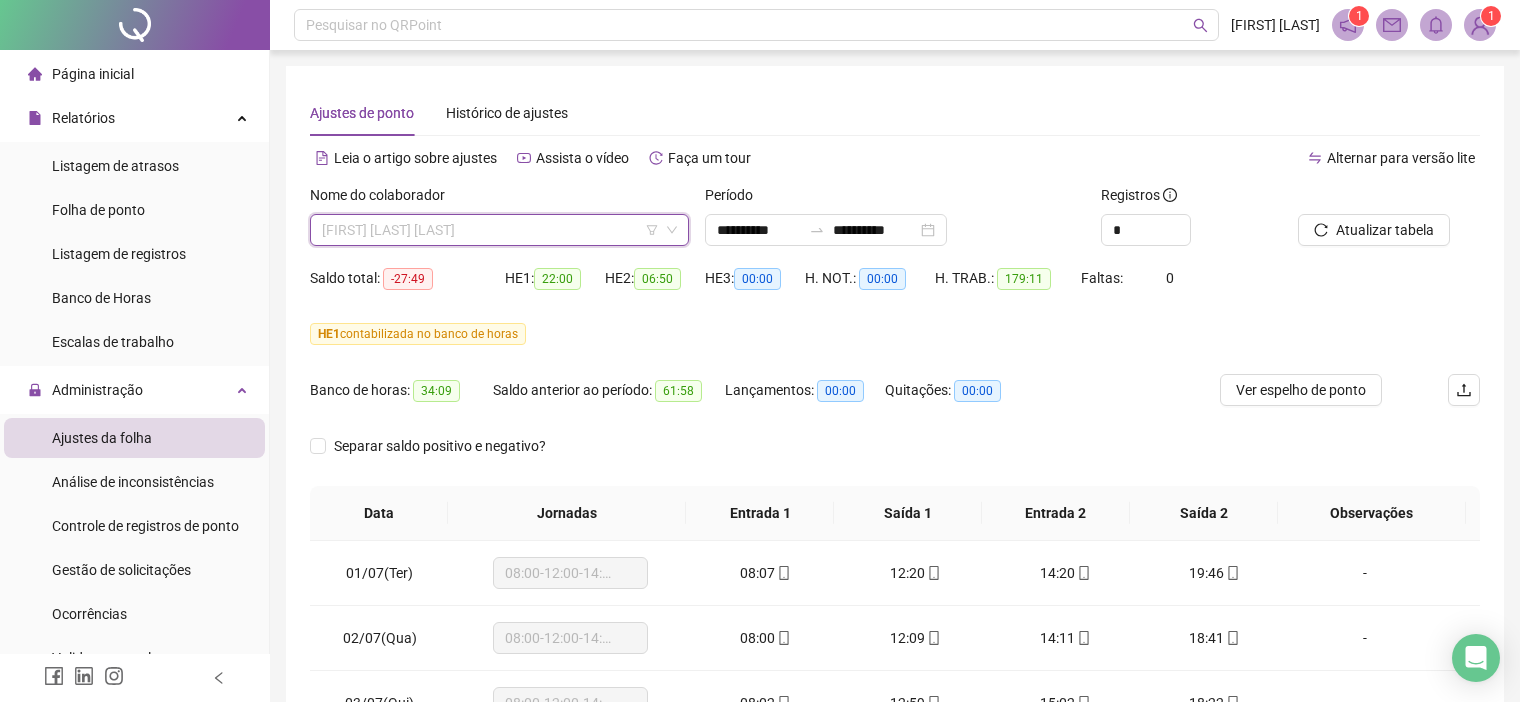 click on "[FIRST] [LAST] [LAST]" at bounding box center [499, 230] 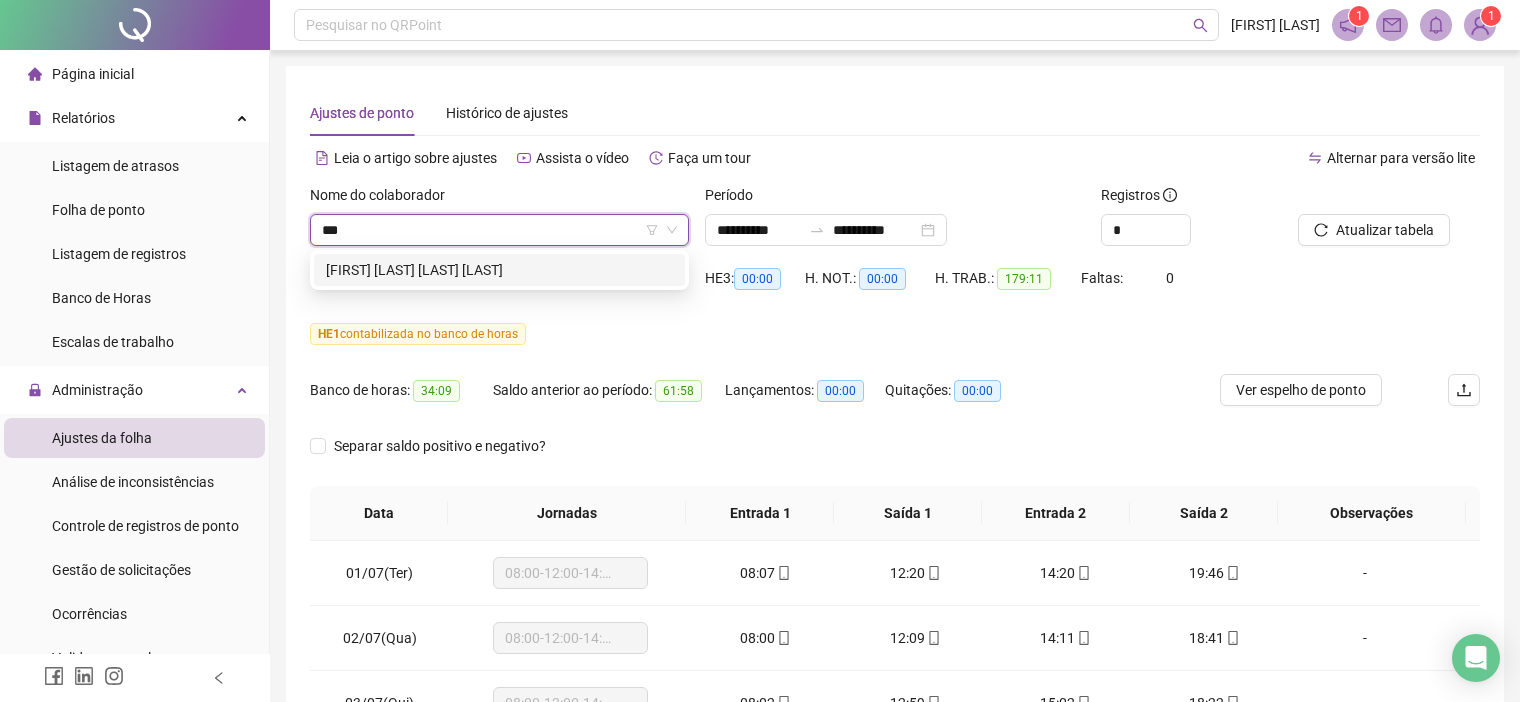 type on "****" 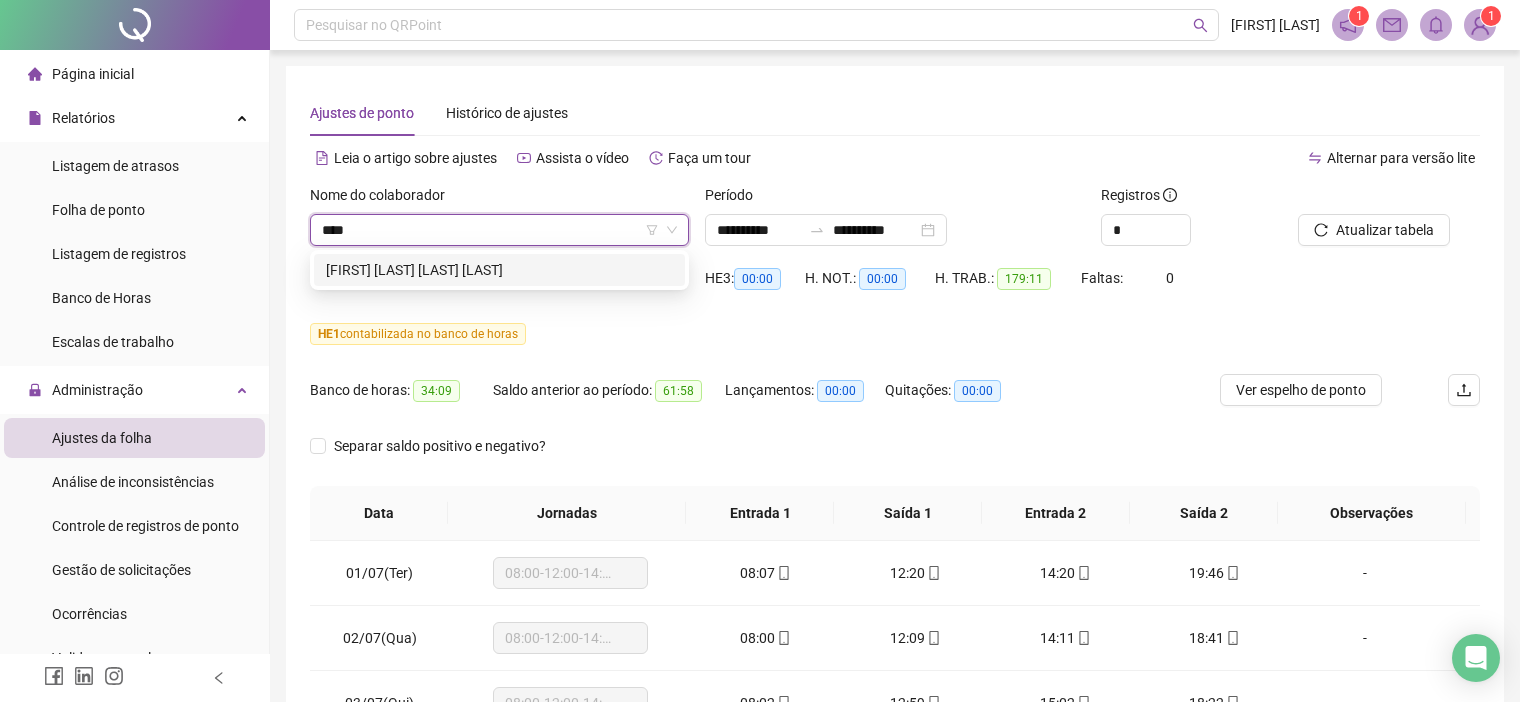 click on "[FIRST] [LAST] [LAST] [LAST]" at bounding box center [499, 270] 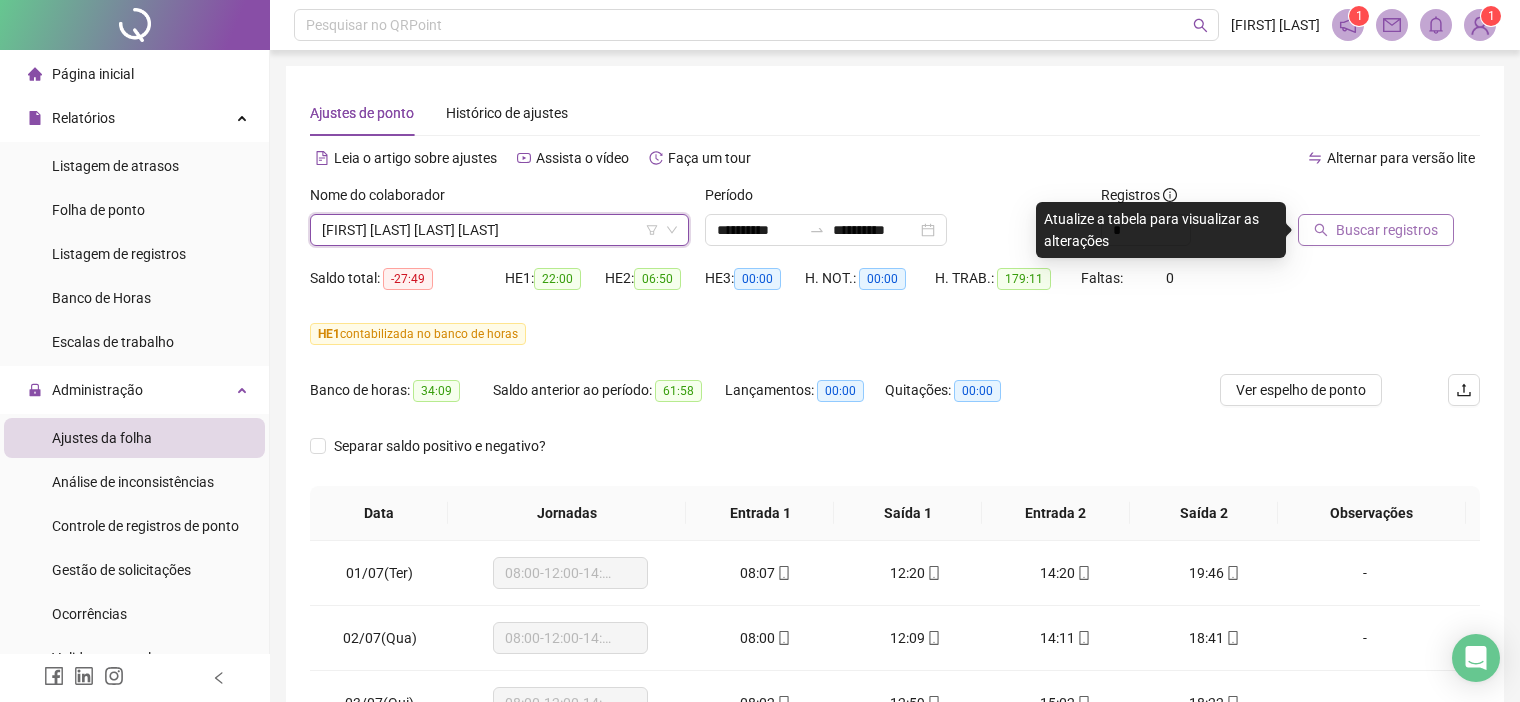 click on "Buscar registros" at bounding box center (1387, 230) 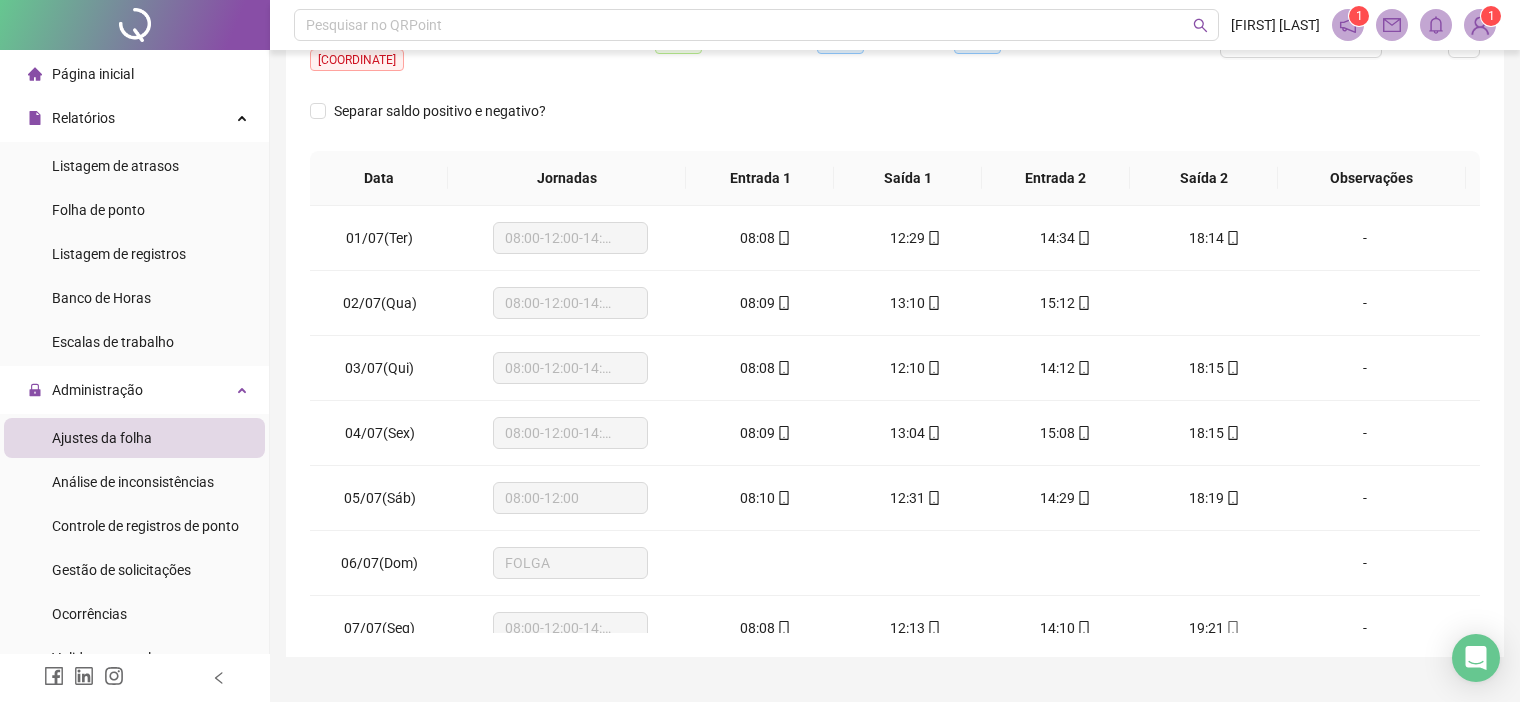 scroll, scrollTop: 375, scrollLeft: 0, axis: vertical 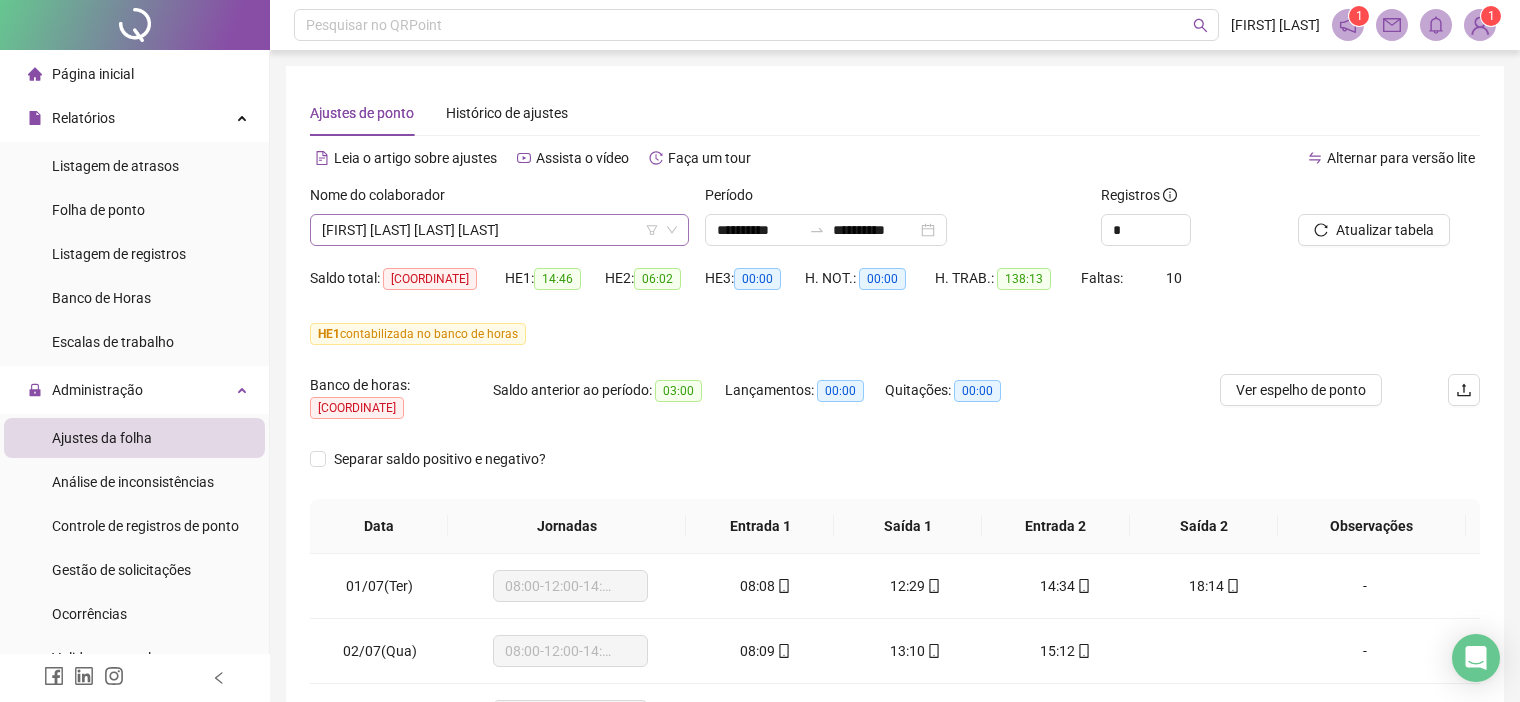 click on "[FIRST] [LAST] [LAST] [LAST]" at bounding box center [499, 230] 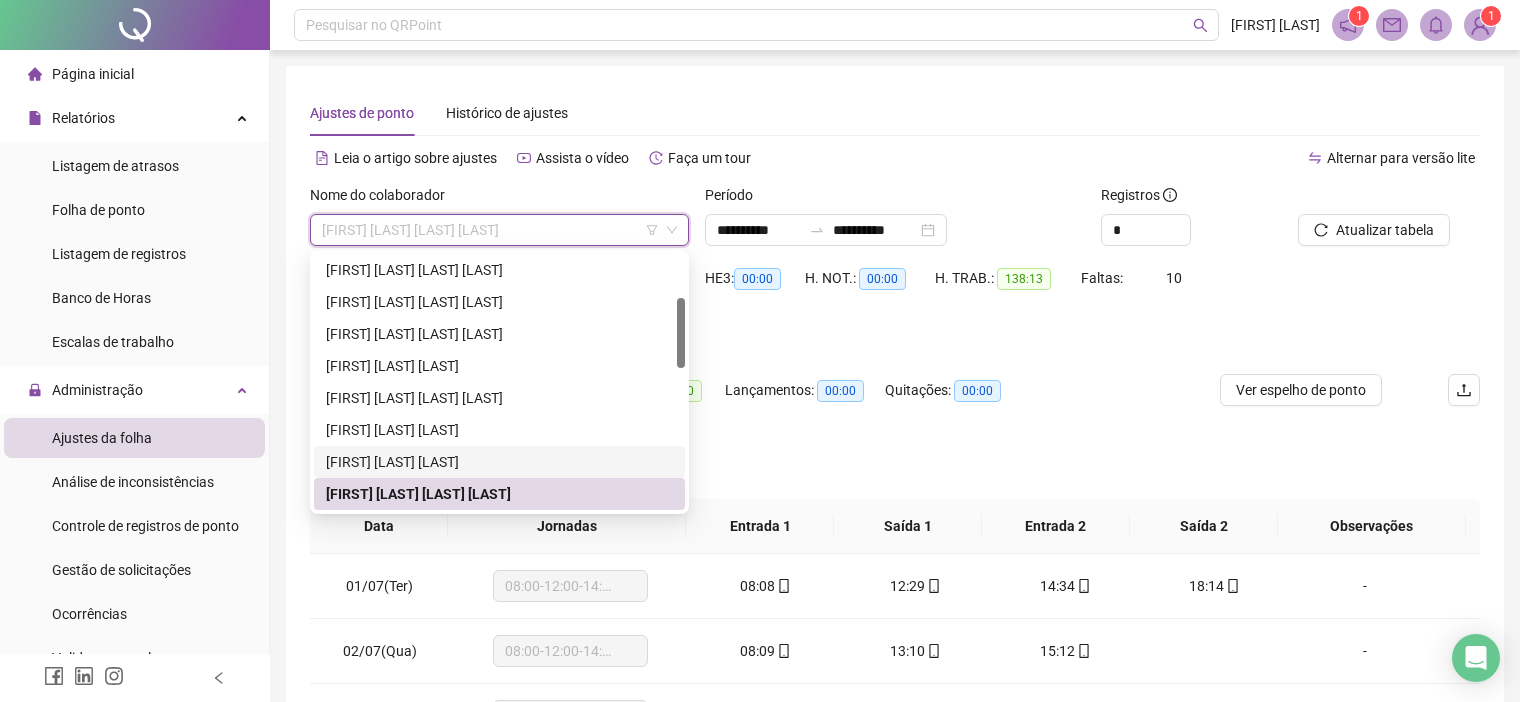 click on "[FIRST] [LAST] [LAST]" at bounding box center [499, 462] 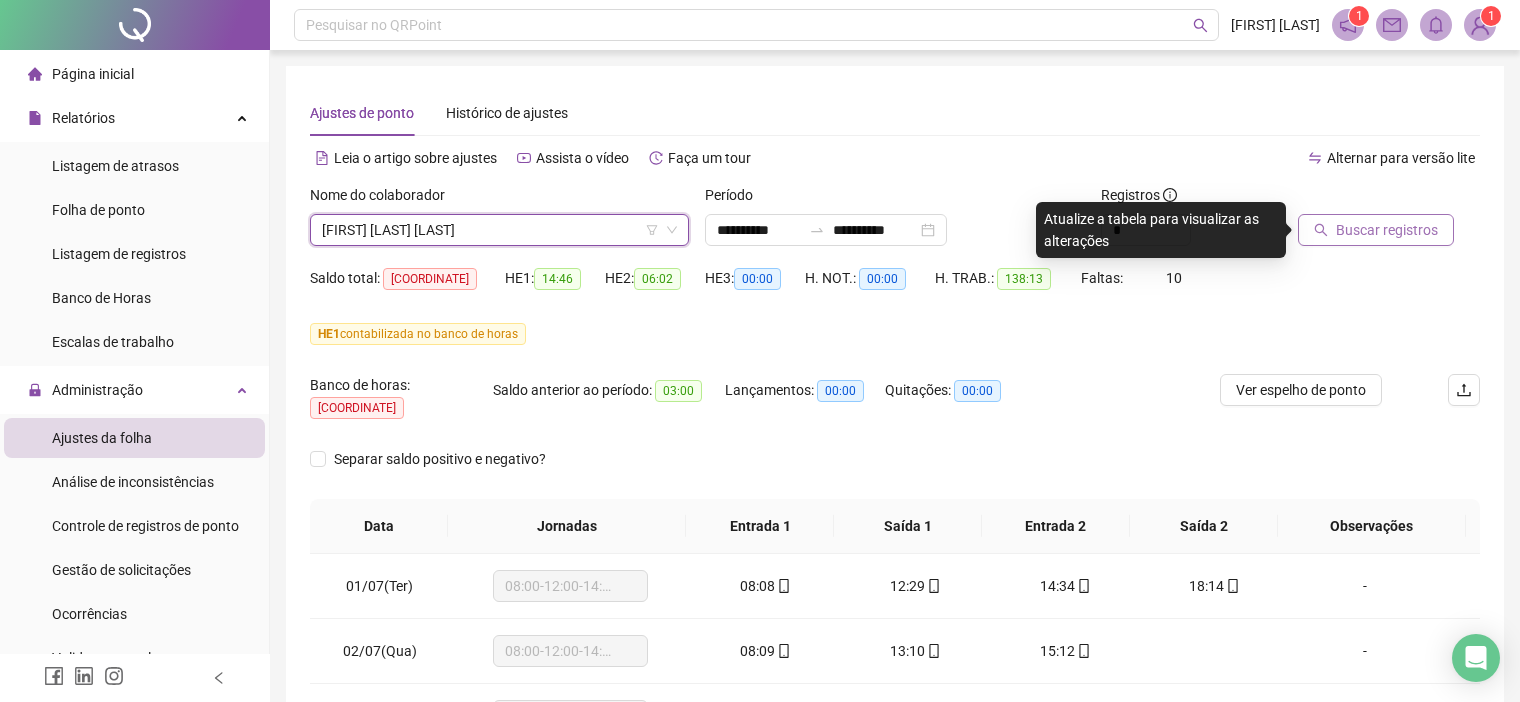 click on "Buscar registros" at bounding box center [1387, 230] 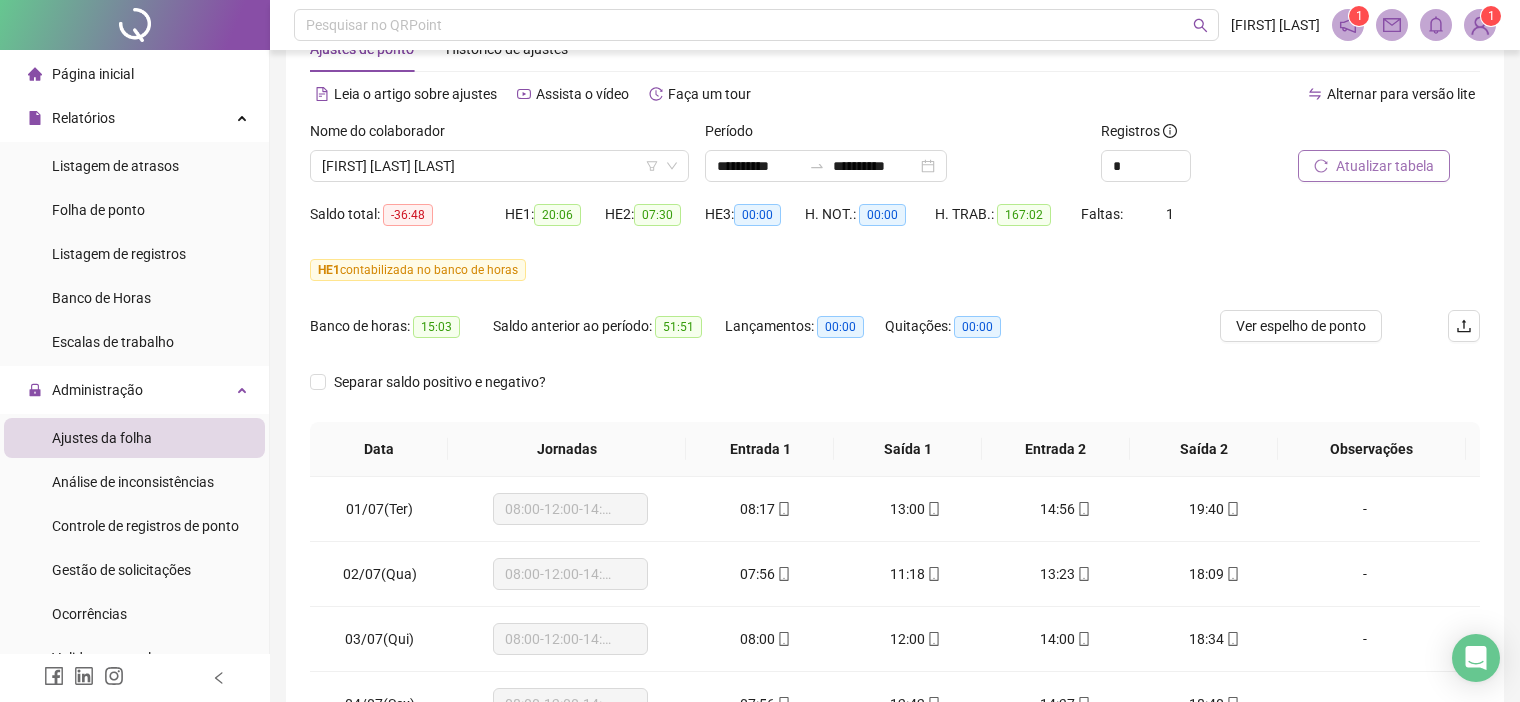 scroll, scrollTop: 375, scrollLeft: 0, axis: vertical 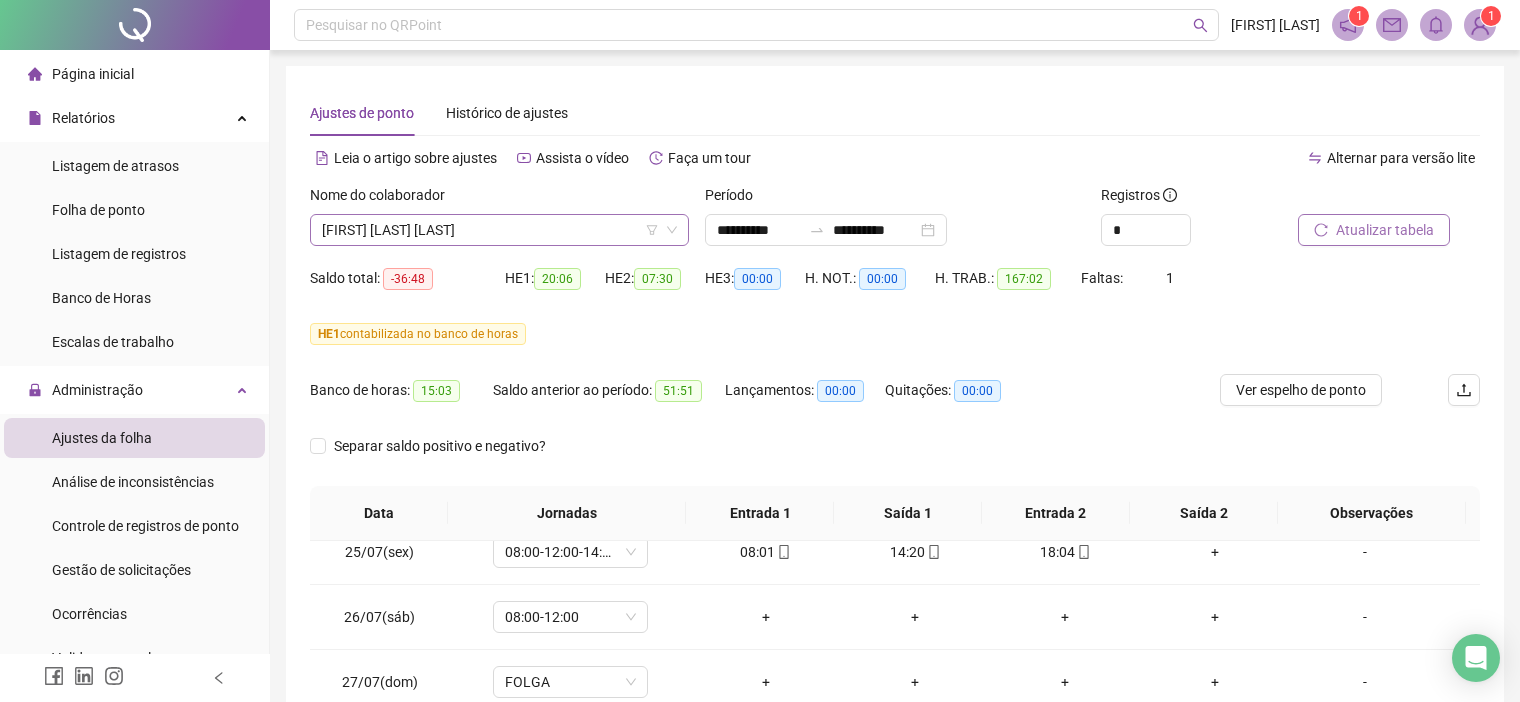 click on "[FIRST] [LAST] [LAST]" at bounding box center [499, 230] 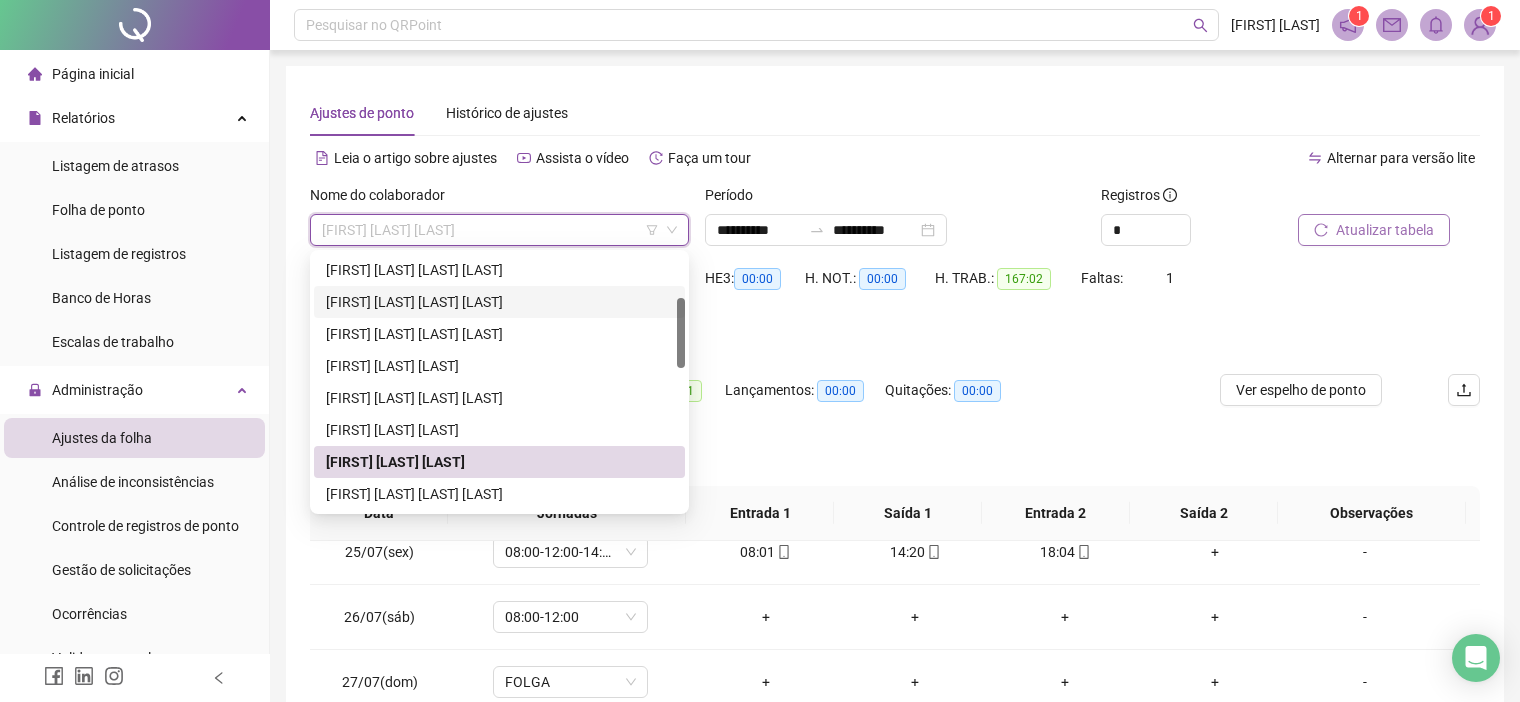 click on "[FIRST] [LAST] [LAST] [LAST]" at bounding box center (499, 302) 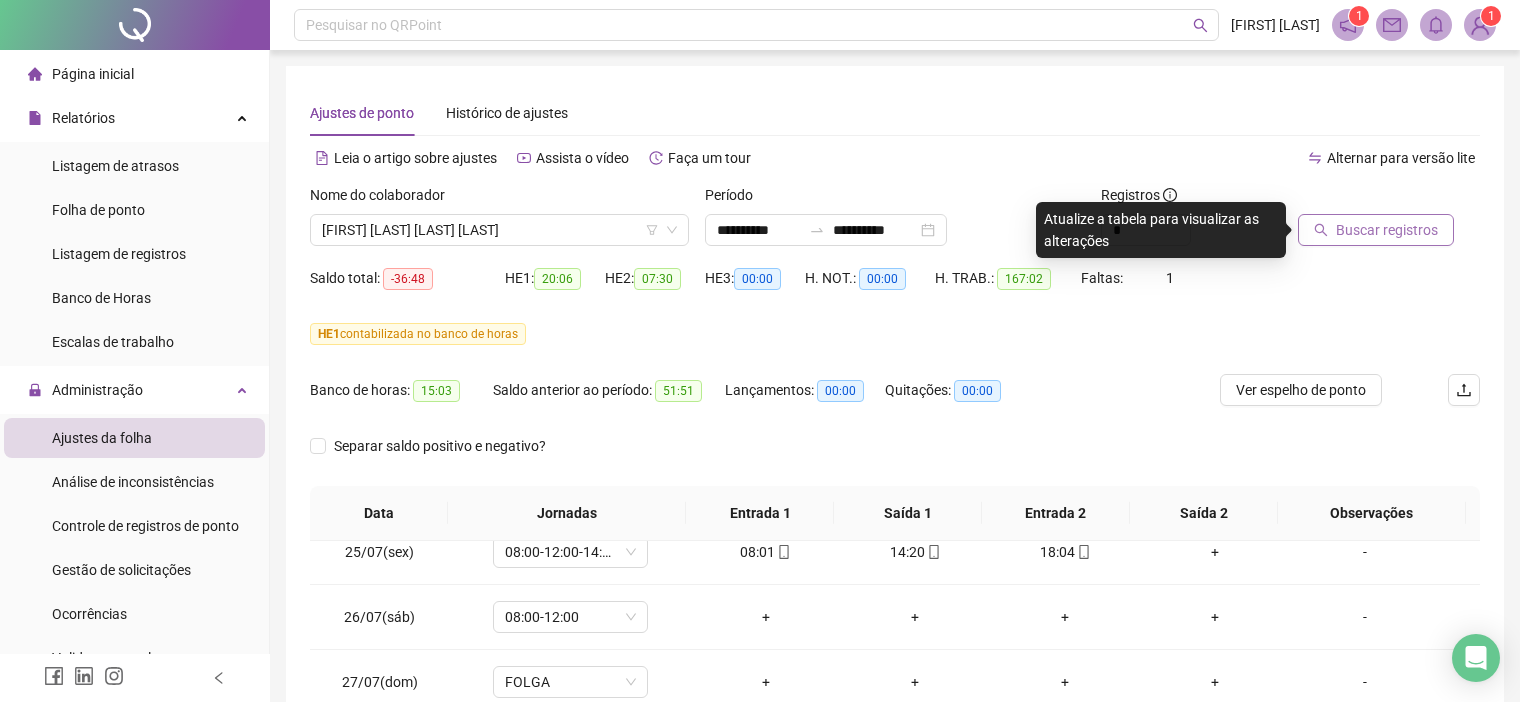 click on "Buscar registros" at bounding box center [1387, 230] 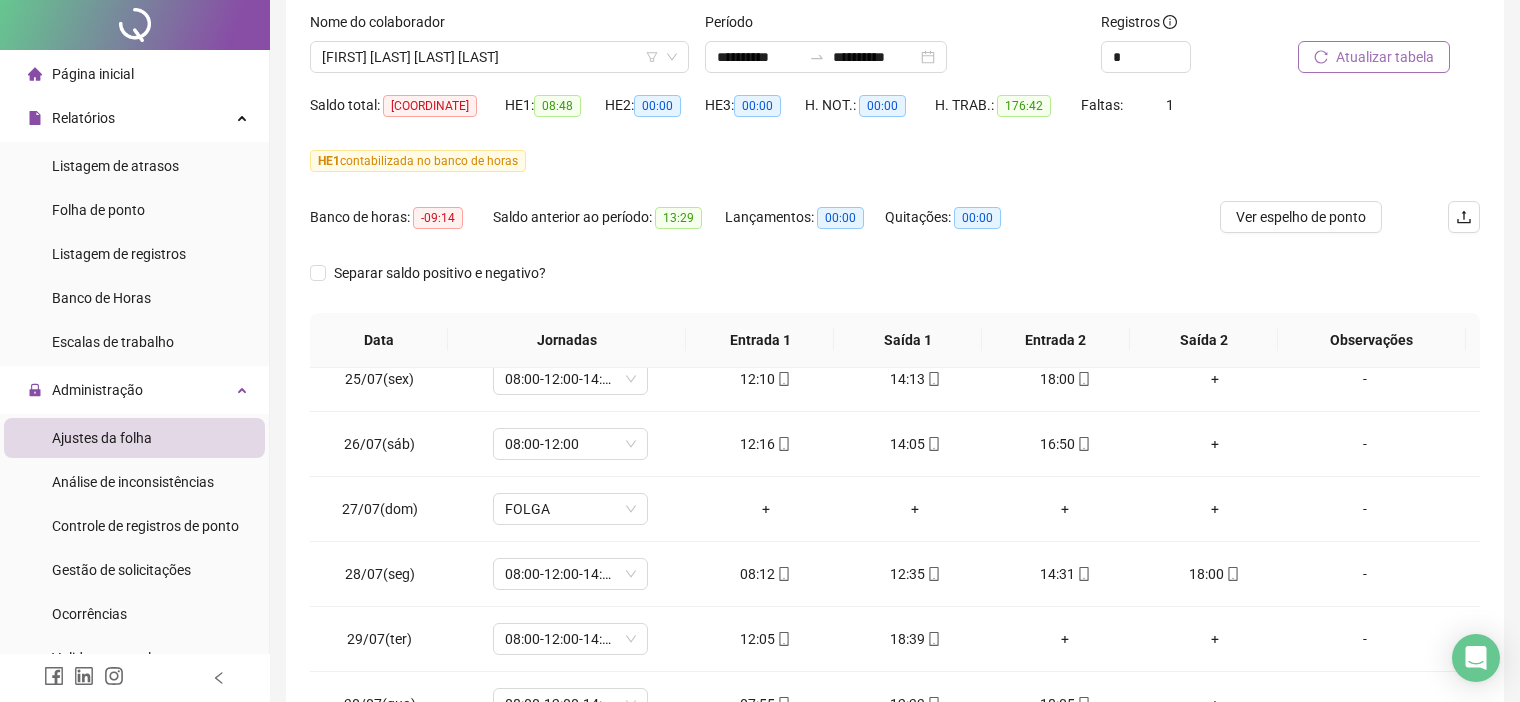 scroll, scrollTop: 375, scrollLeft: 0, axis: vertical 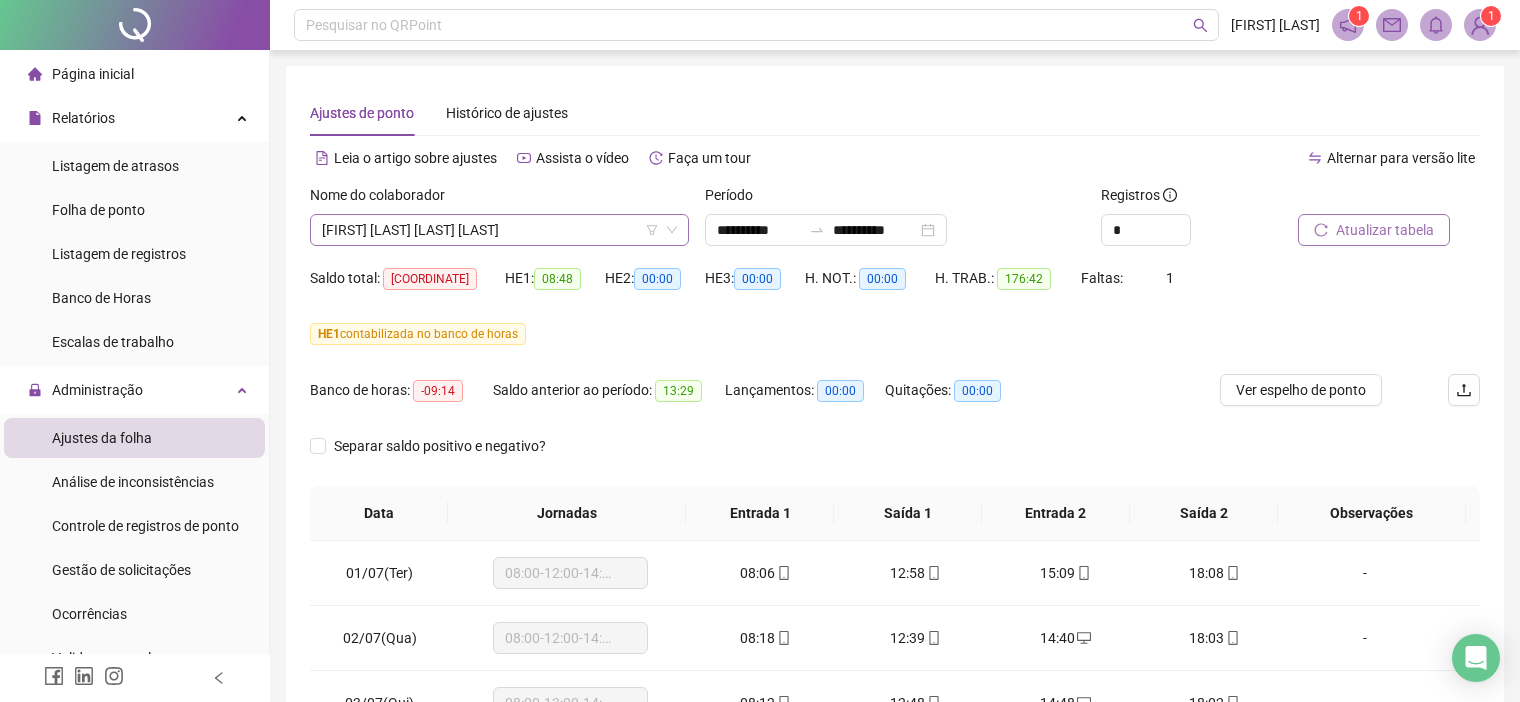 click on "[FIRST] [LAST] [LAST] [LAST]" at bounding box center (499, 230) 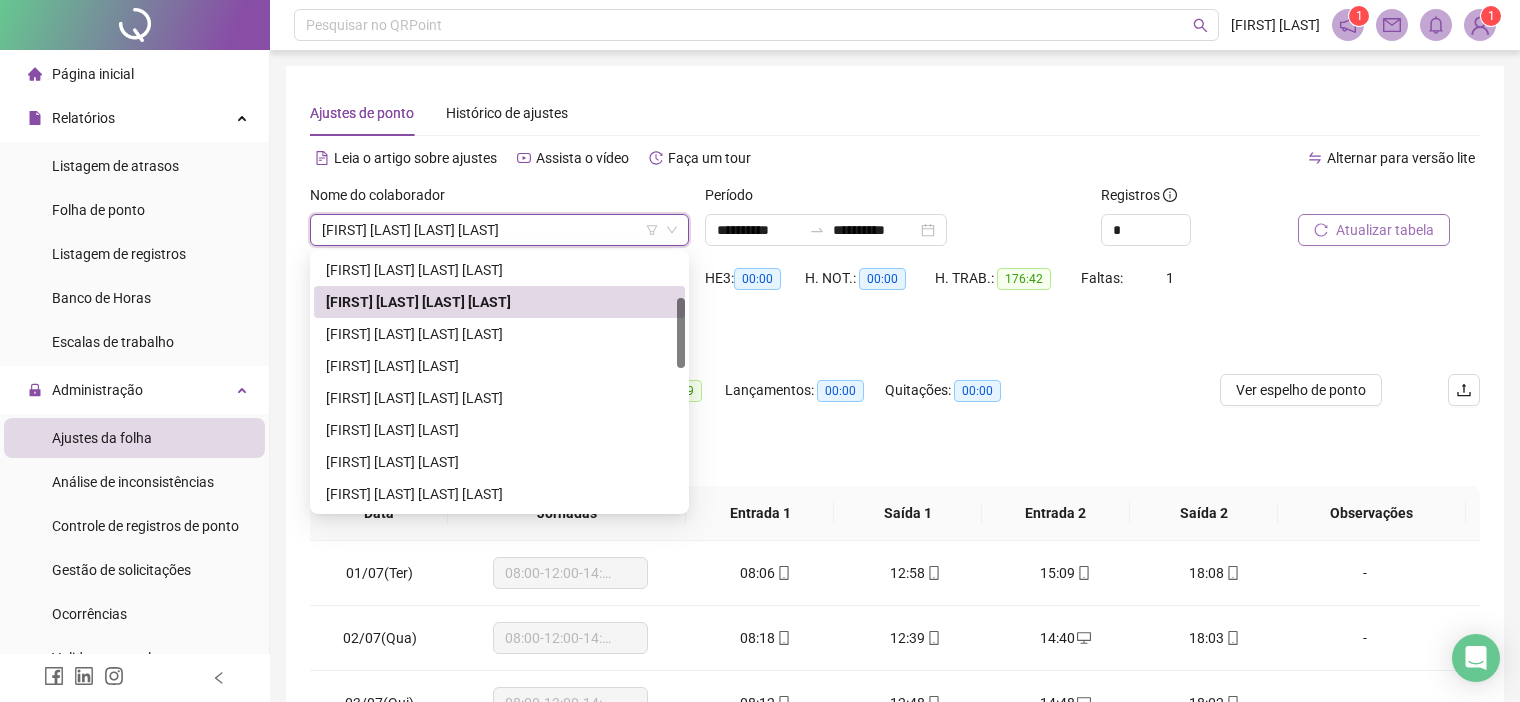 click on "[FIRST] [LAST] [LAST] [LAST]" at bounding box center [499, 230] 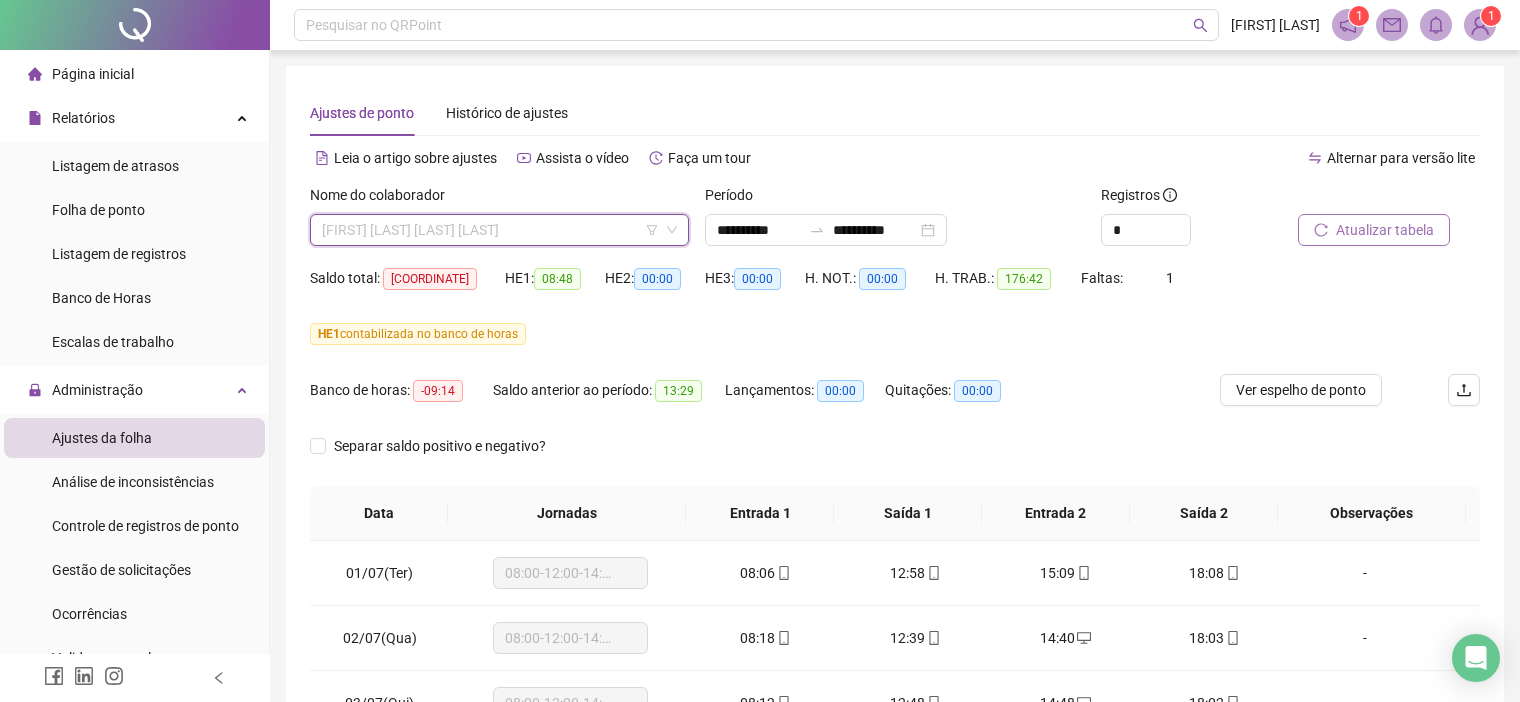 click on "[FIRST] [LAST] [LAST] [LAST]" at bounding box center [499, 230] 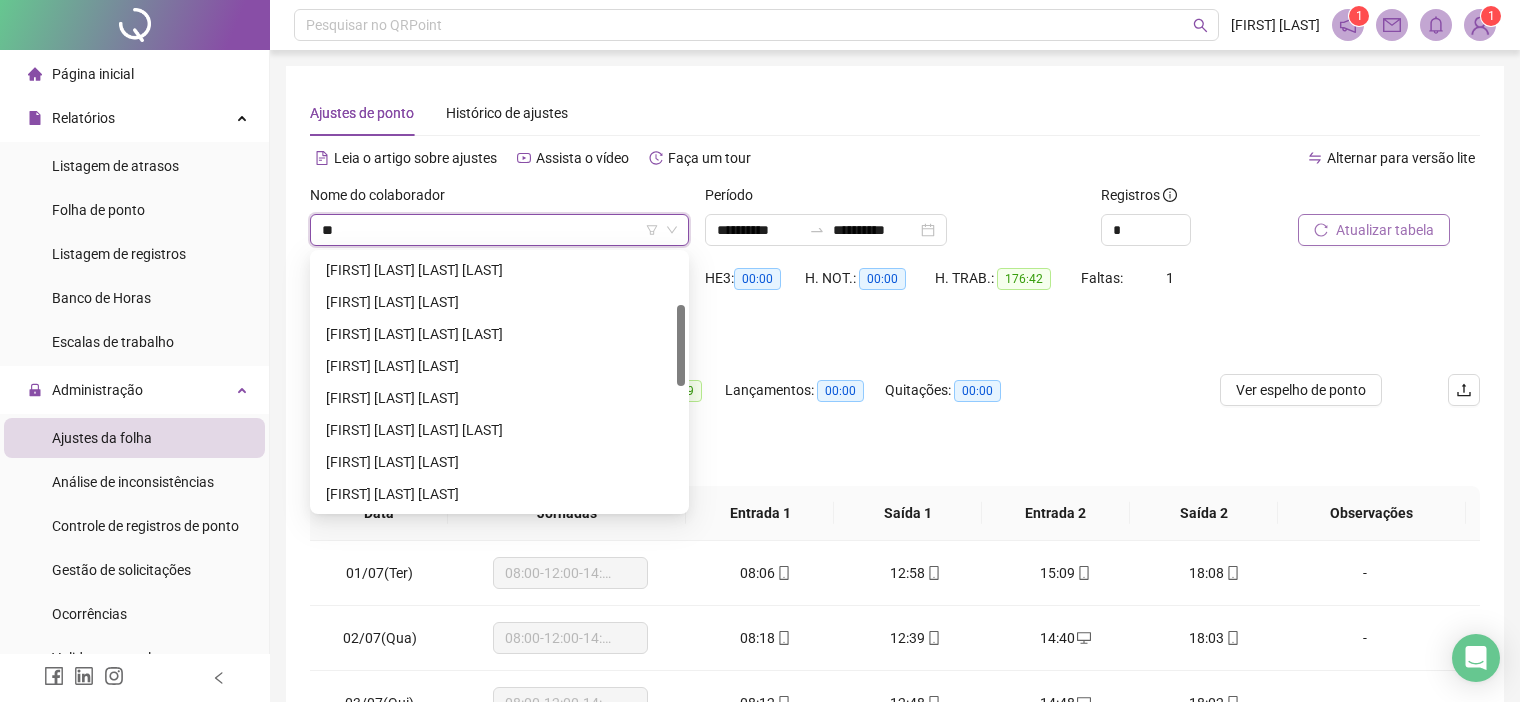 scroll, scrollTop: 0, scrollLeft: 0, axis: both 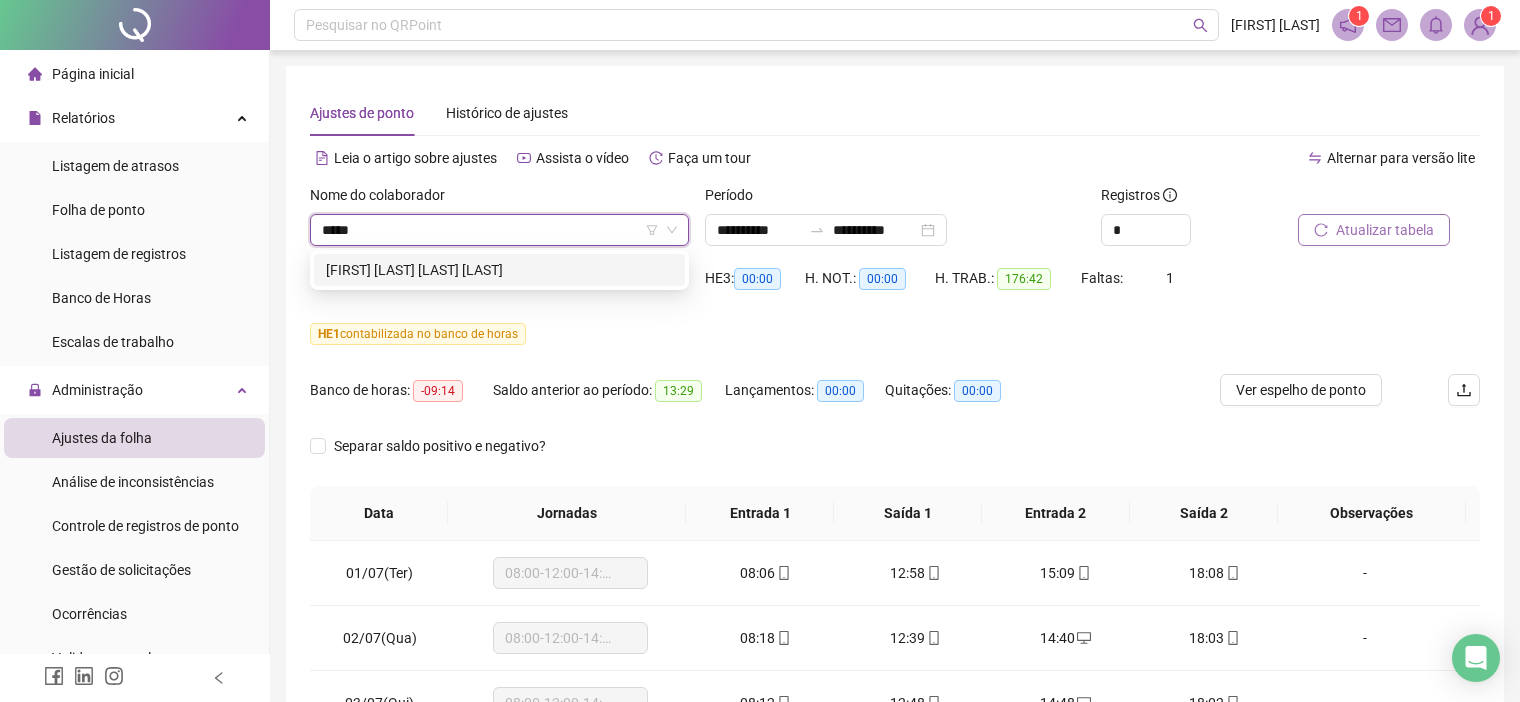 type on "******" 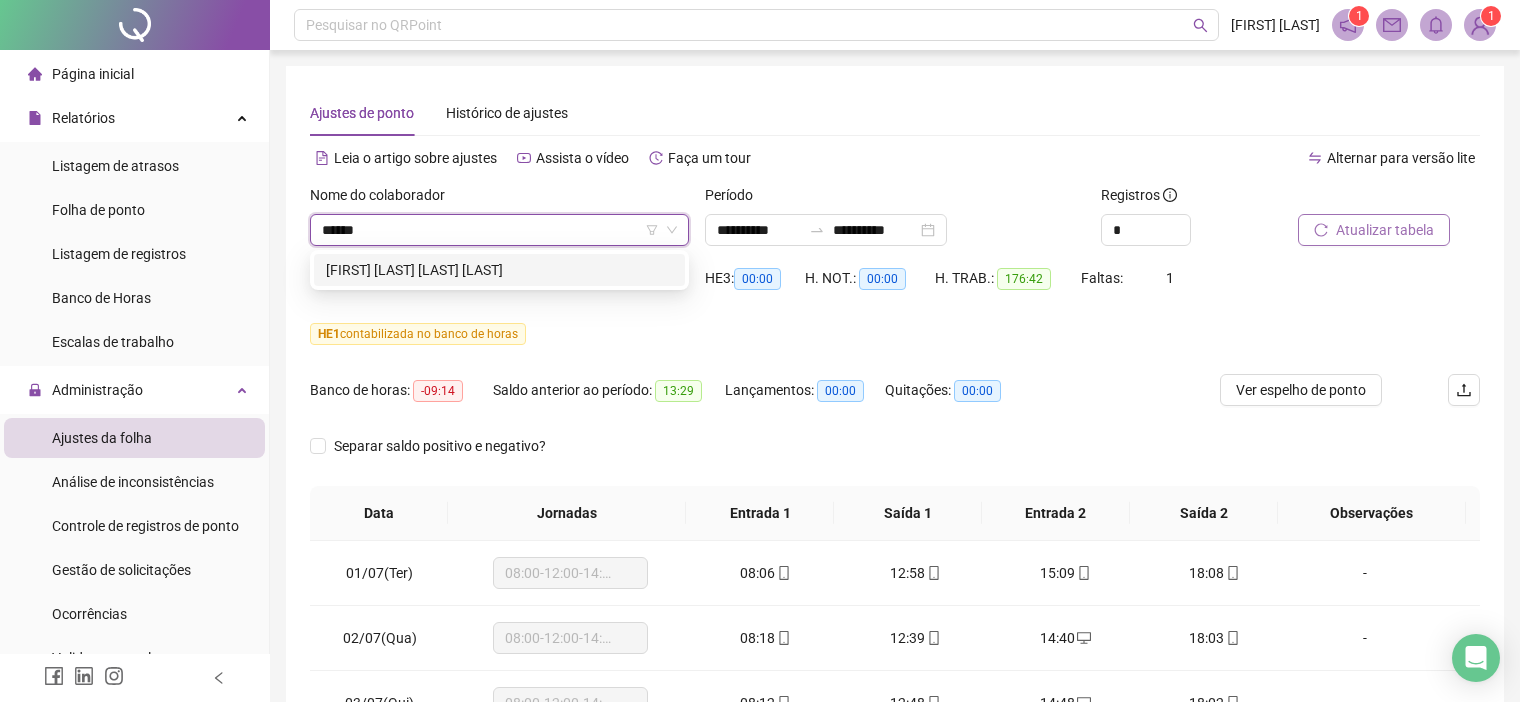 click on "[FIRST] [LAST] [LAST] [LAST]" at bounding box center [499, 270] 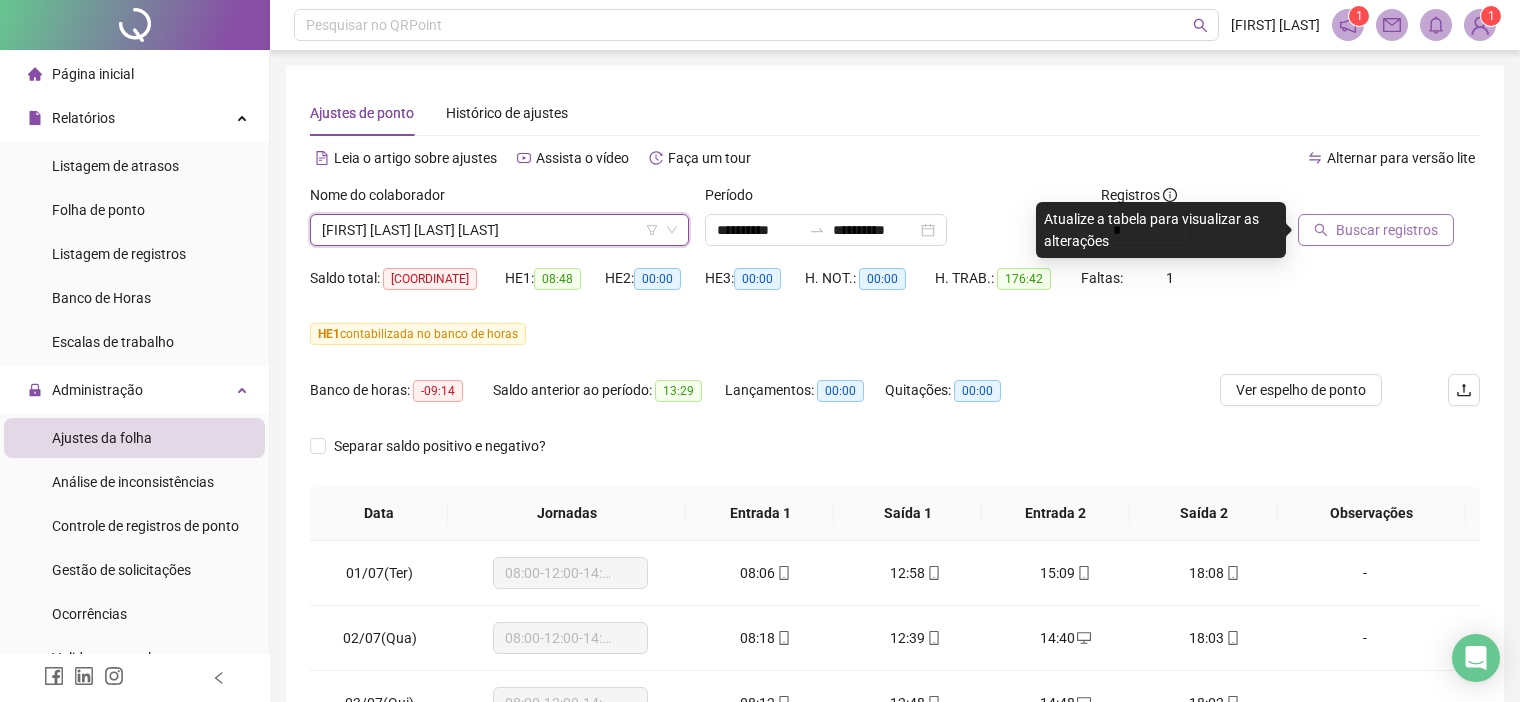 click on "Buscar registros" at bounding box center [1387, 230] 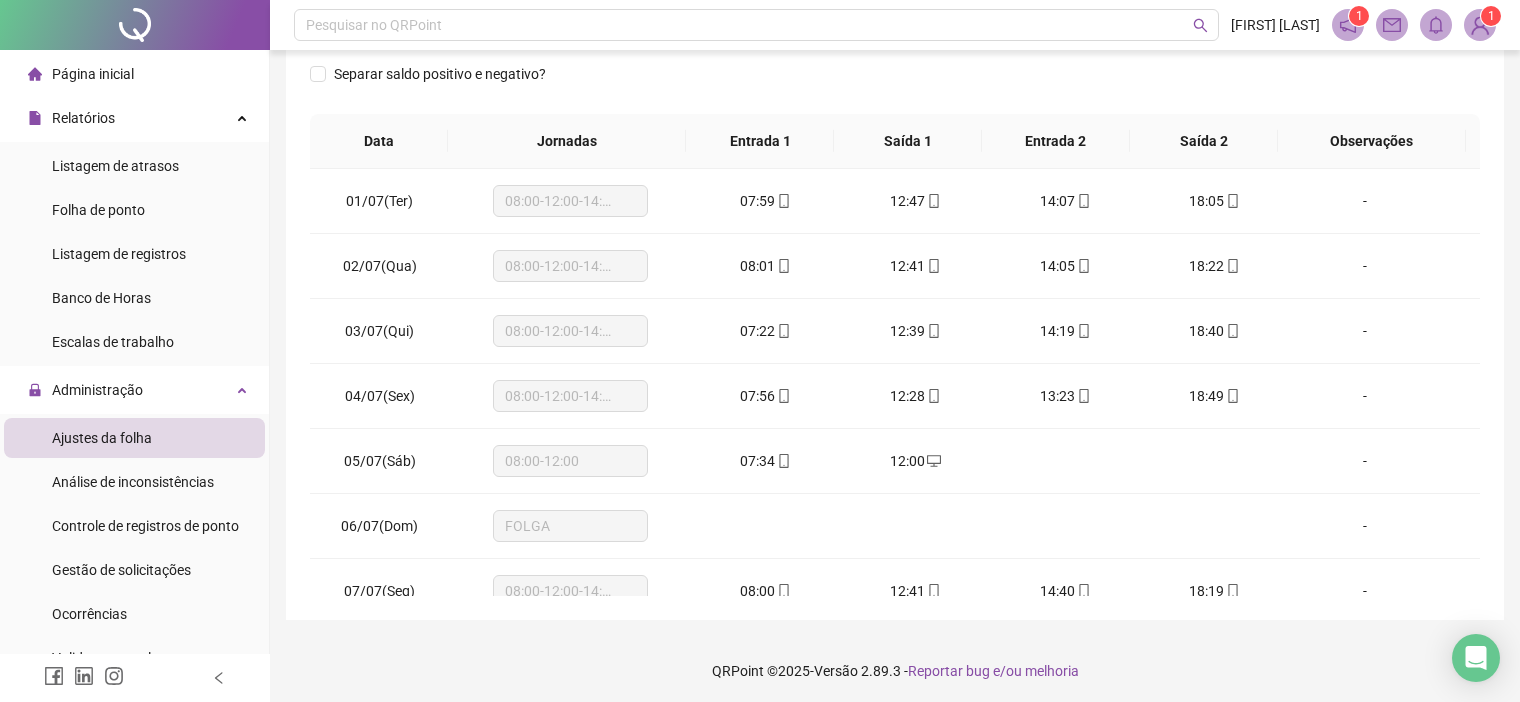 scroll, scrollTop: 375, scrollLeft: 0, axis: vertical 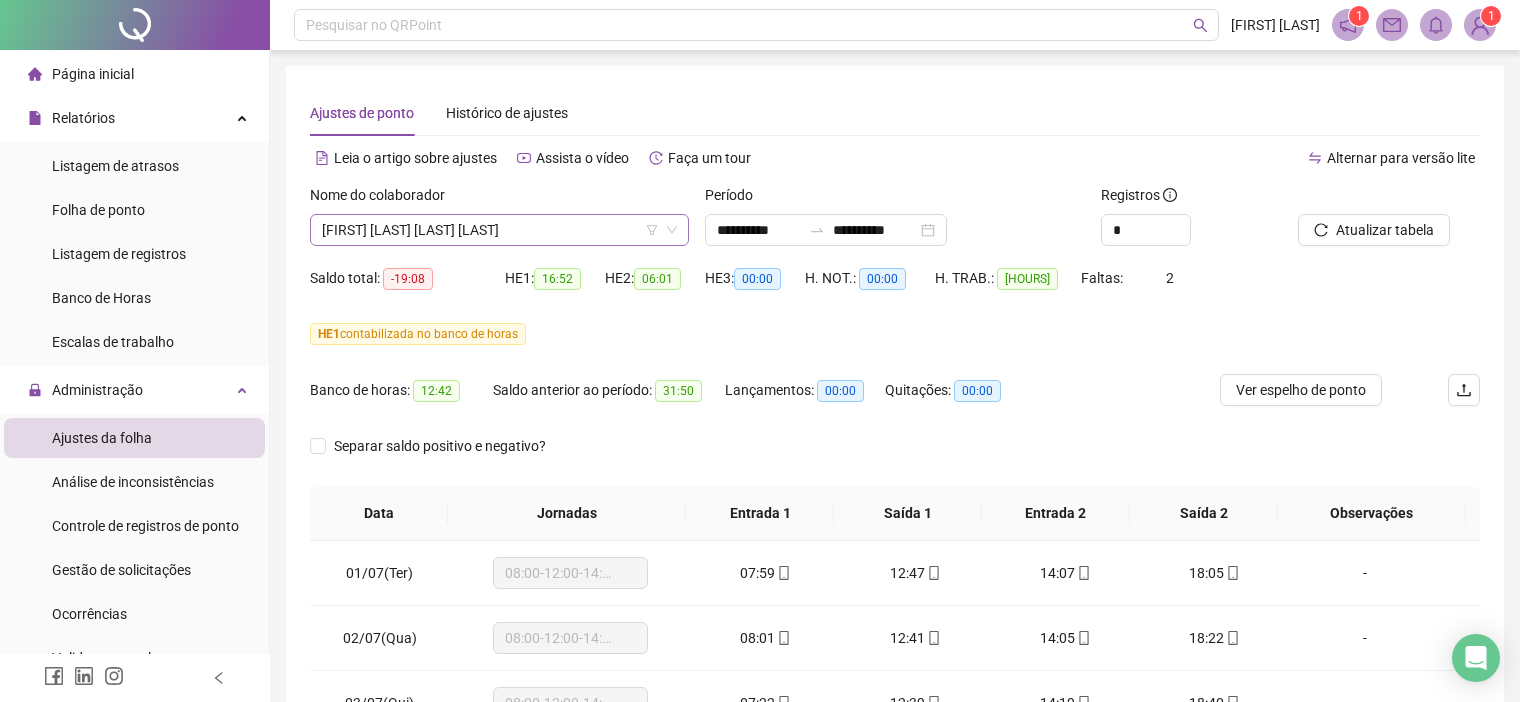 click on "[FIRST] [LAST] [LAST] [LAST]" at bounding box center [499, 230] 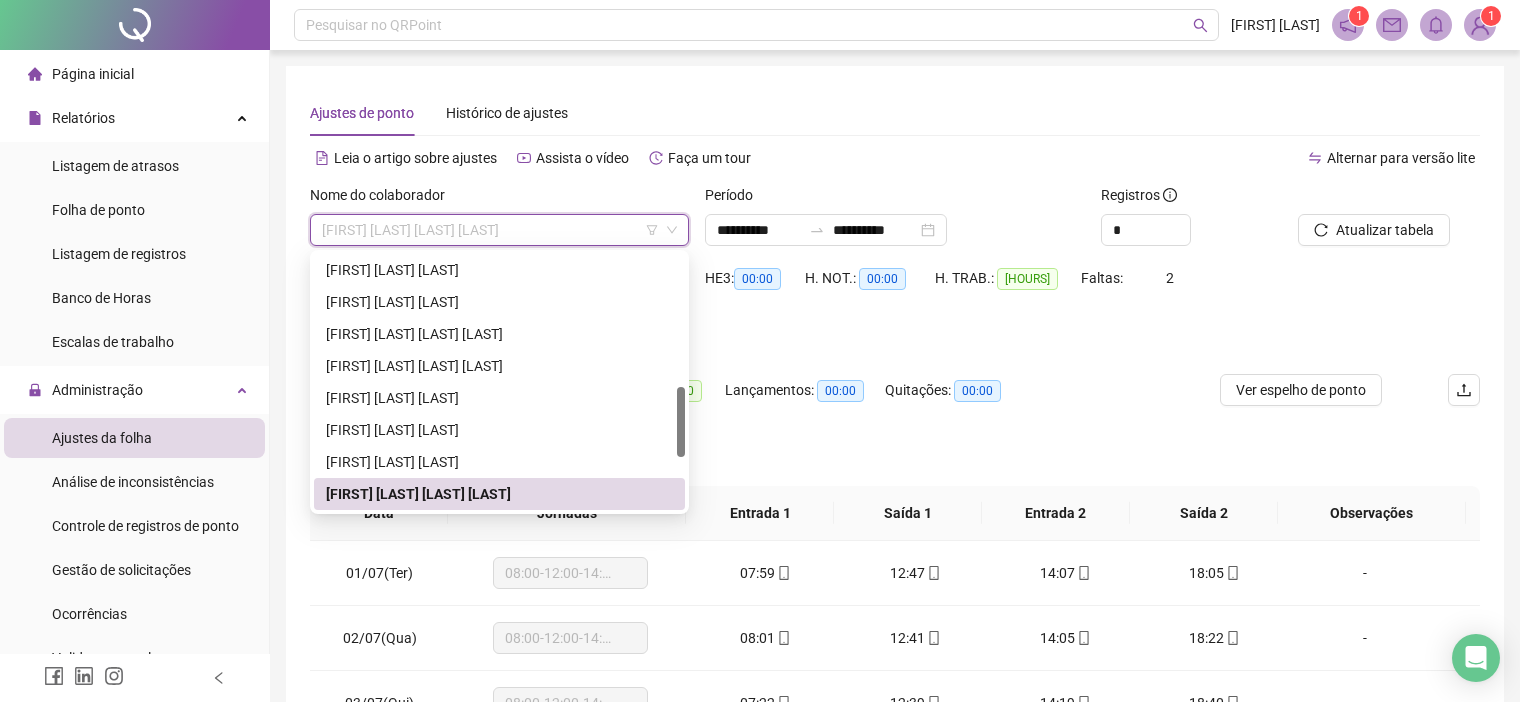 click on "[FIRST] [LAST] [LAST] [LAST]" at bounding box center (499, 230) 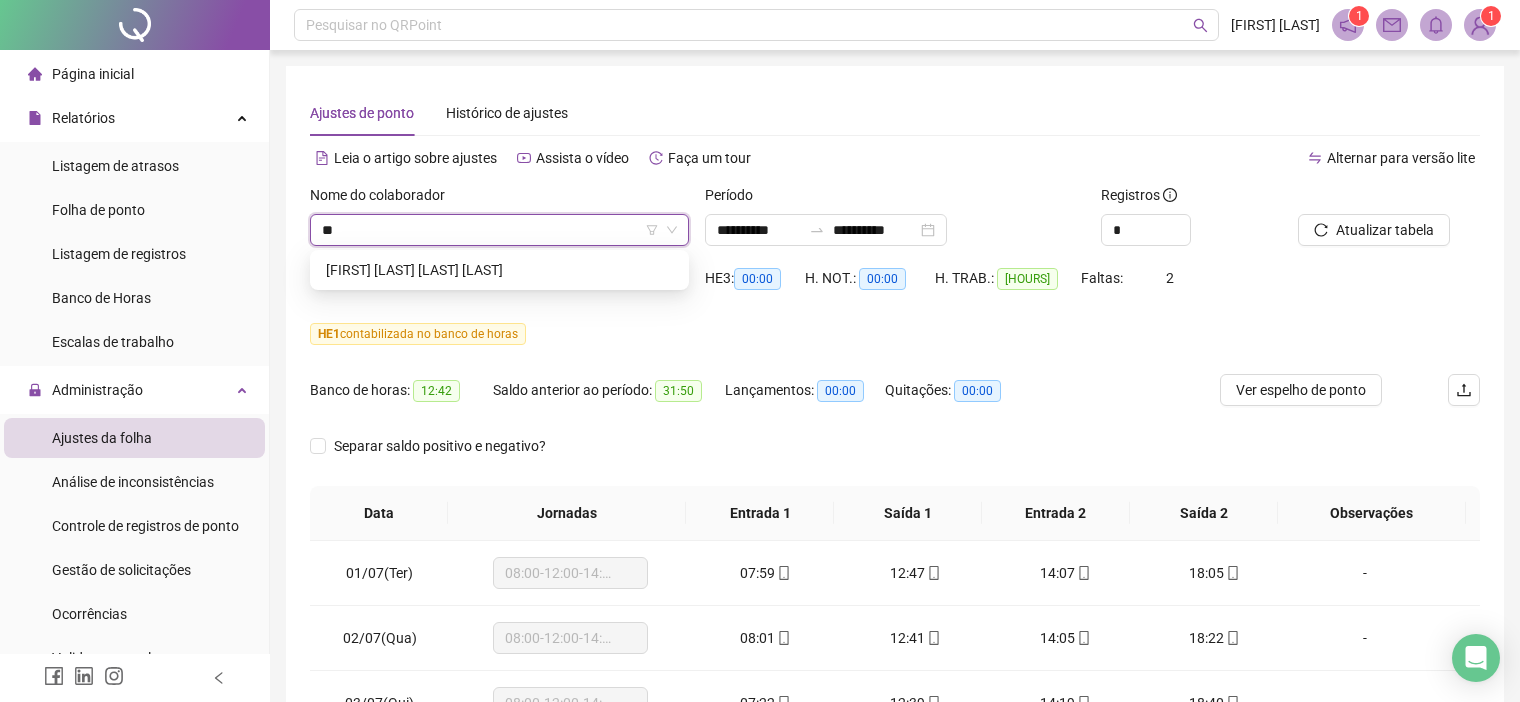 scroll, scrollTop: 0, scrollLeft: 0, axis: both 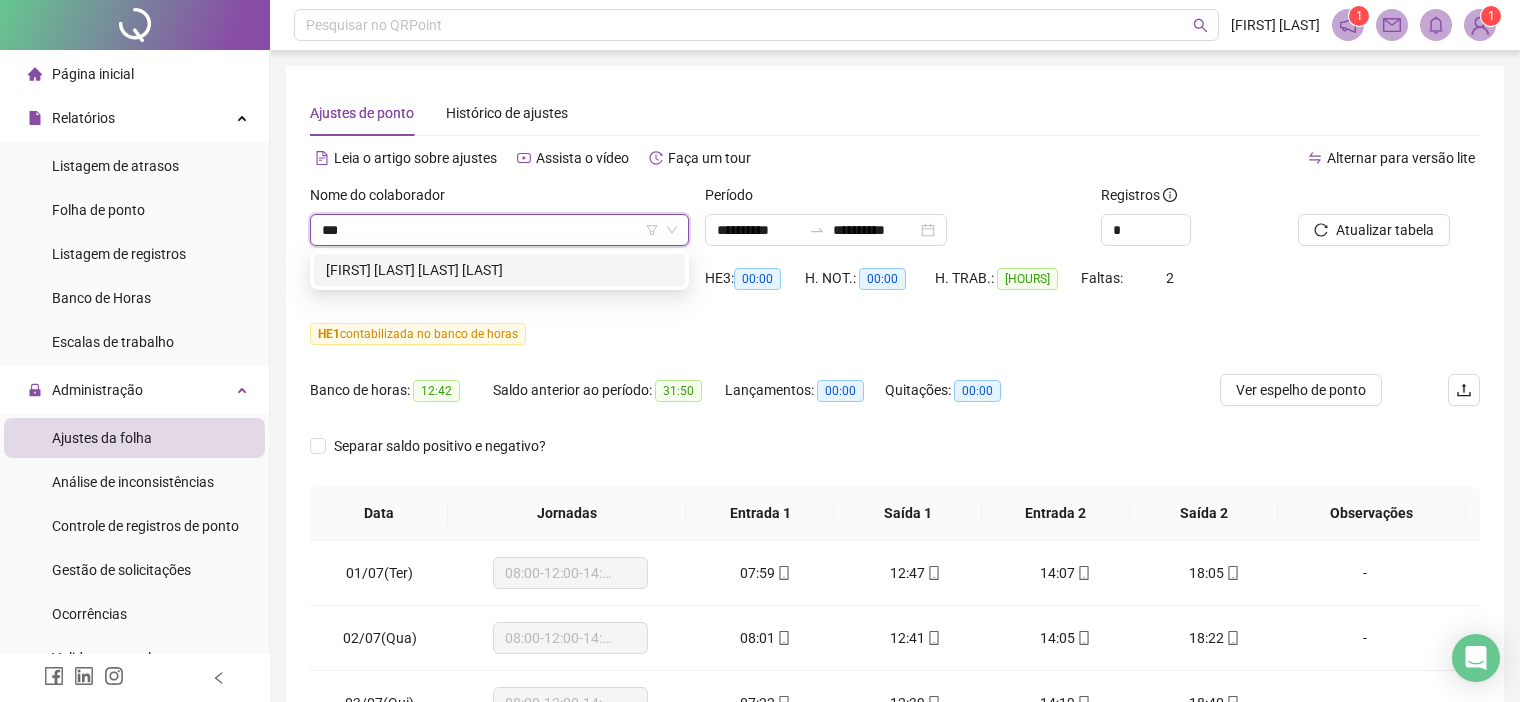 type on "****" 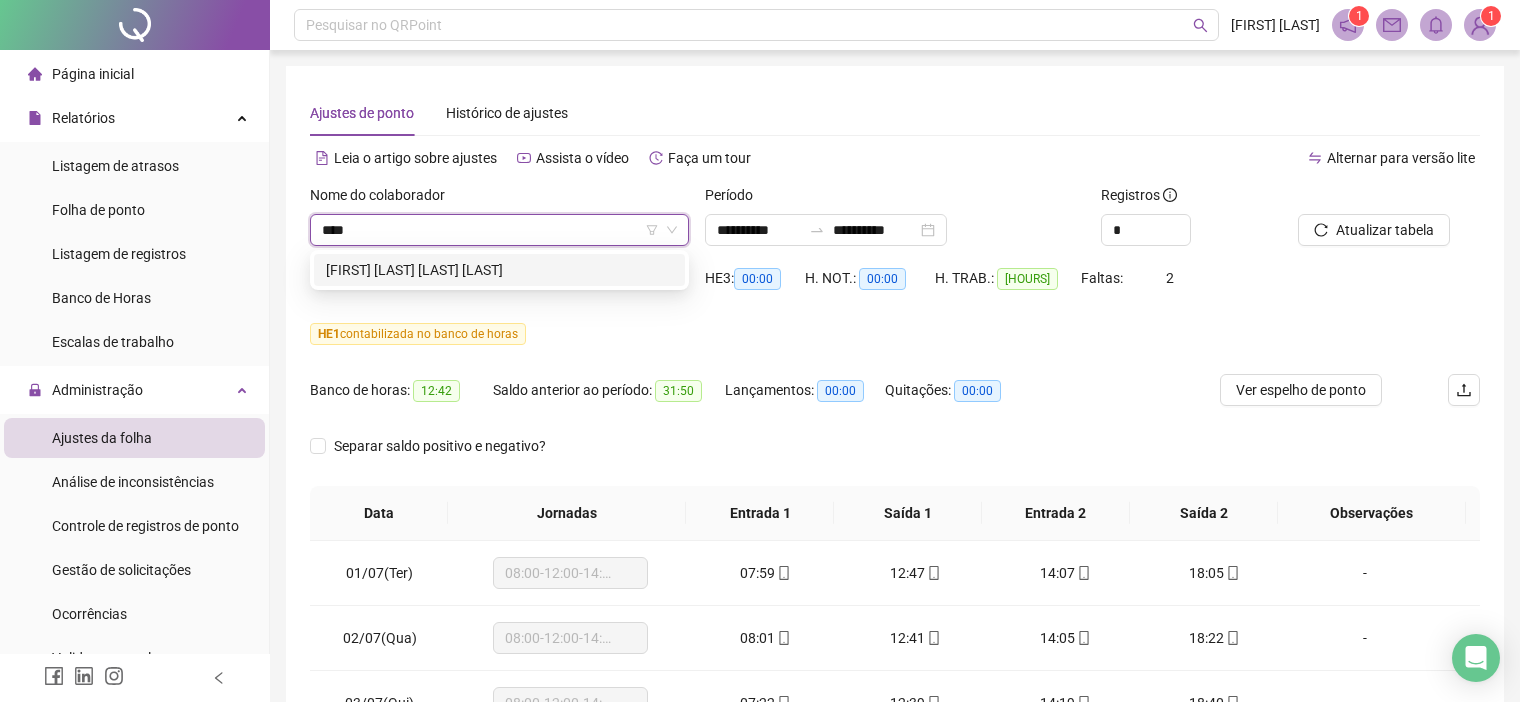 click on "[FIRST] [LAST] [LAST] [LAST]" at bounding box center (499, 270) 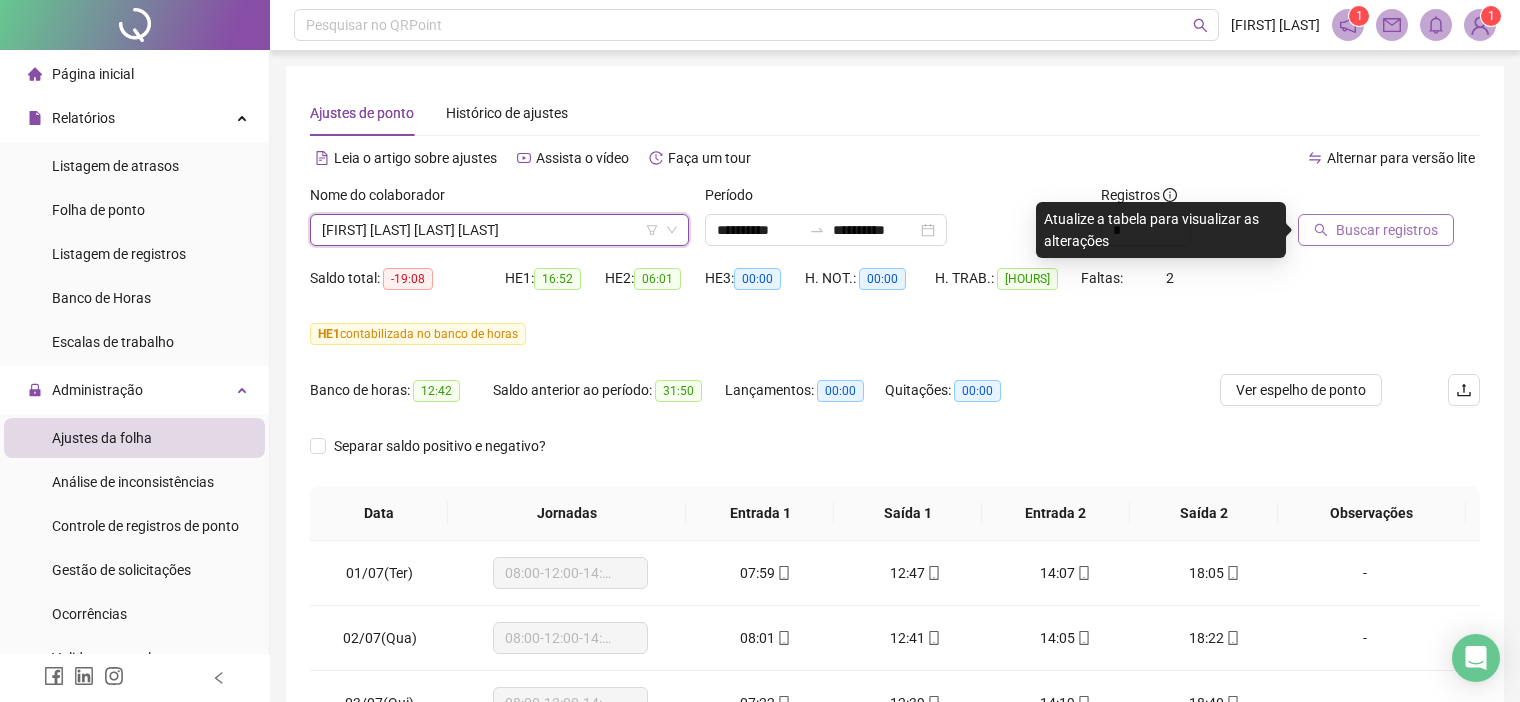 click on "Buscar registros" at bounding box center [1387, 230] 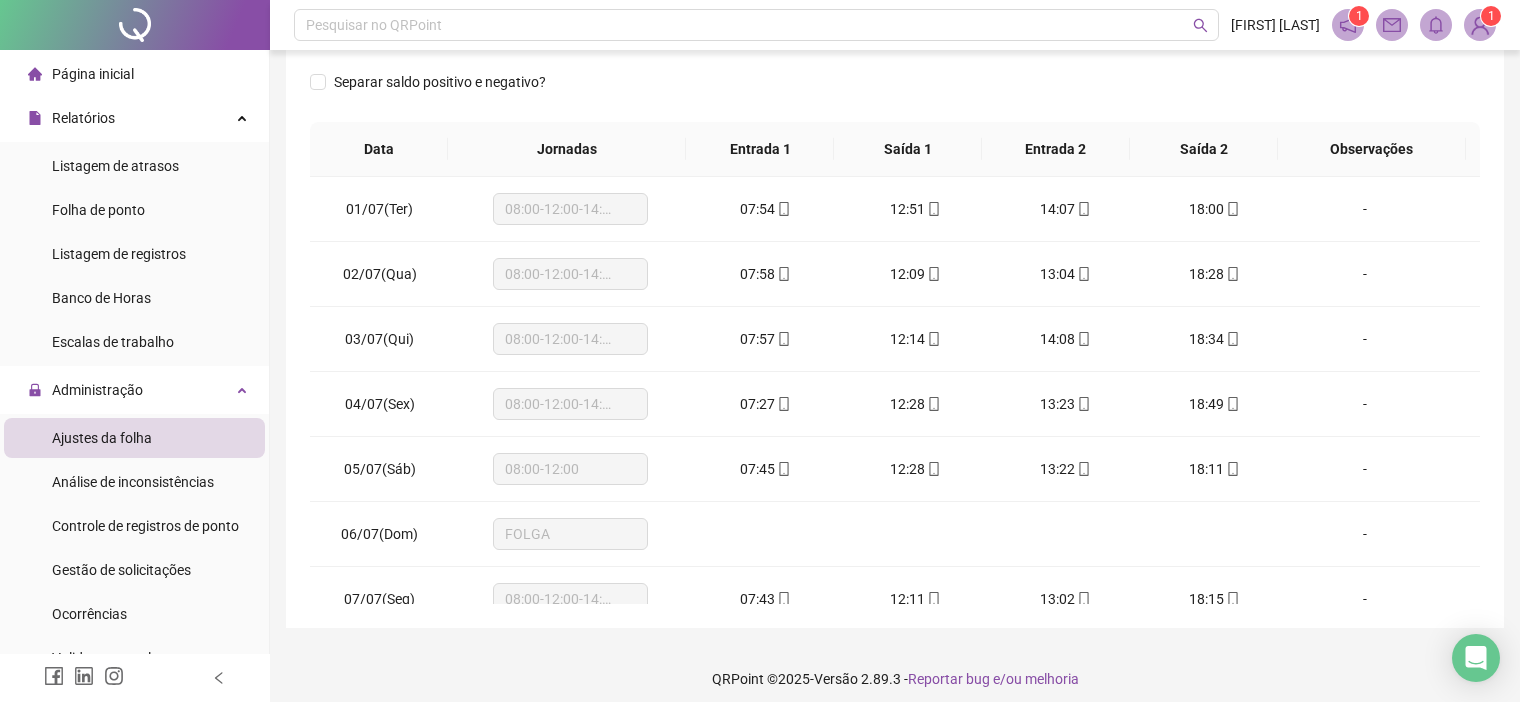 scroll, scrollTop: 375, scrollLeft: 0, axis: vertical 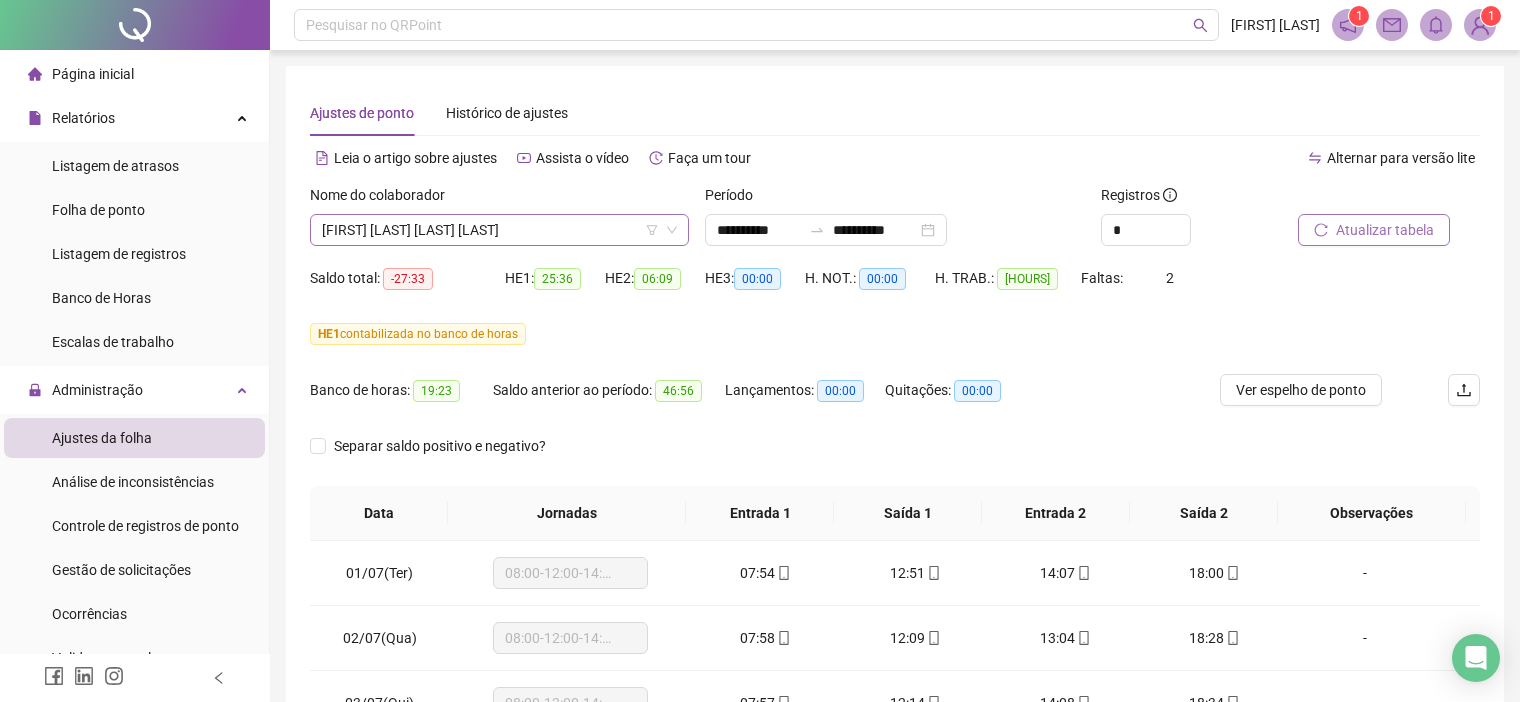 click on "[FIRST] [LAST] [LAST] [LAST]" at bounding box center [499, 230] 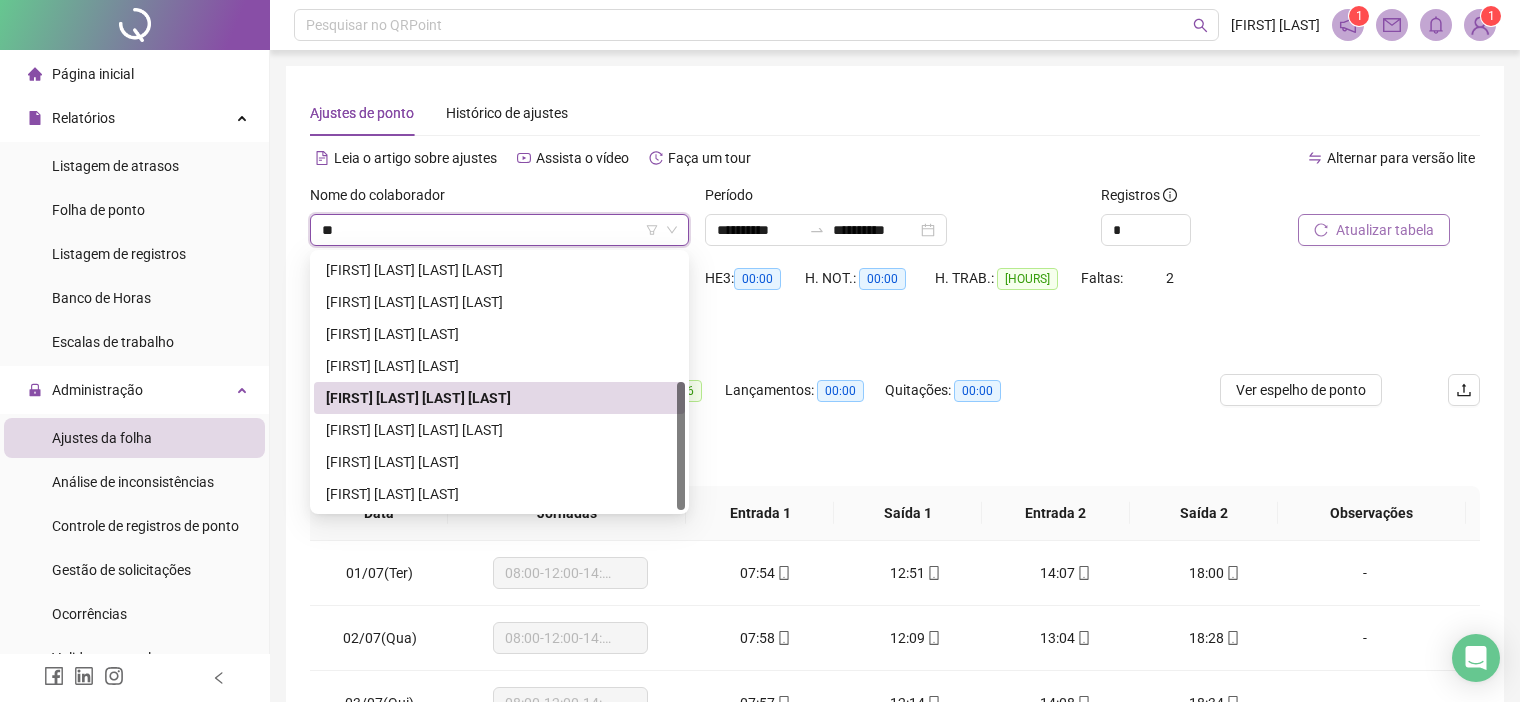 scroll, scrollTop: 0, scrollLeft: 0, axis: both 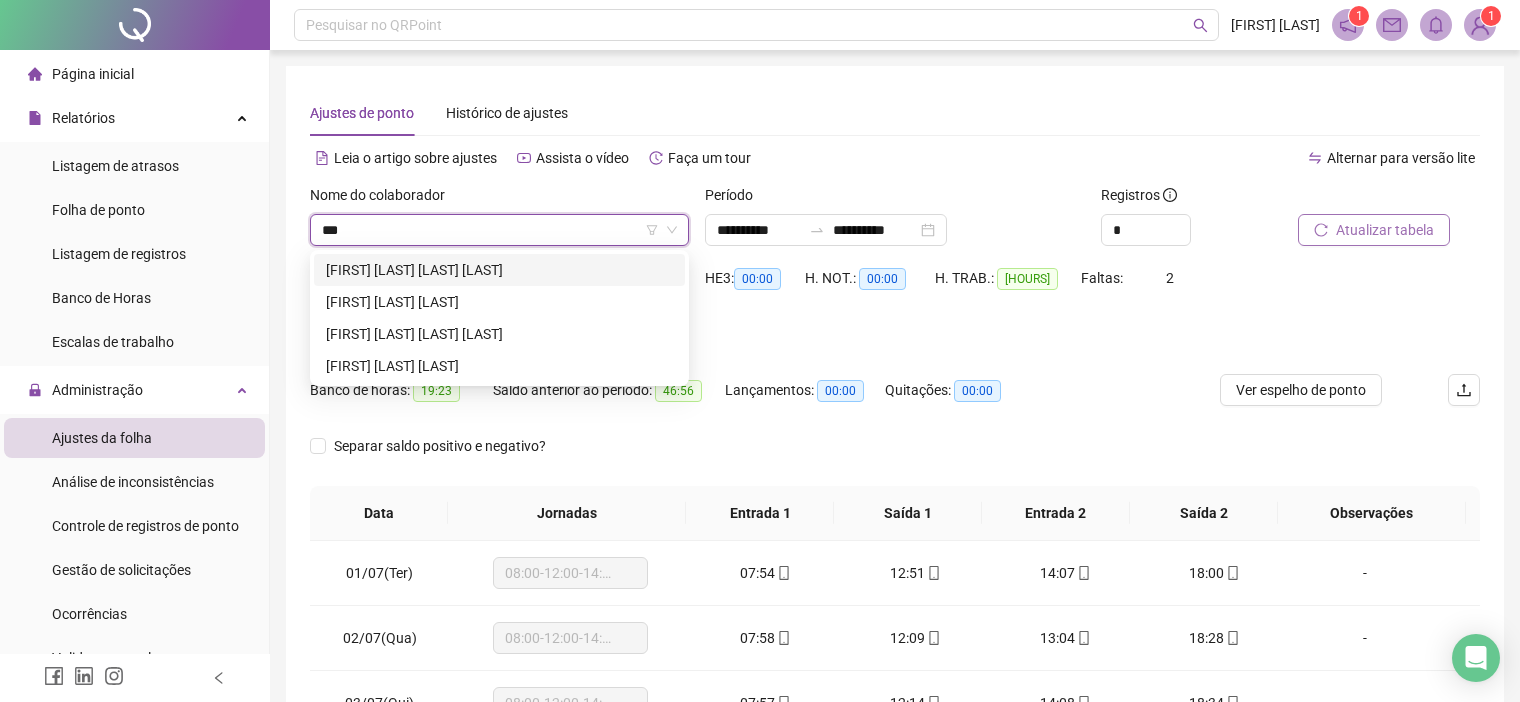 type on "****" 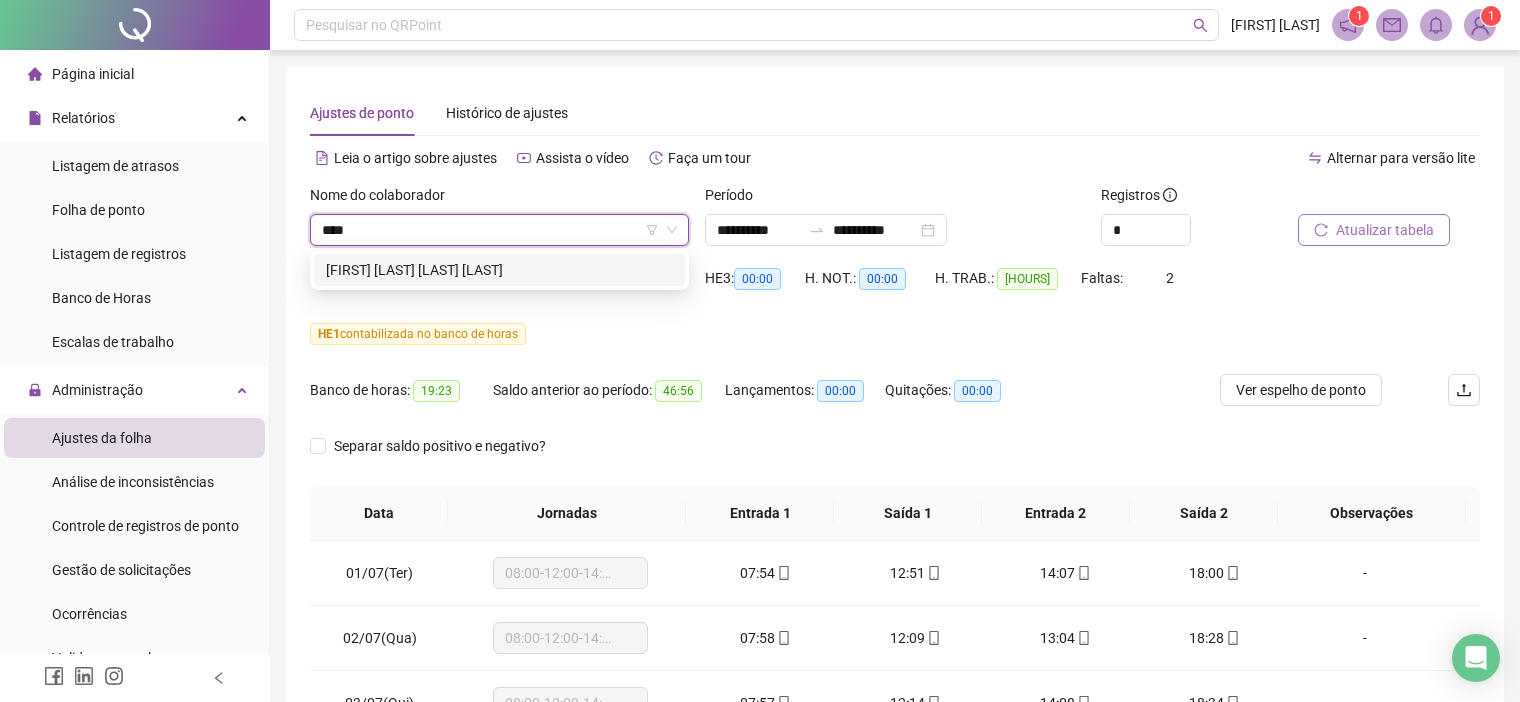 click on "[FIRST] [LAST] [LAST] [LAST]" at bounding box center [499, 270] 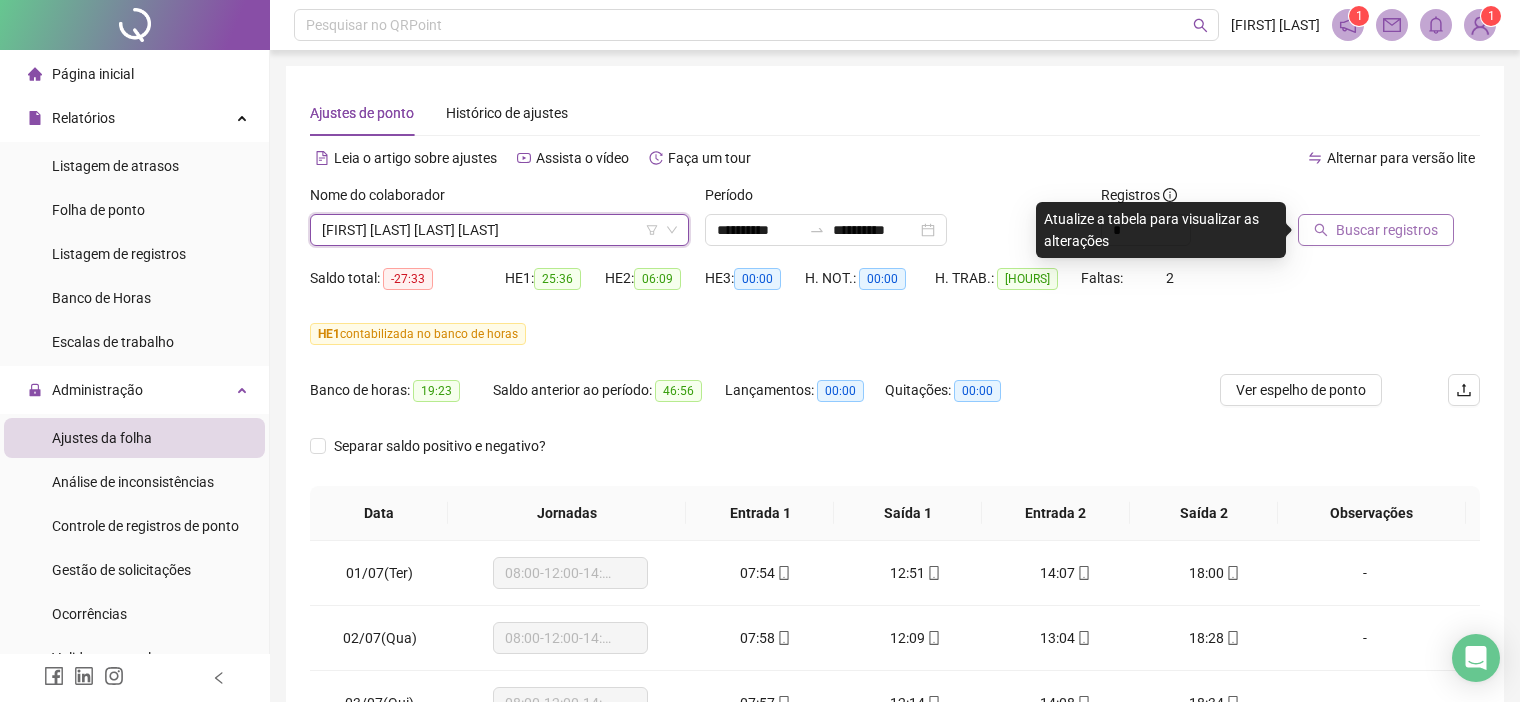 click on "Buscar registros" at bounding box center [1376, 230] 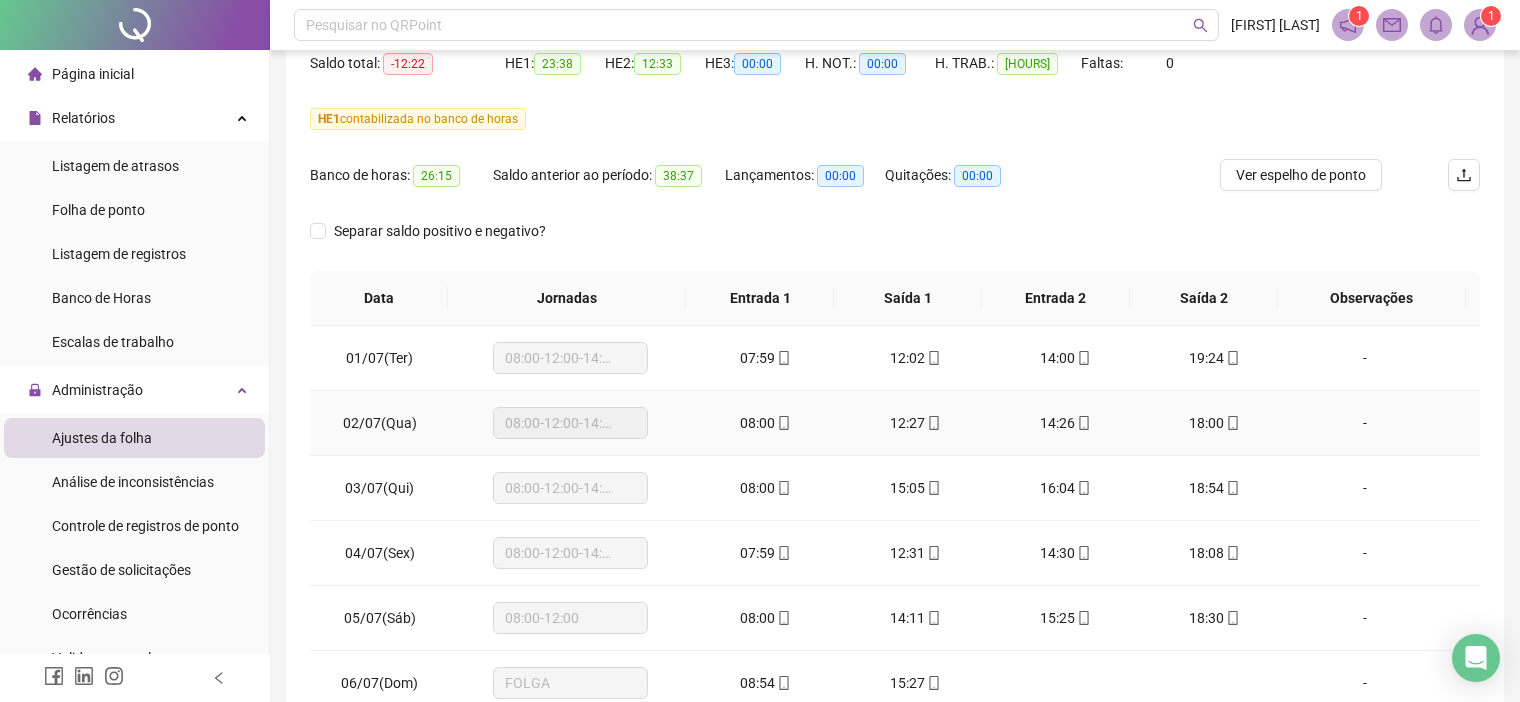 scroll, scrollTop: 375, scrollLeft: 0, axis: vertical 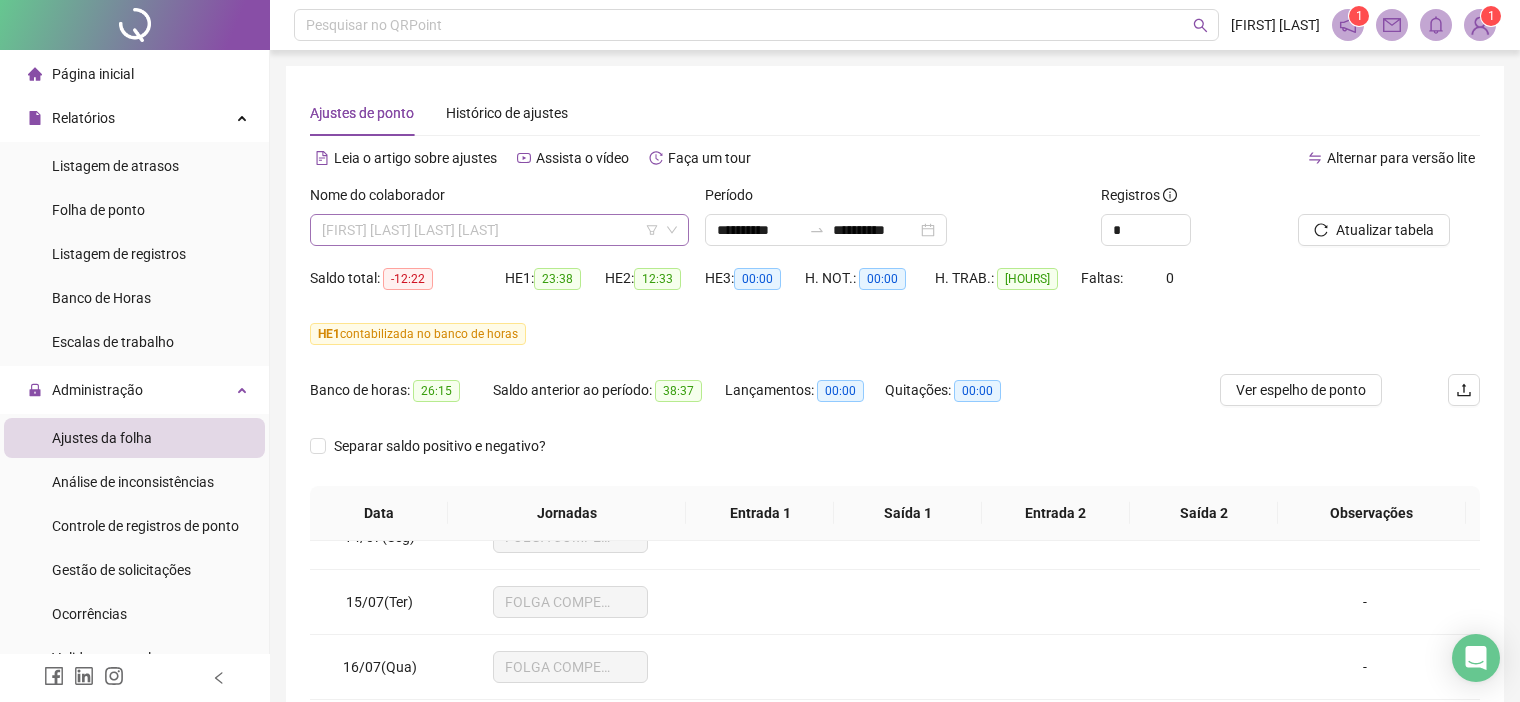 click on "[FIRST] [LAST] [LAST] [LAST]" at bounding box center [499, 230] 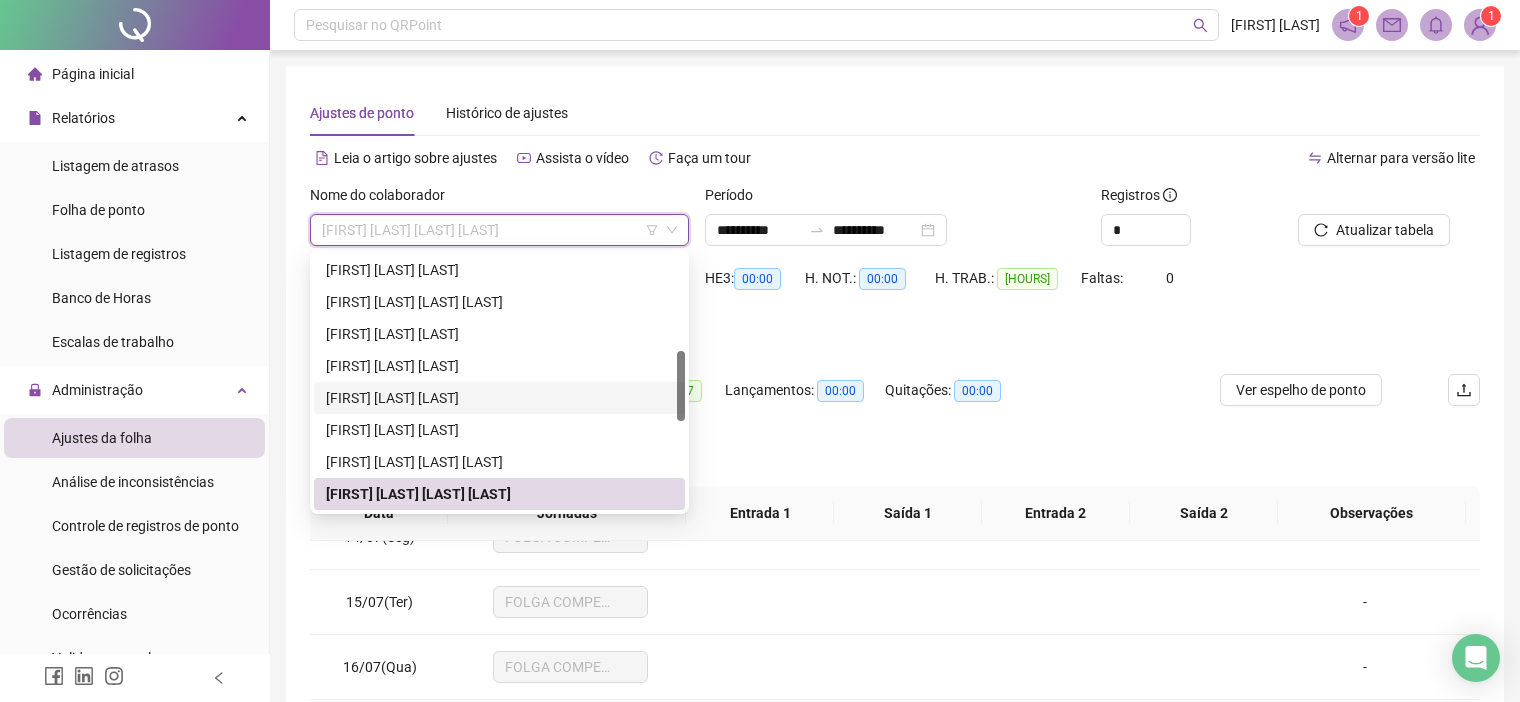 scroll, scrollTop: 452, scrollLeft: 0, axis: vertical 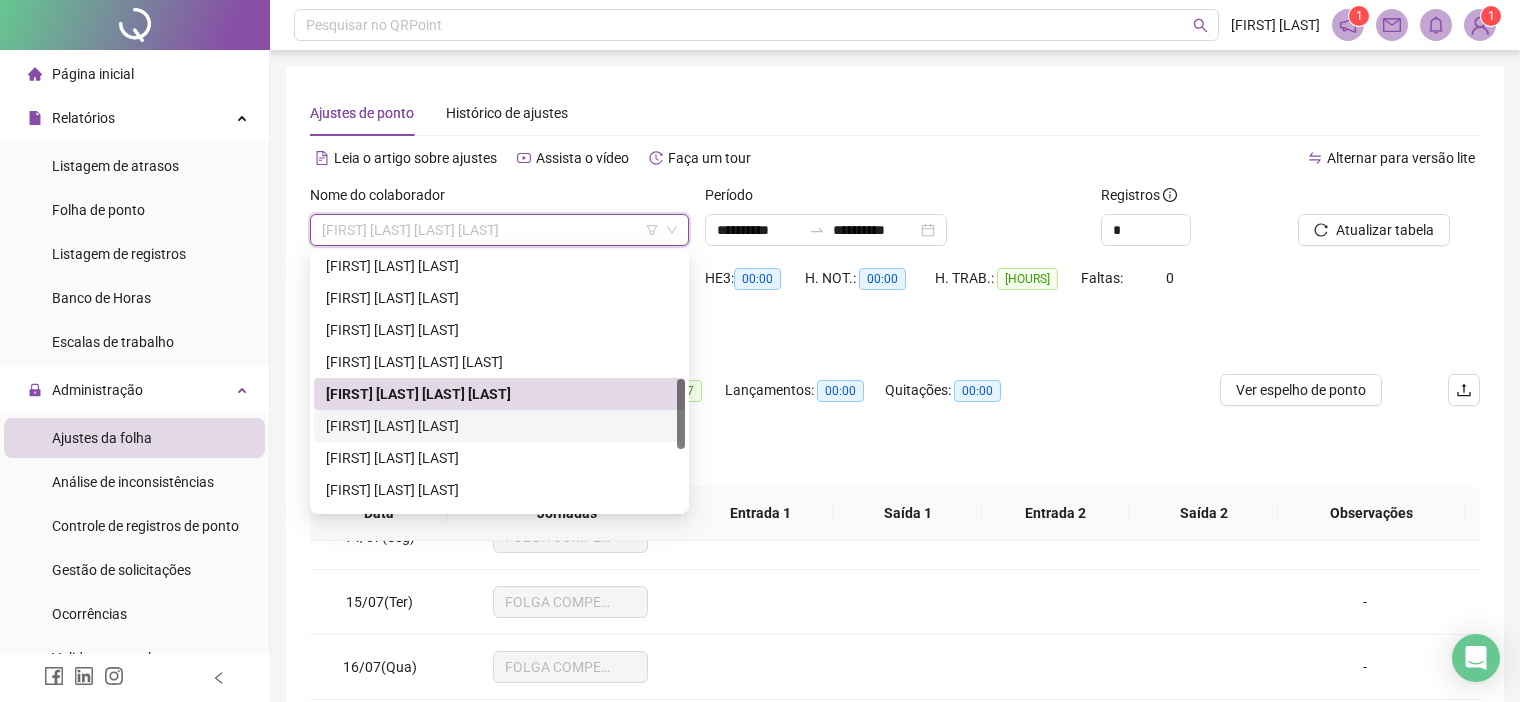 click on "[FIRST] [LAST] [LAST]" at bounding box center (499, 426) 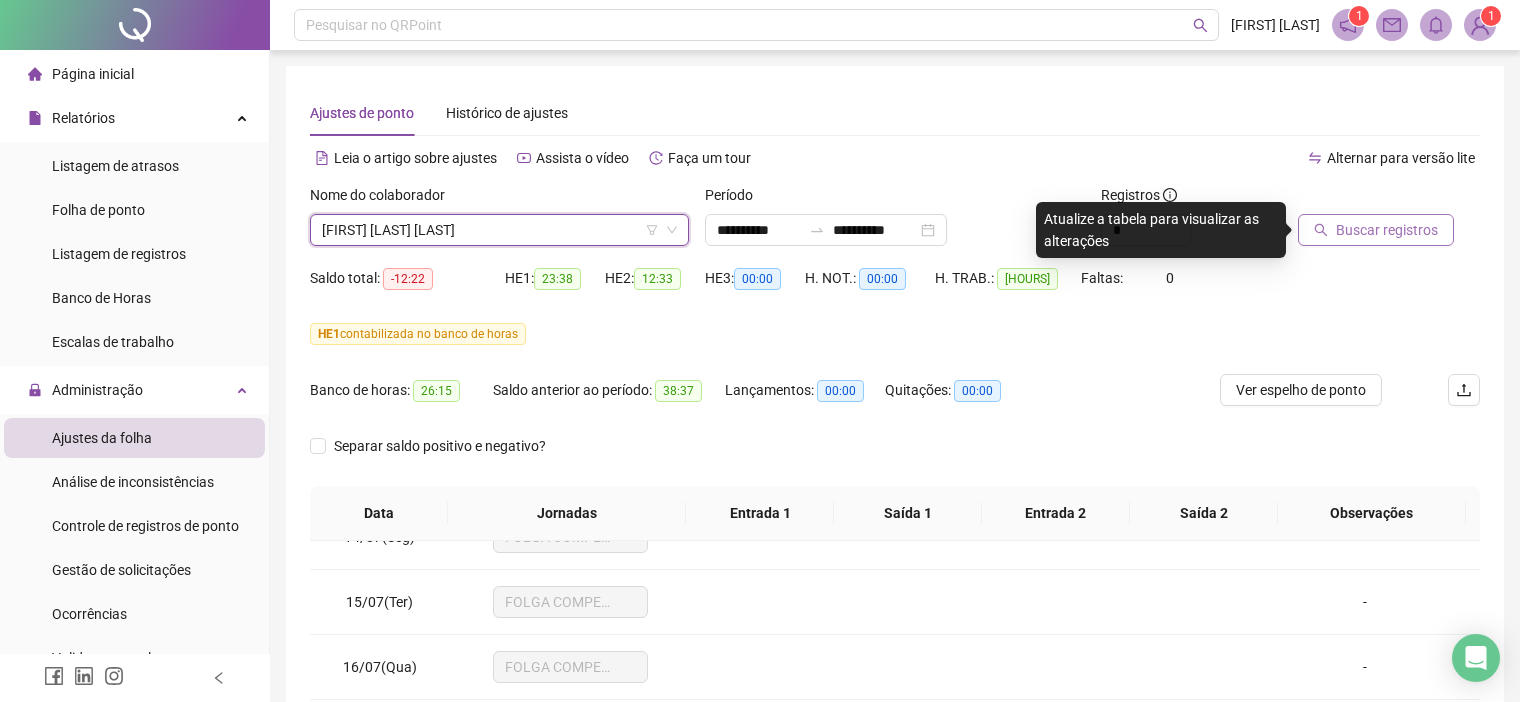 click on "Buscar registros" at bounding box center (1387, 230) 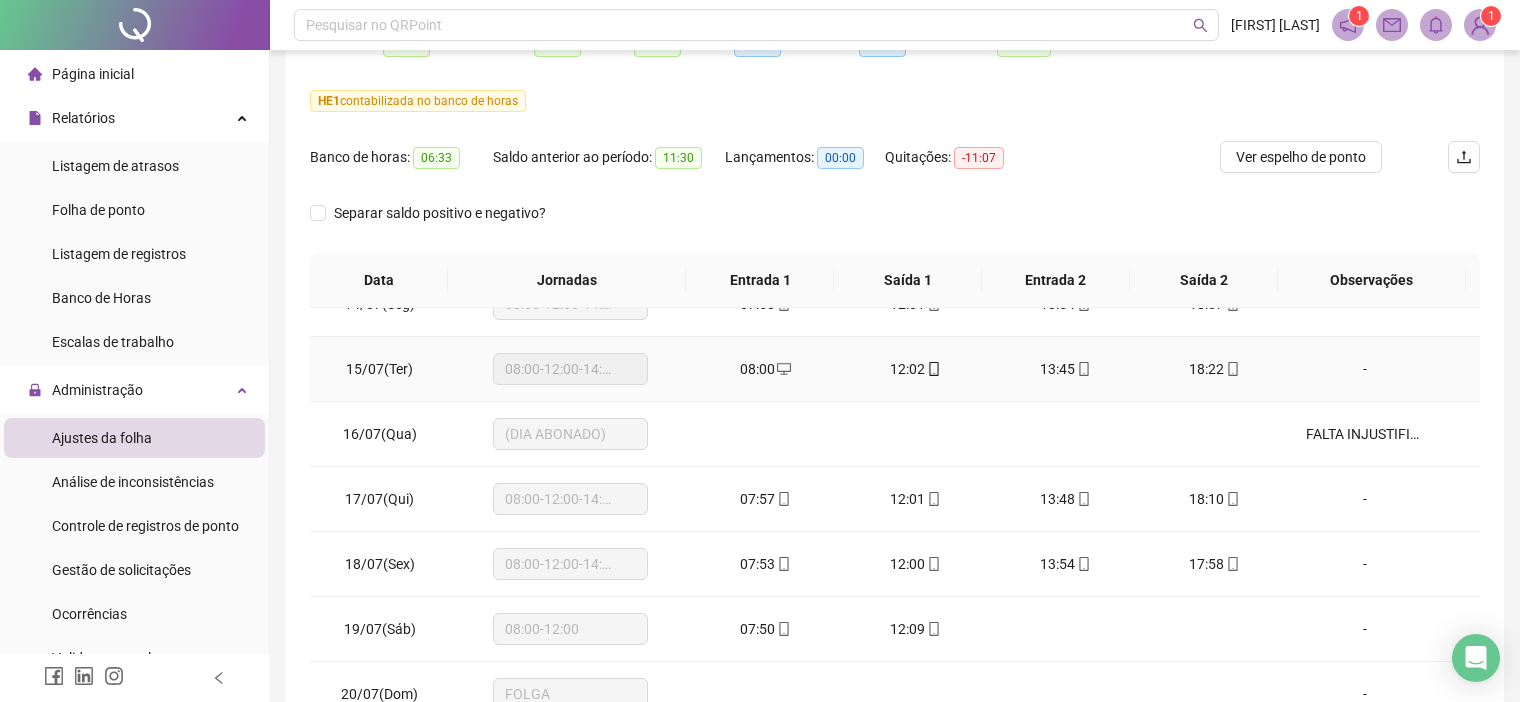 scroll, scrollTop: 375, scrollLeft: 0, axis: vertical 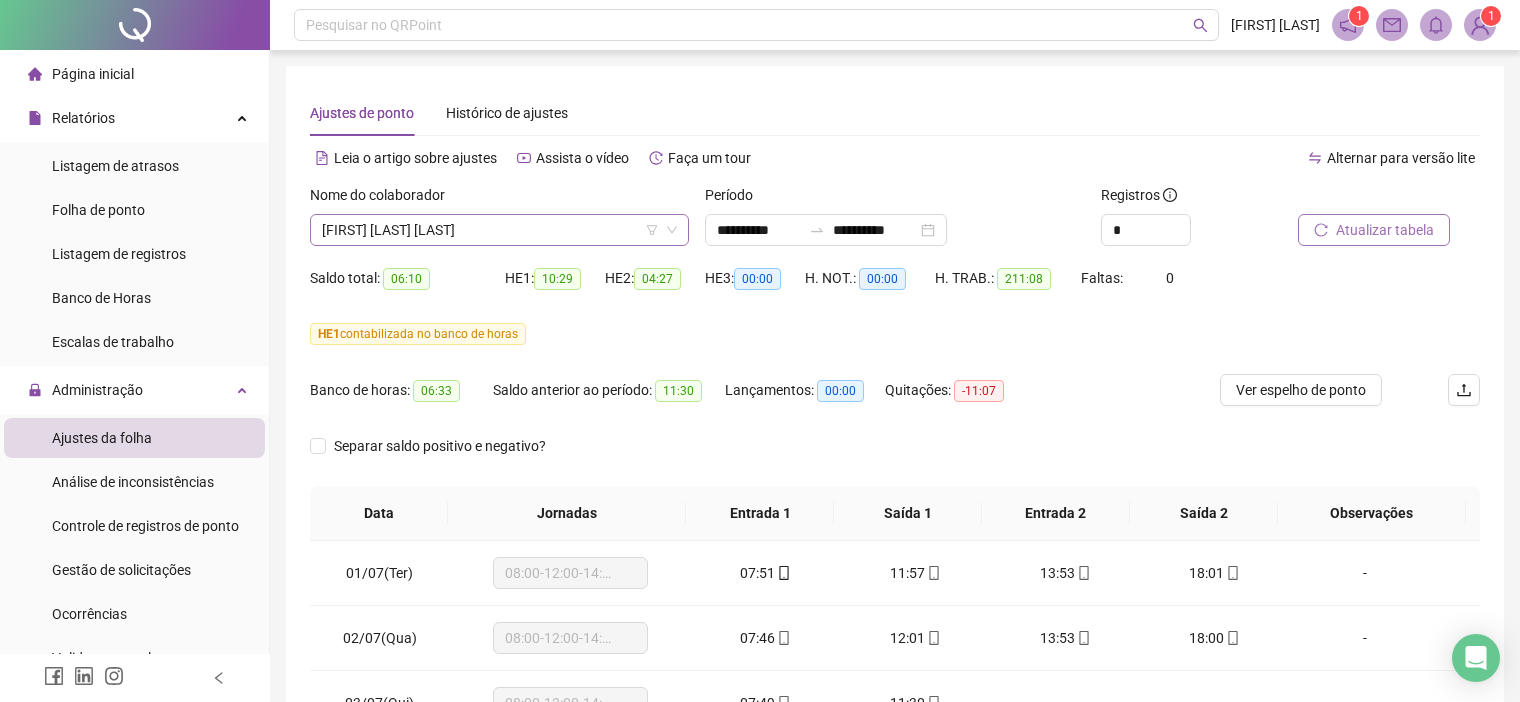 click on "[FIRST] [LAST] [LAST]" at bounding box center [499, 230] 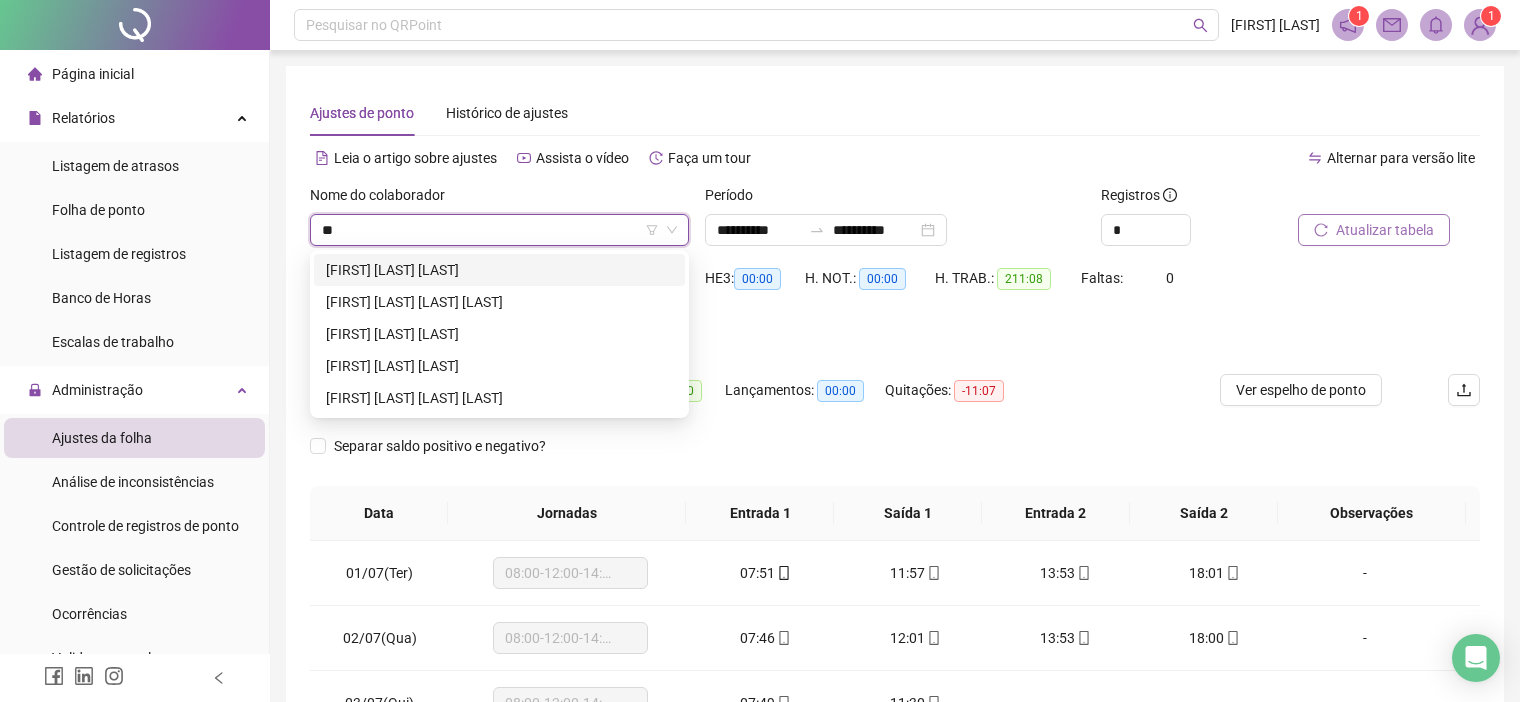 scroll, scrollTop: 0, scrollLeft: 0, axis: both 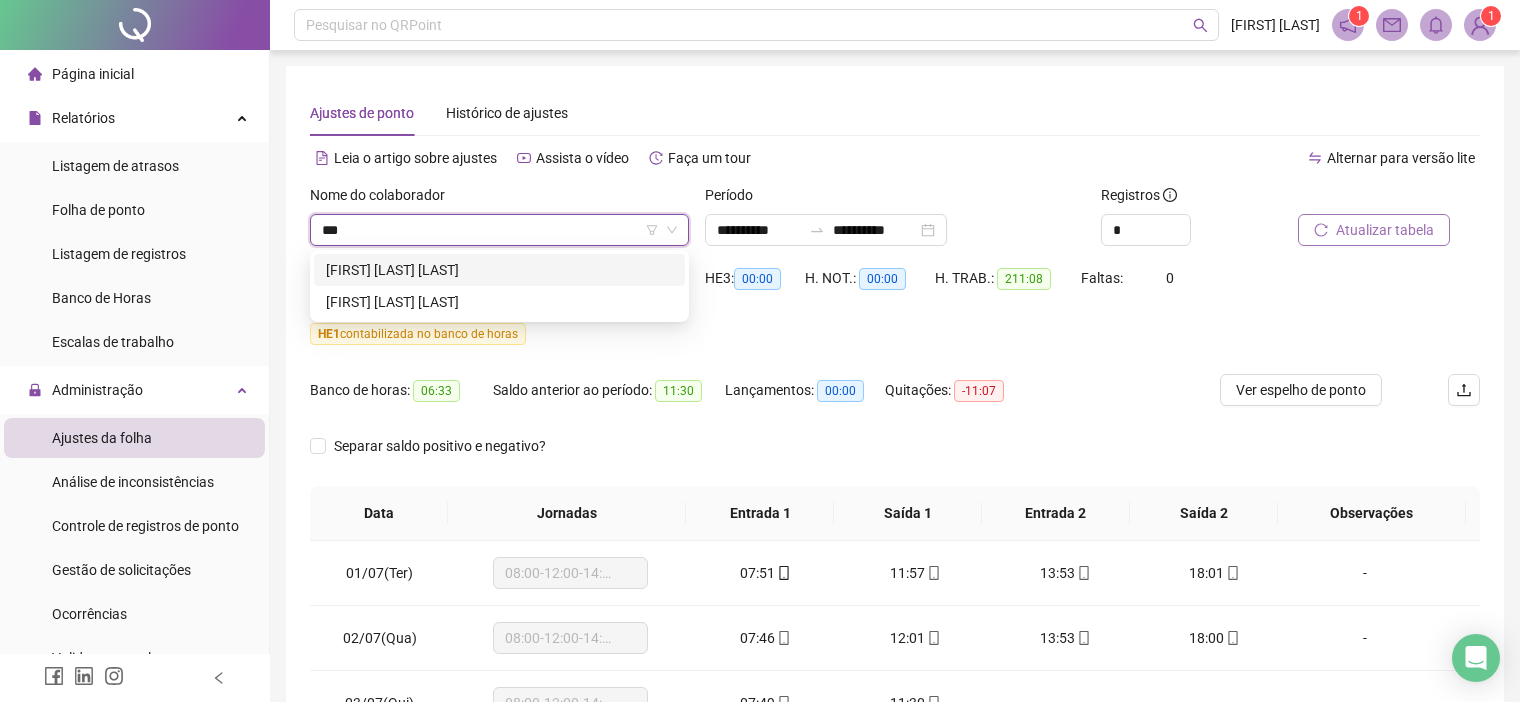 click on "[FIRST] [LAST] [LAST]" at bounding box center [499, 270] 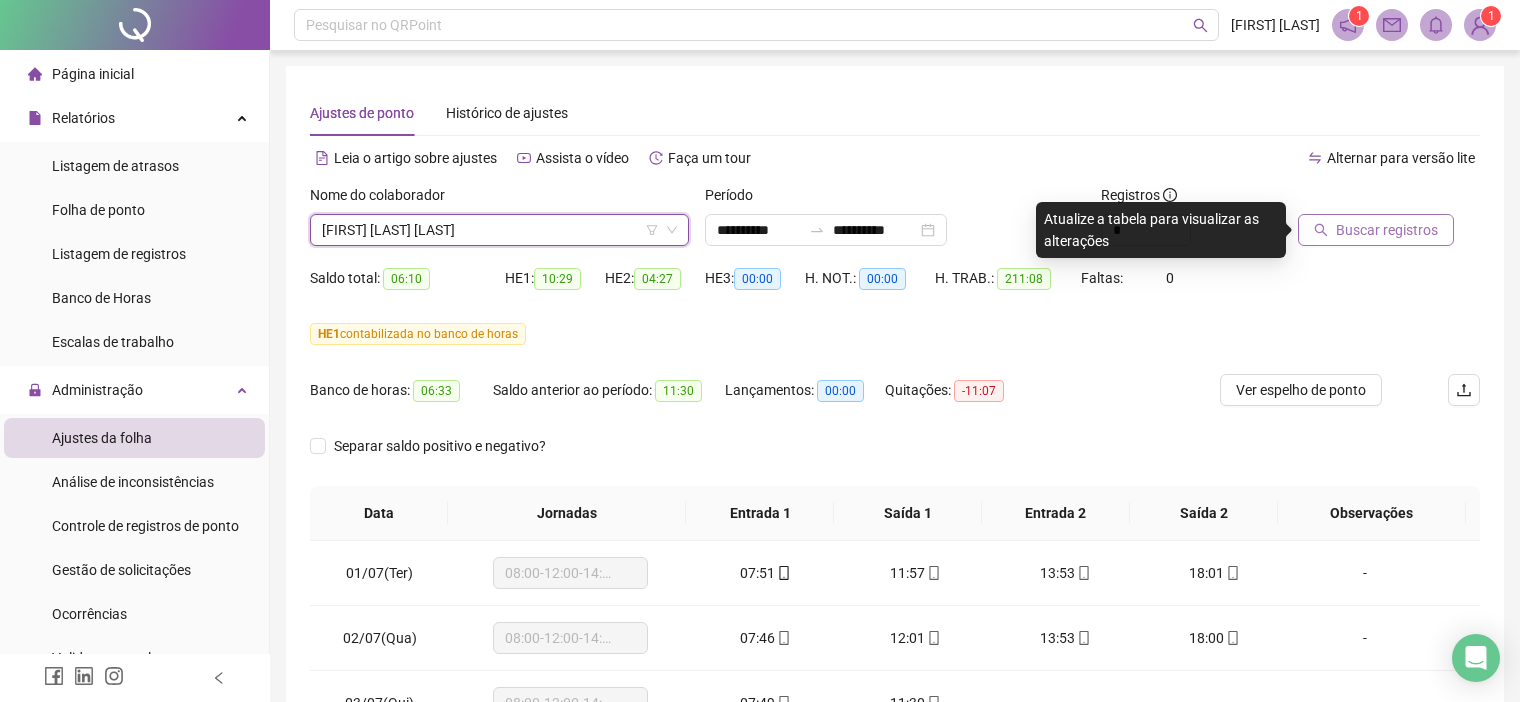 click on "Buscar registros" at bounding box center (1387, 230) 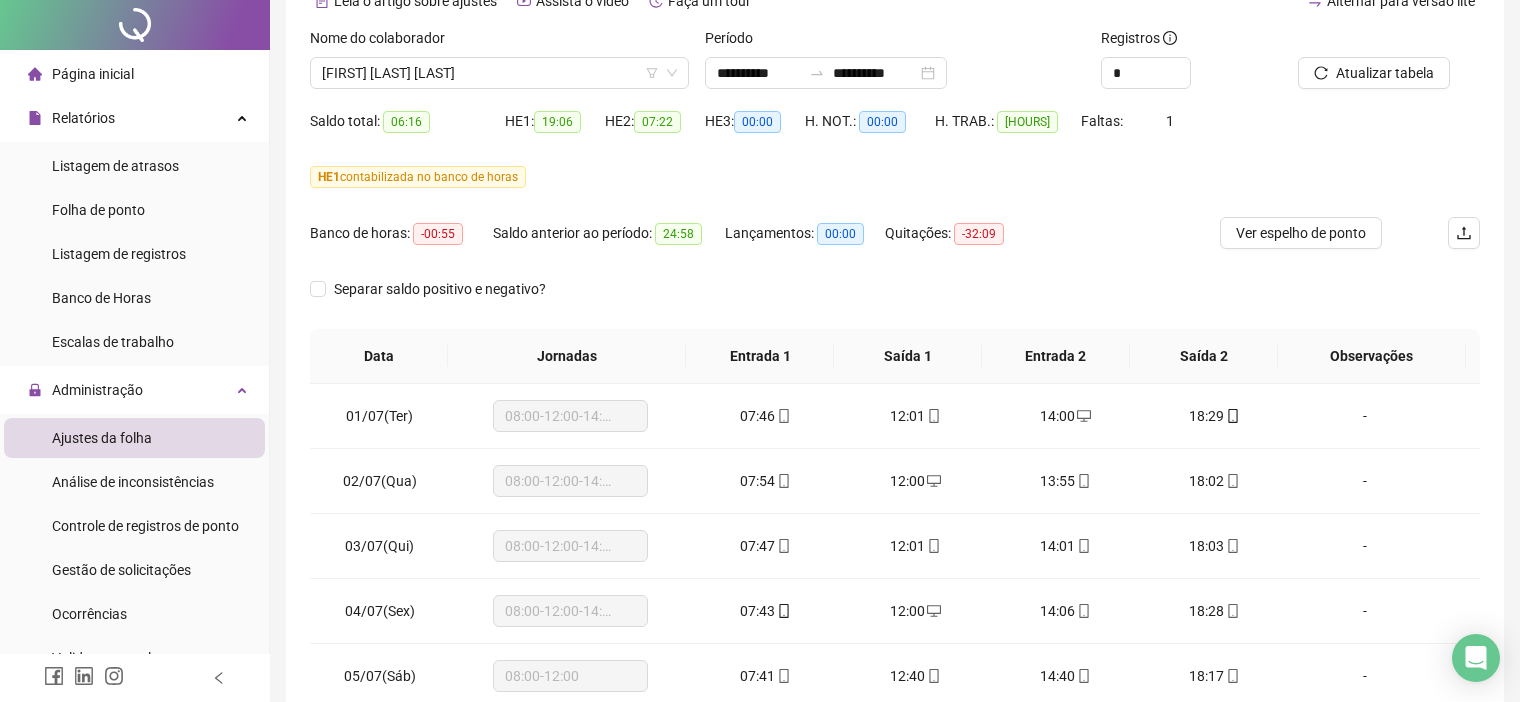 scroll, scrollTop: 375, scrollLeft: 0, axis: vertical 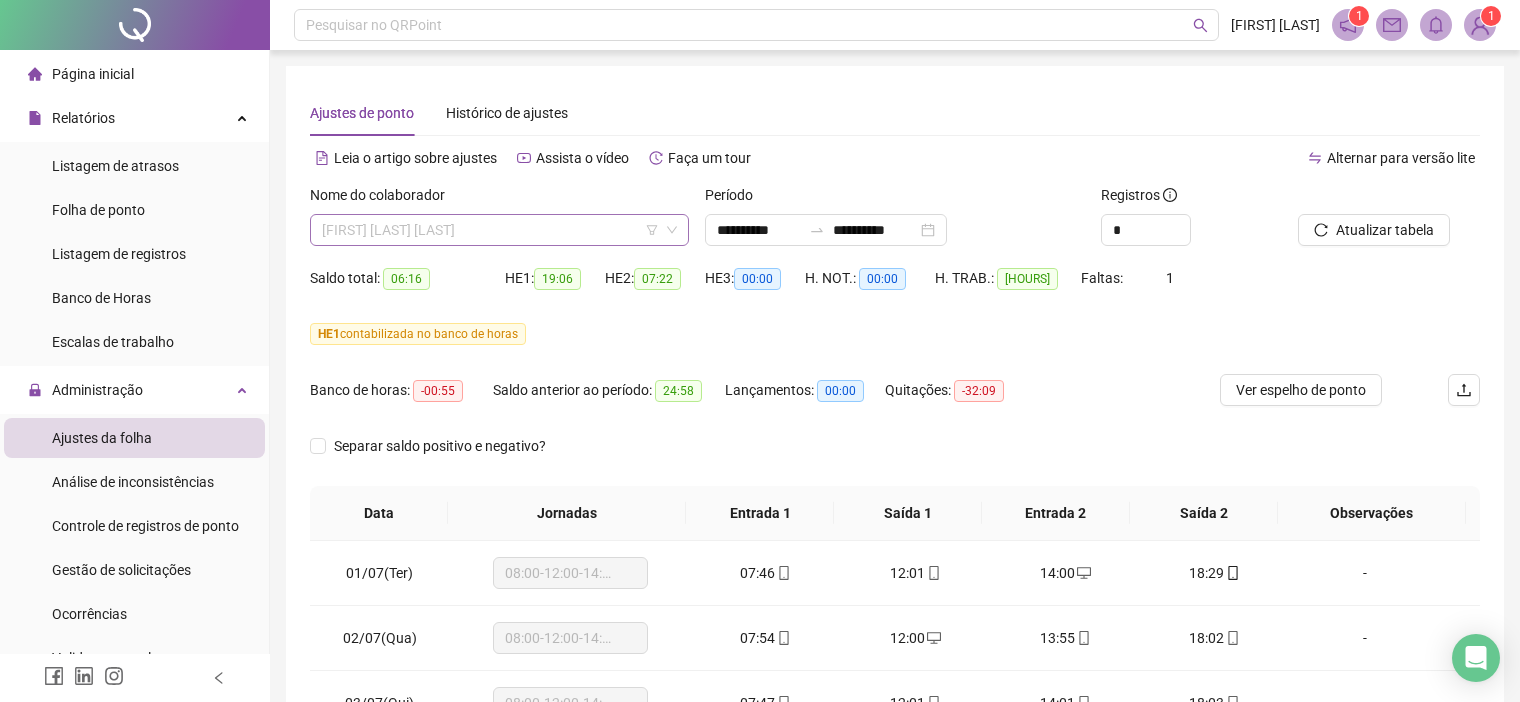 click on "[FIRST] [LAST] [LAST]" at bounding box center (499, 230) 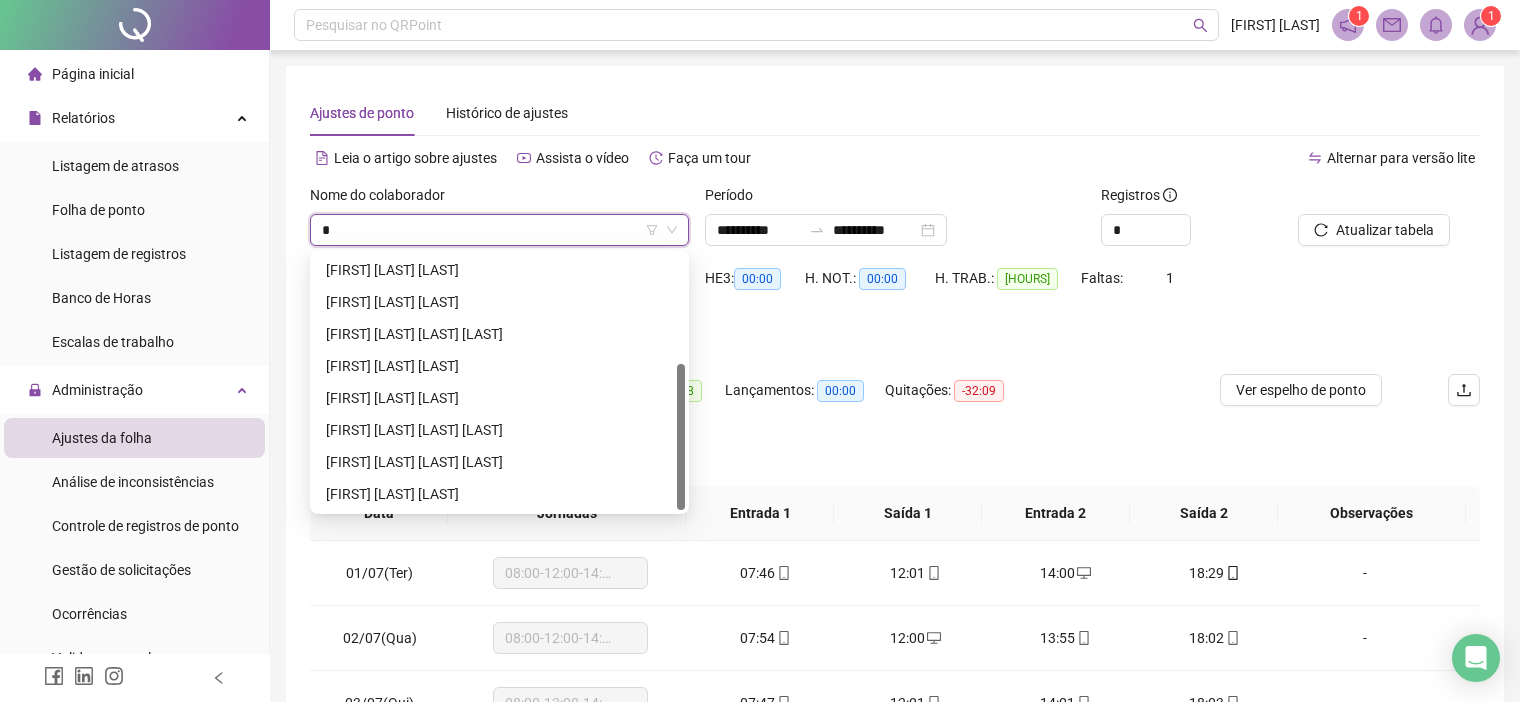 scroll, scrollTop: 192, scrollLeft: 0, axis: vertical 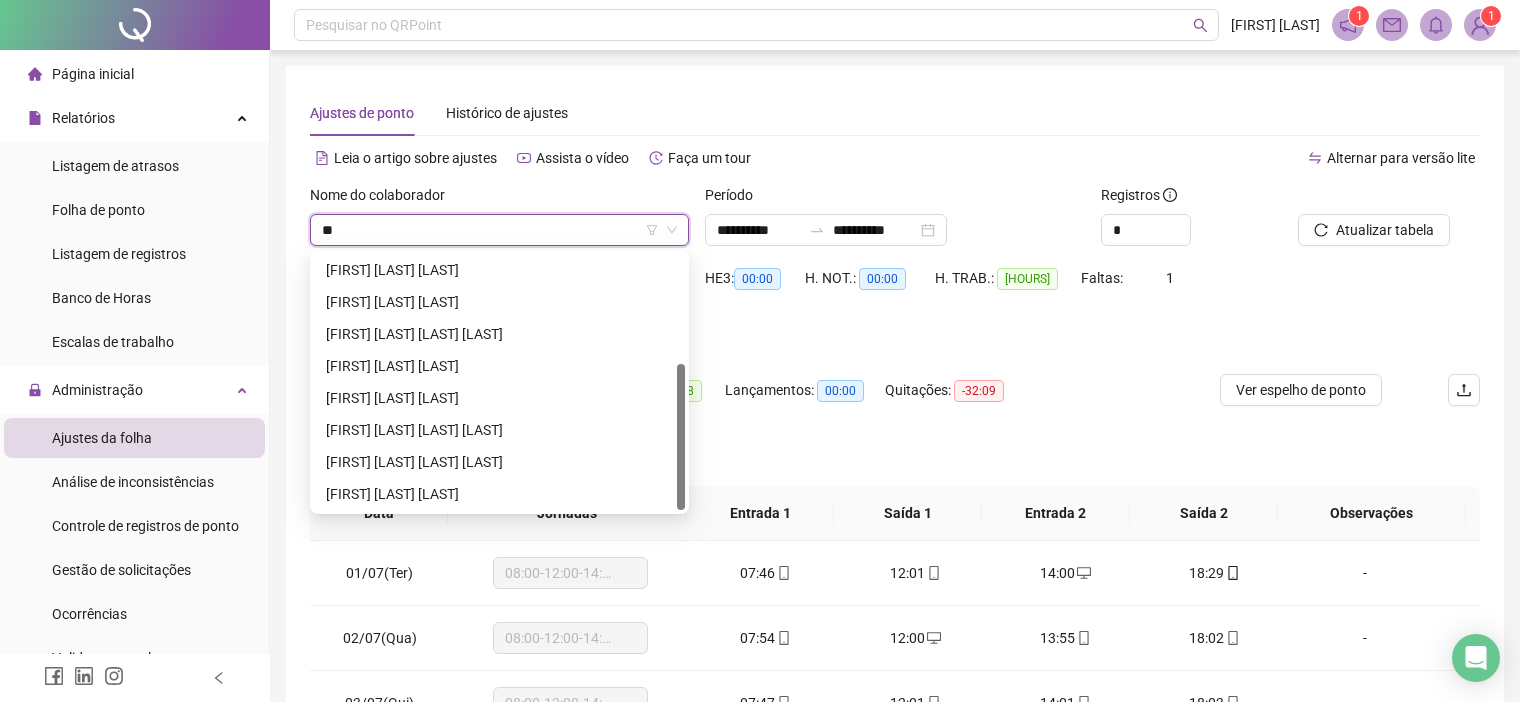 type on "***" 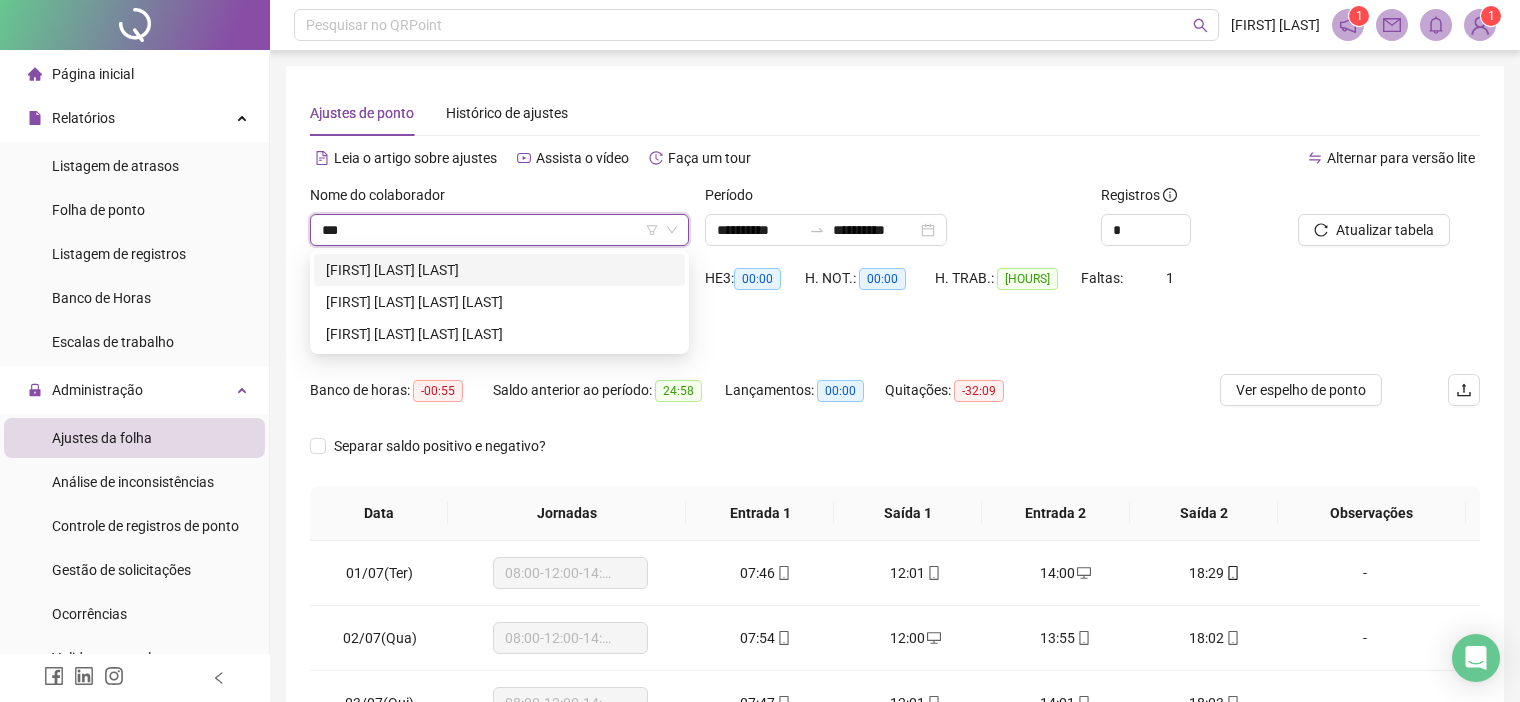 scroll, scrollTop: 0, scrollLeft: 0, axis: both 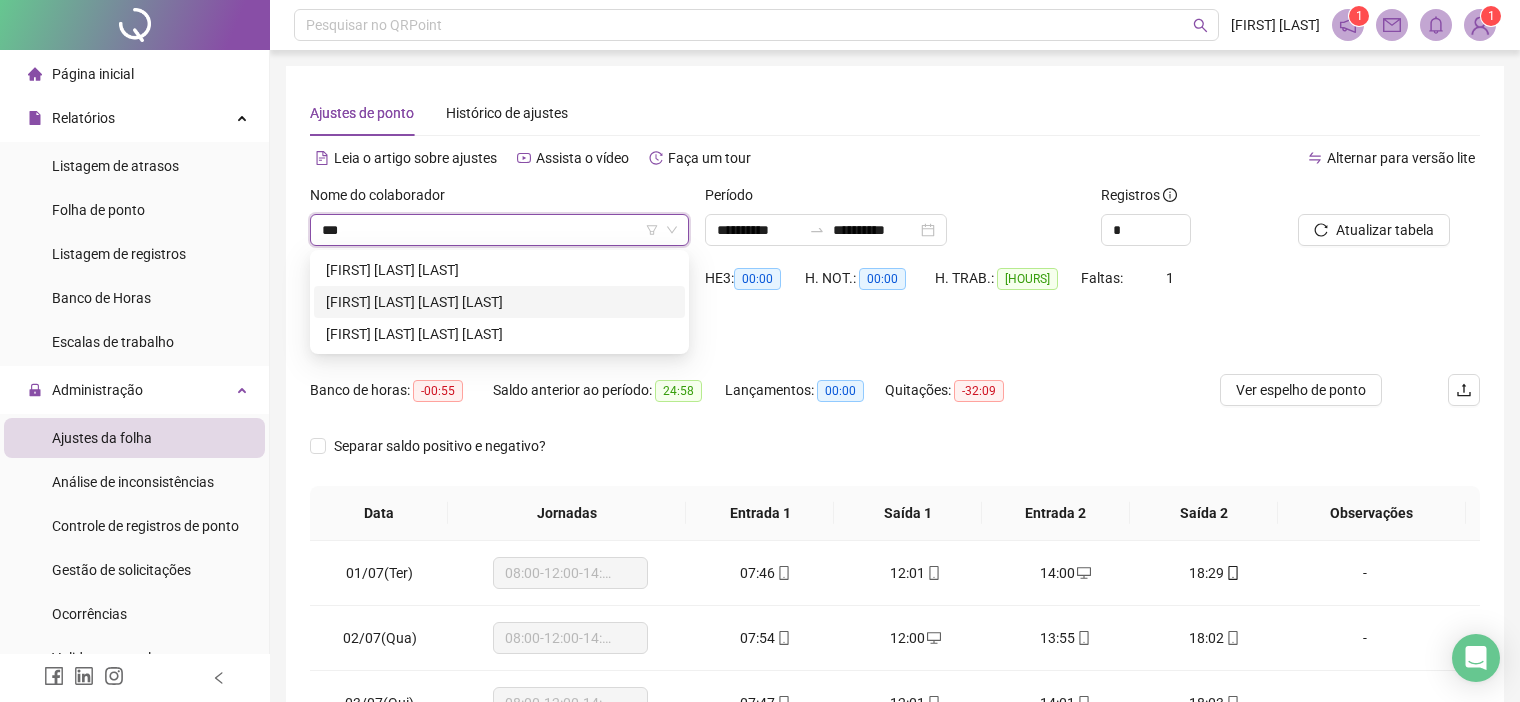 click on "[FIRST] [LAST] [LAST] [LAST]" at bounding box center [499, 302] 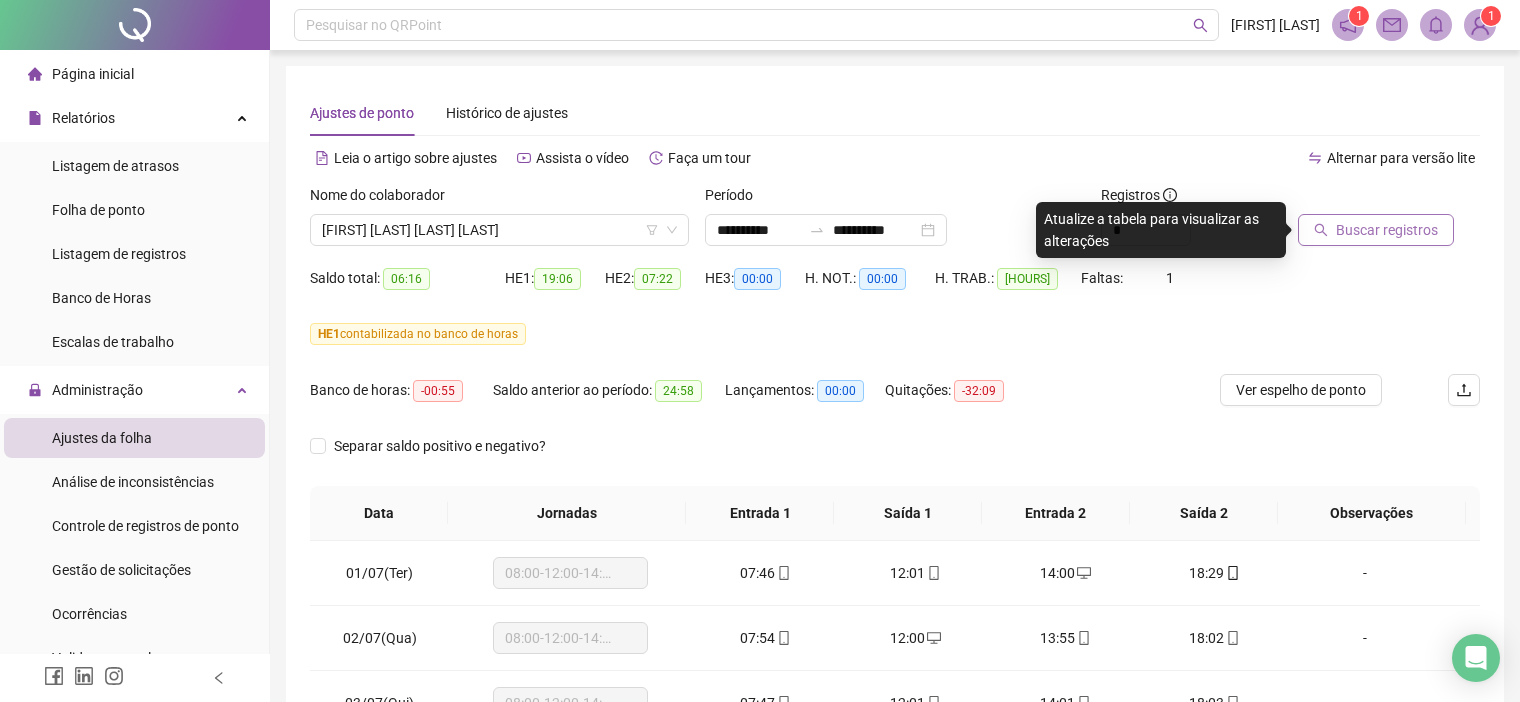 click on "Buscar registros" at bounding box center [1387, 230] 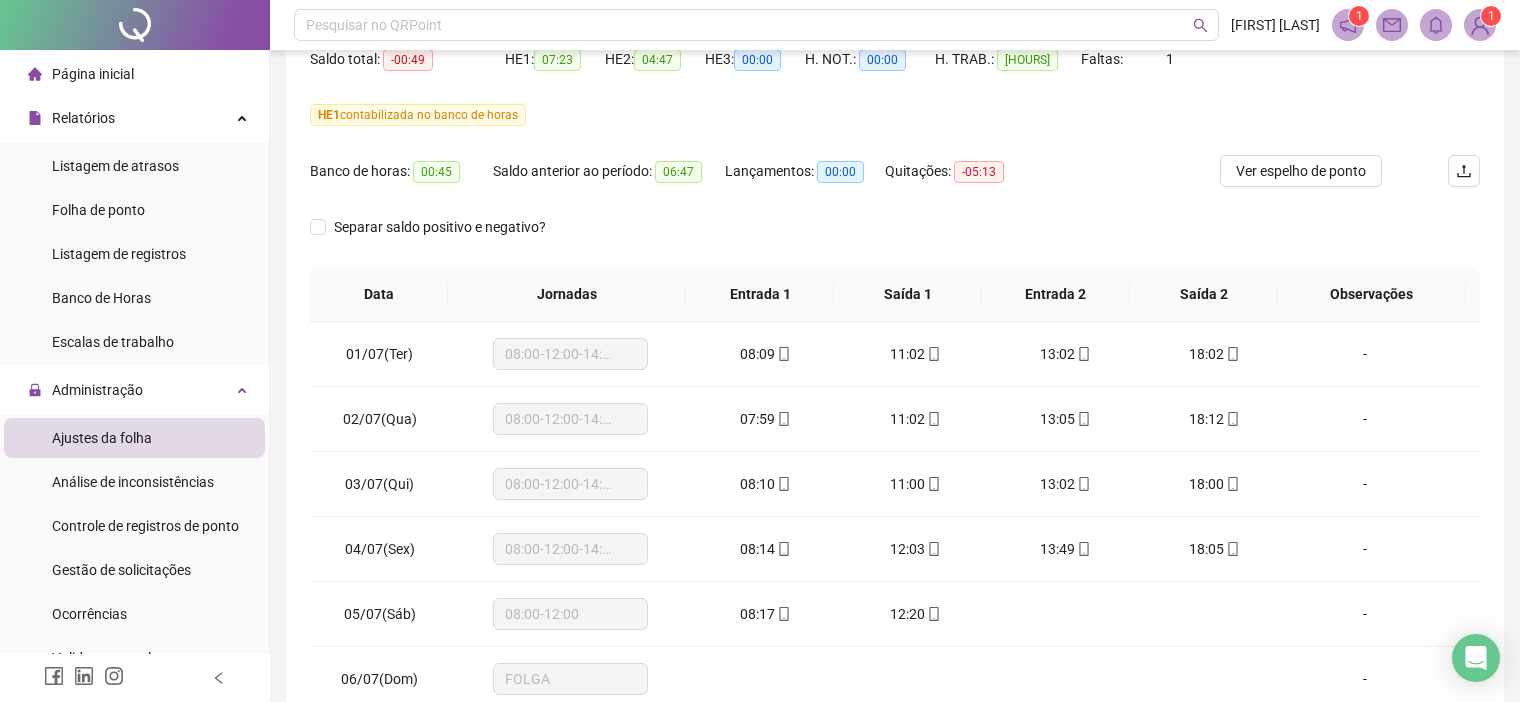scroll, scrollTop: 375, scrollLeft: 0, axis: vertical 